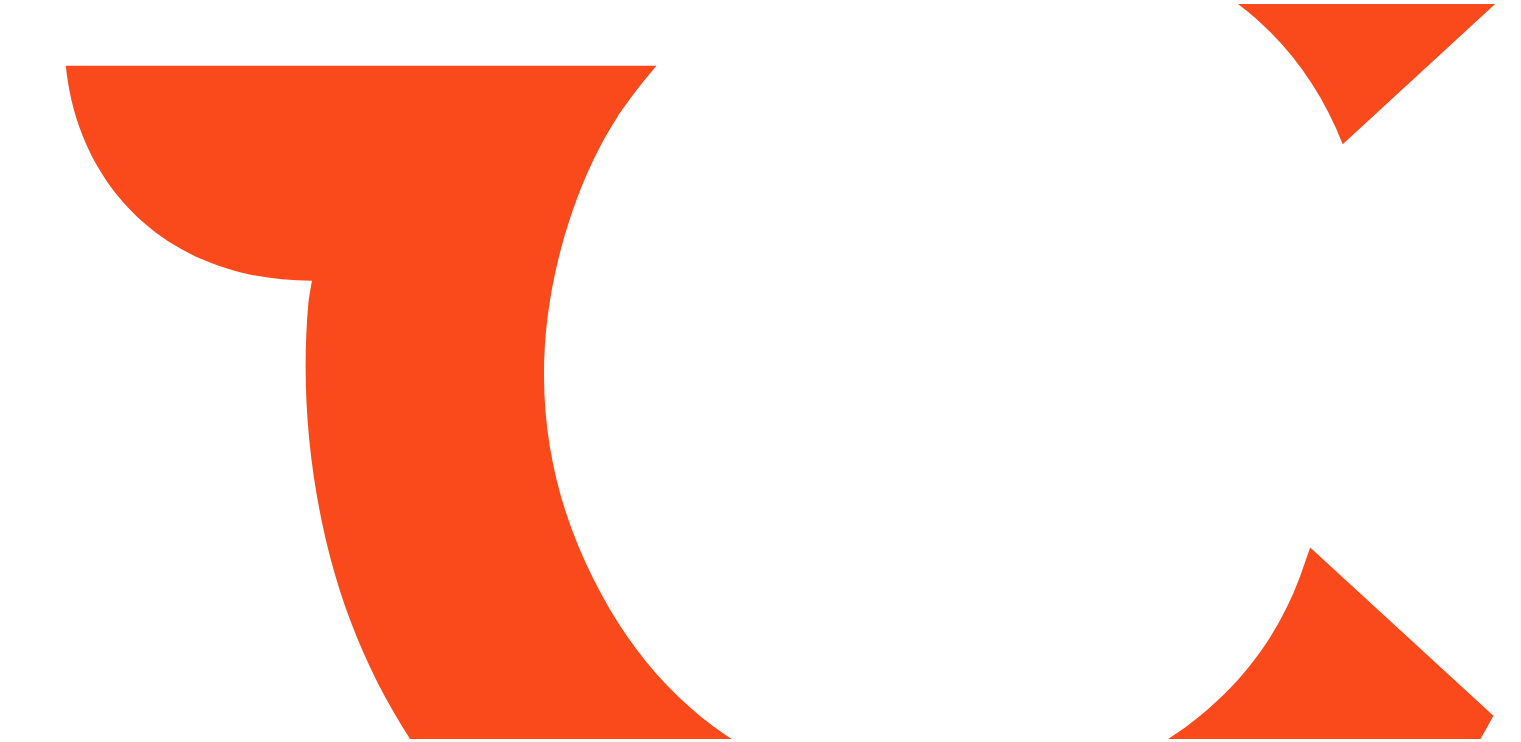 scroll, scrollTop: 0, scrollLeft: 0, axis: both 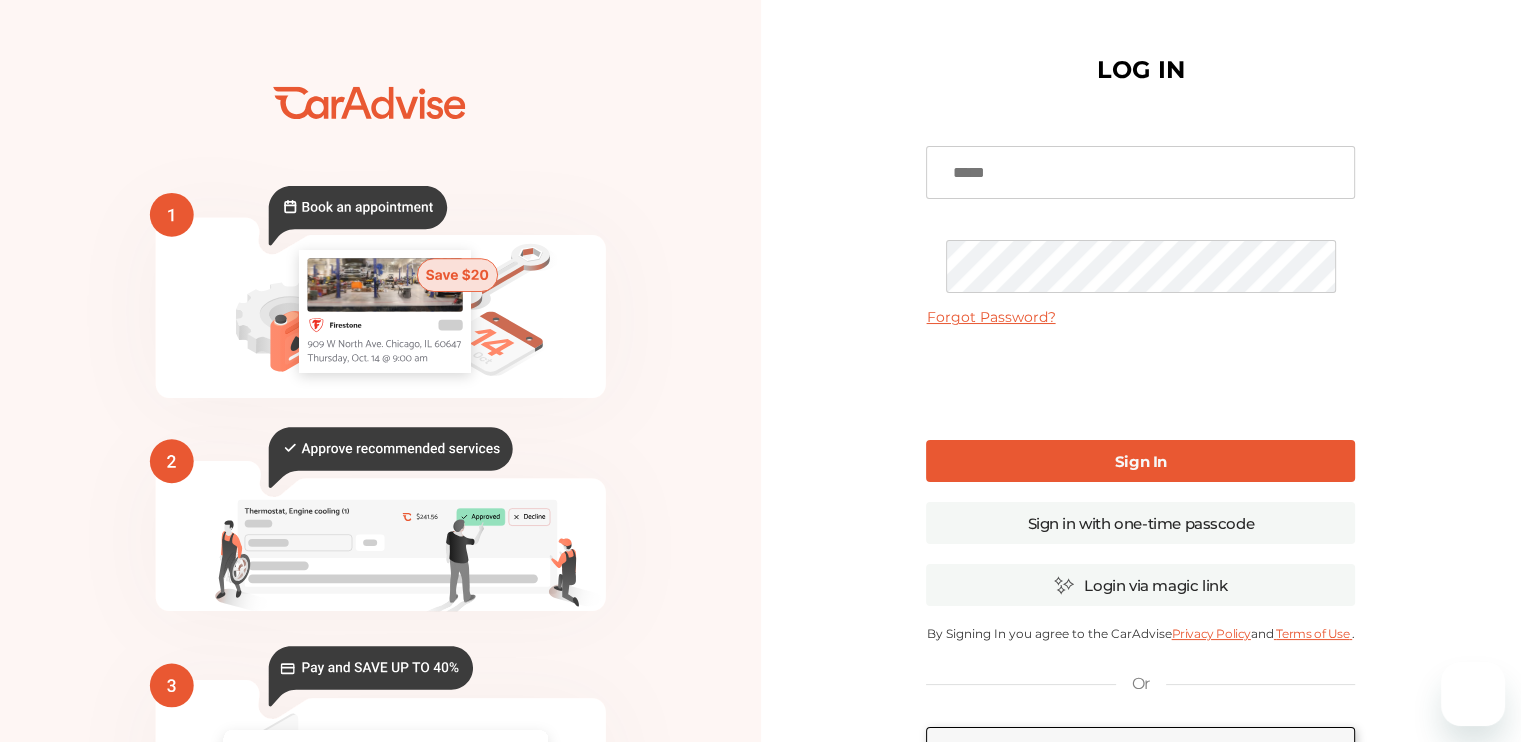 click at bounding box center (1140, 172) 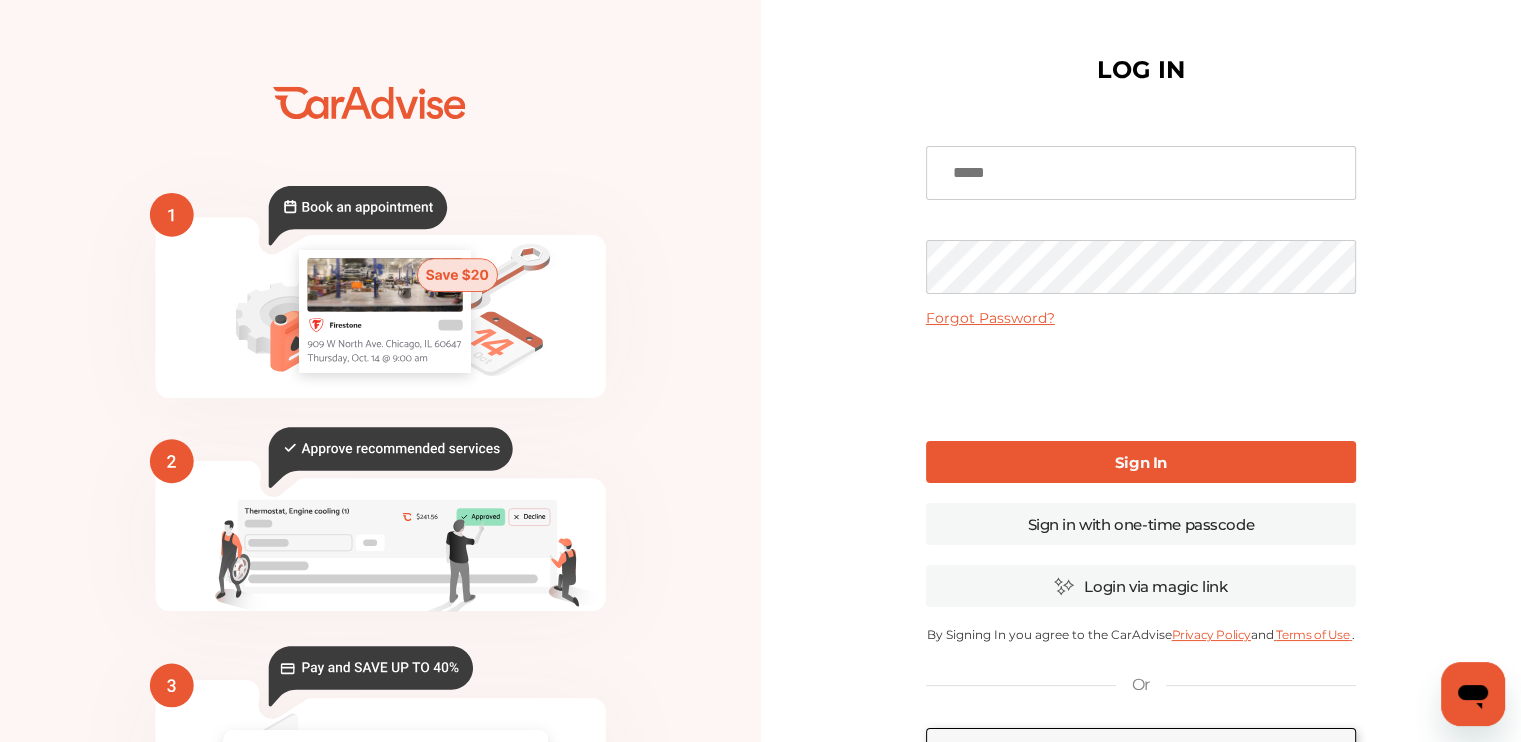scroll, scrollTop: 0, scrollLeft: 0, axis: both 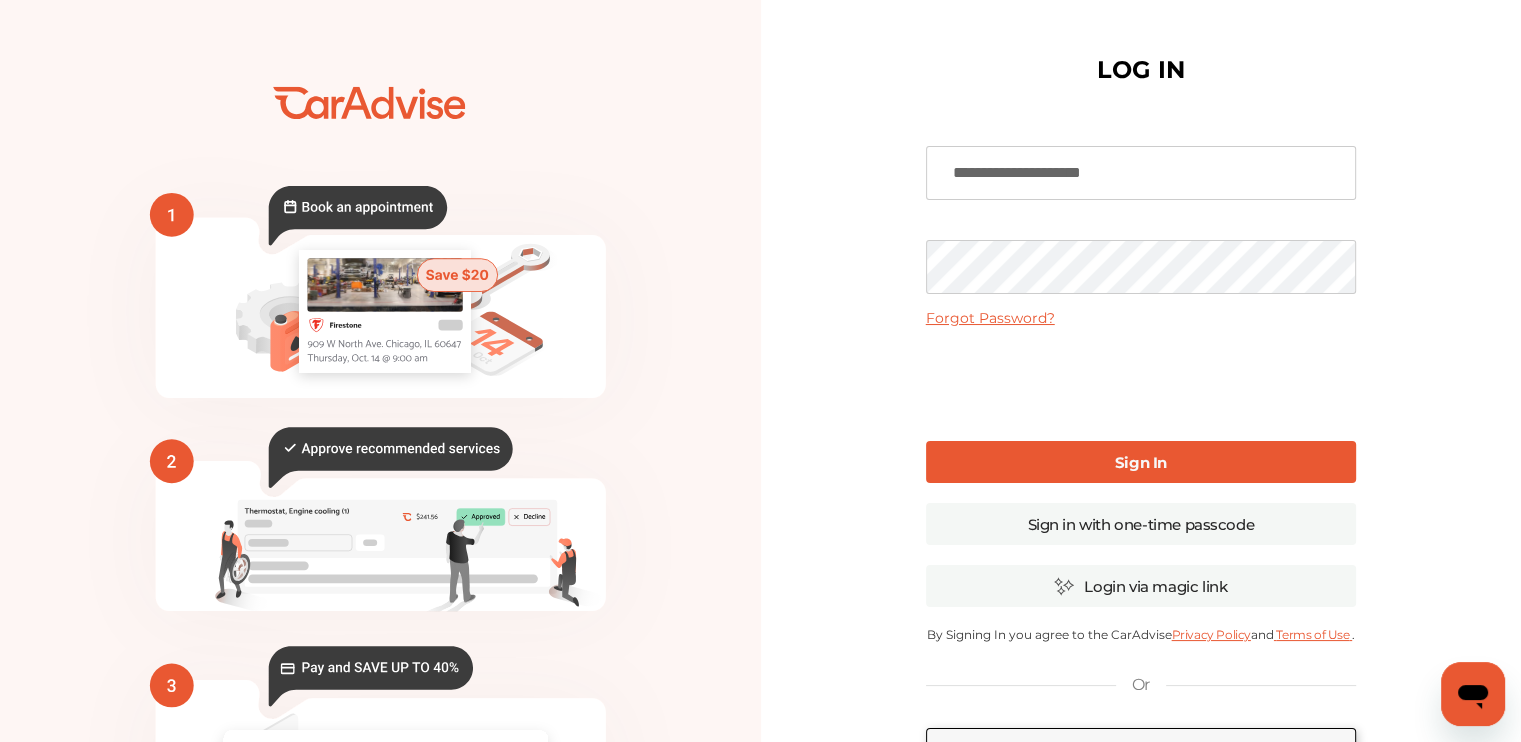 type on "**********" 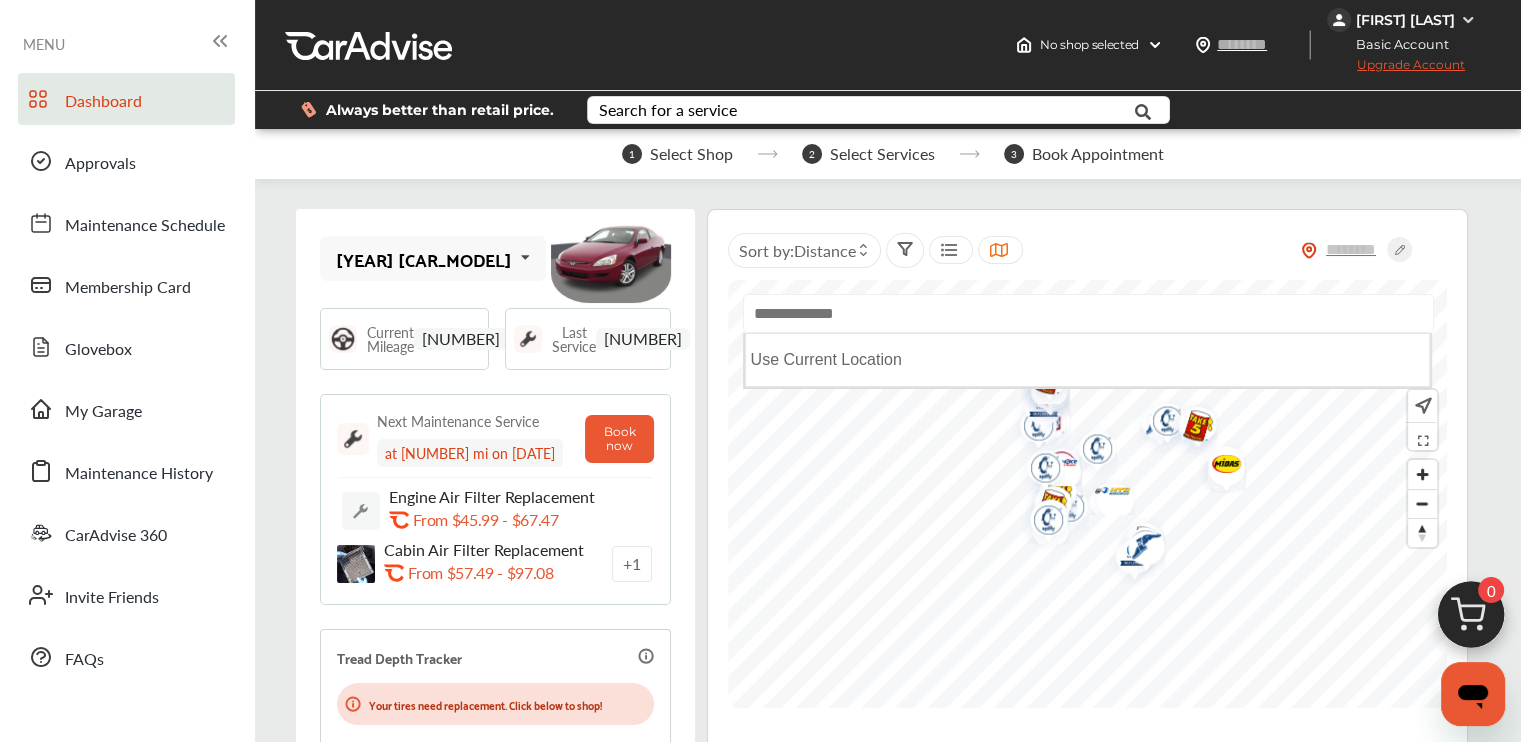 click at bounding box center (1088, 313) 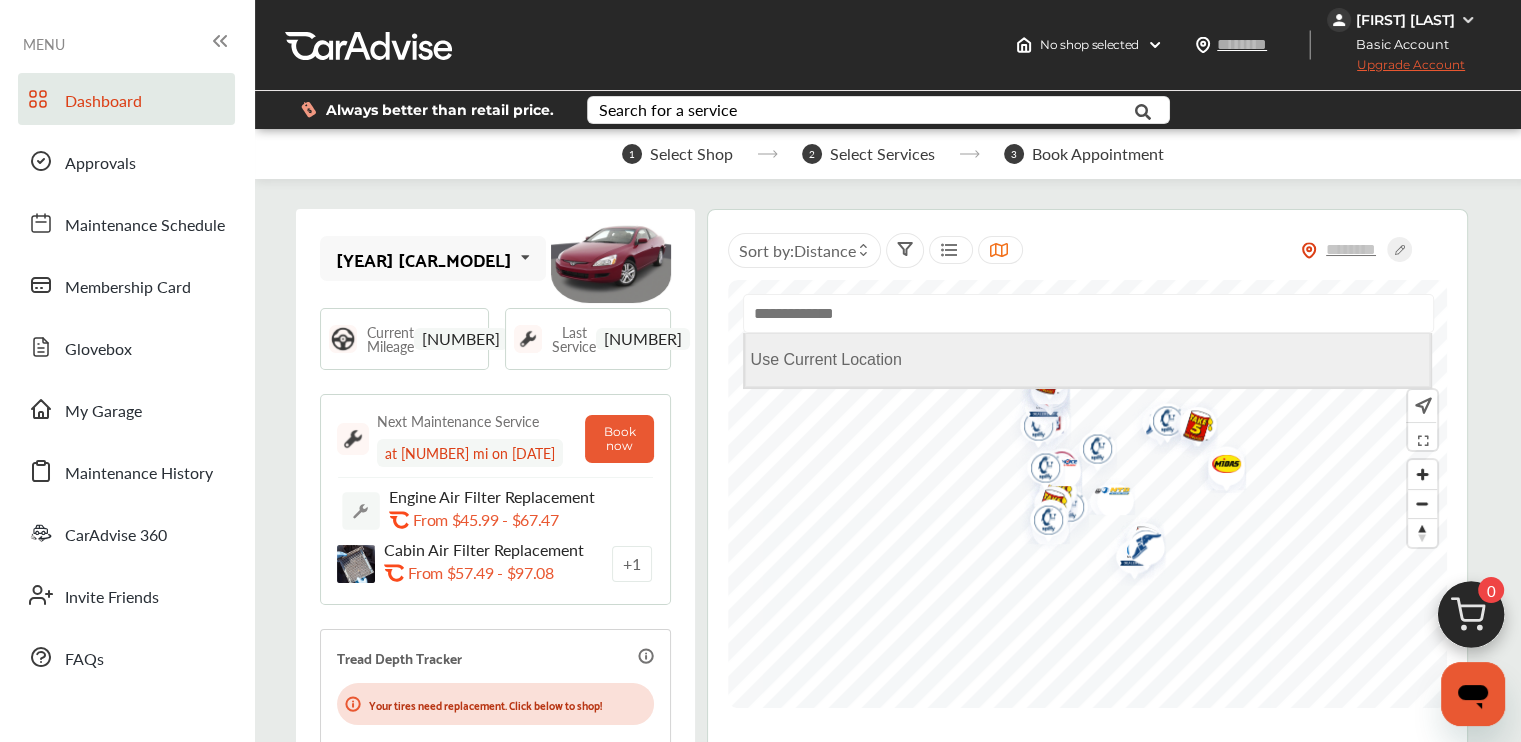 click on "Use Current Location" at bounding box center (1088, 360) 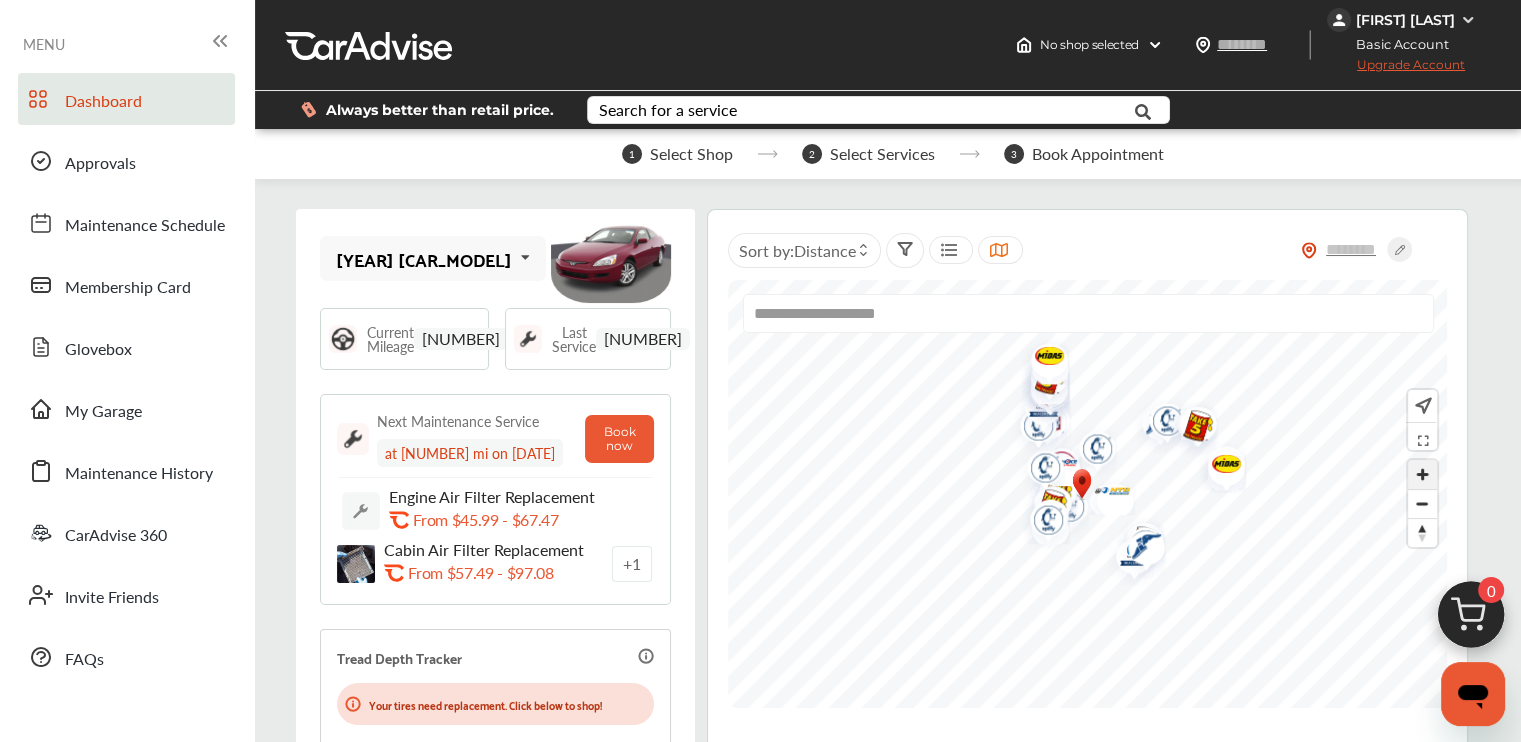 click at bounding box center [1422, 474] 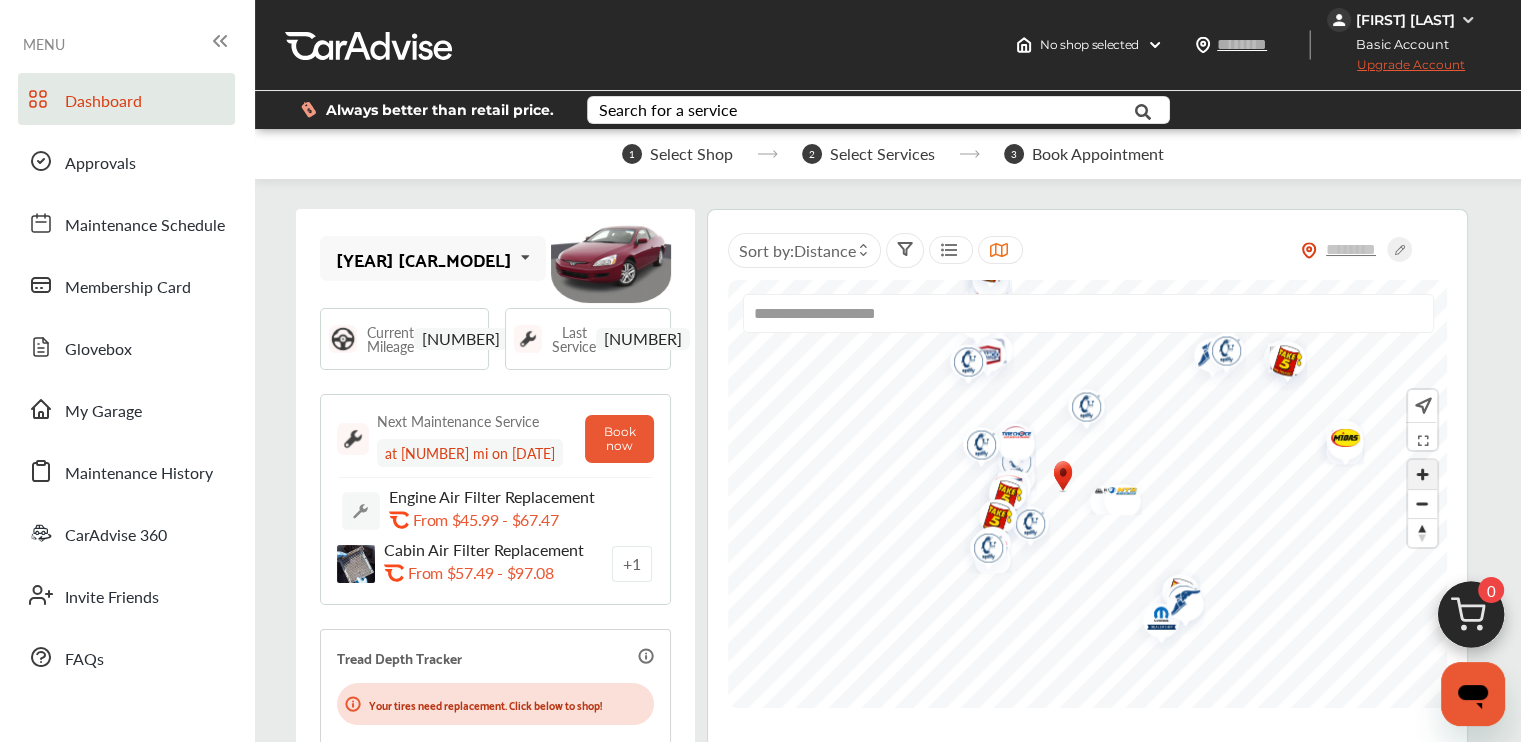click at bounding box center (1422, 474) 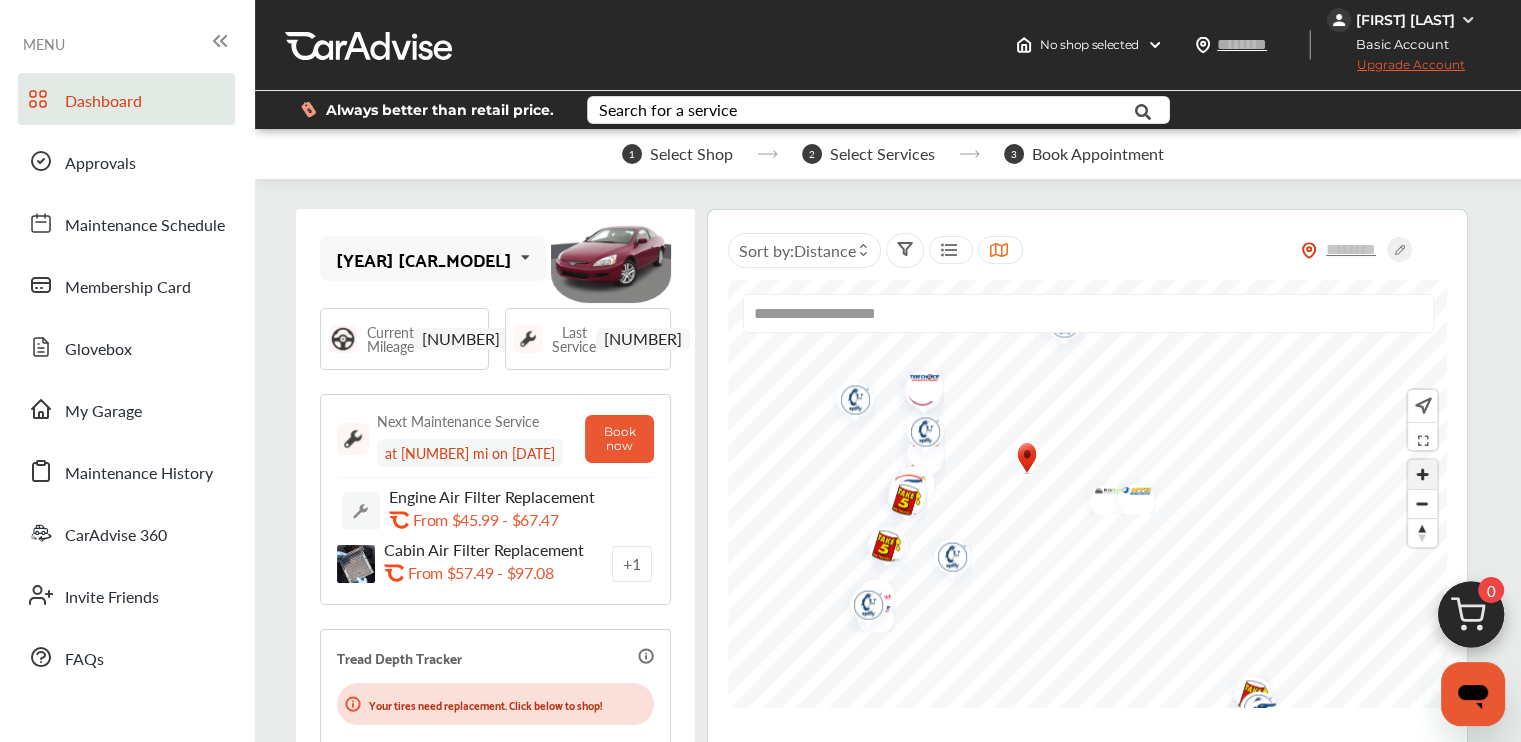 click at bounding box center [1422, 474] 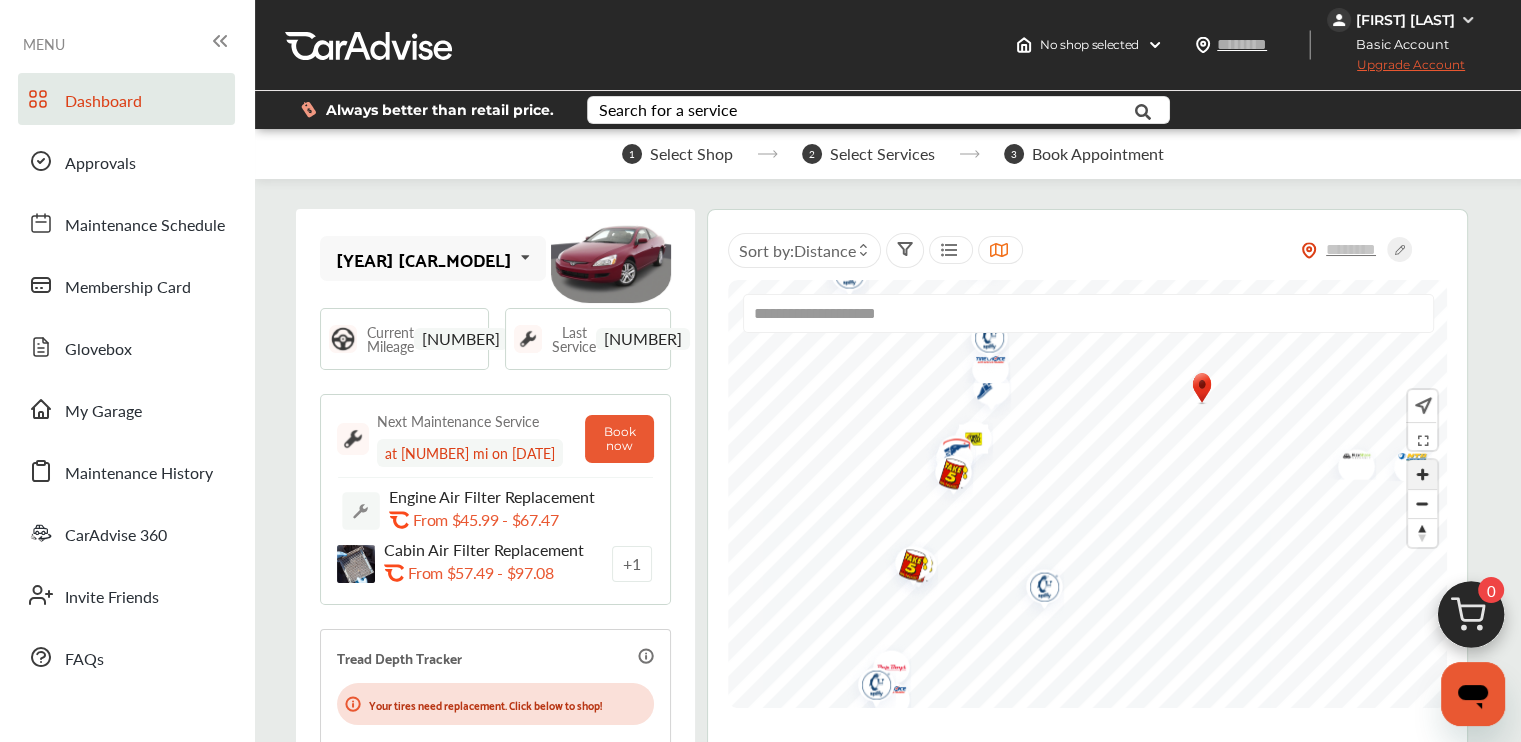 click at bounding box center [1422, 474] 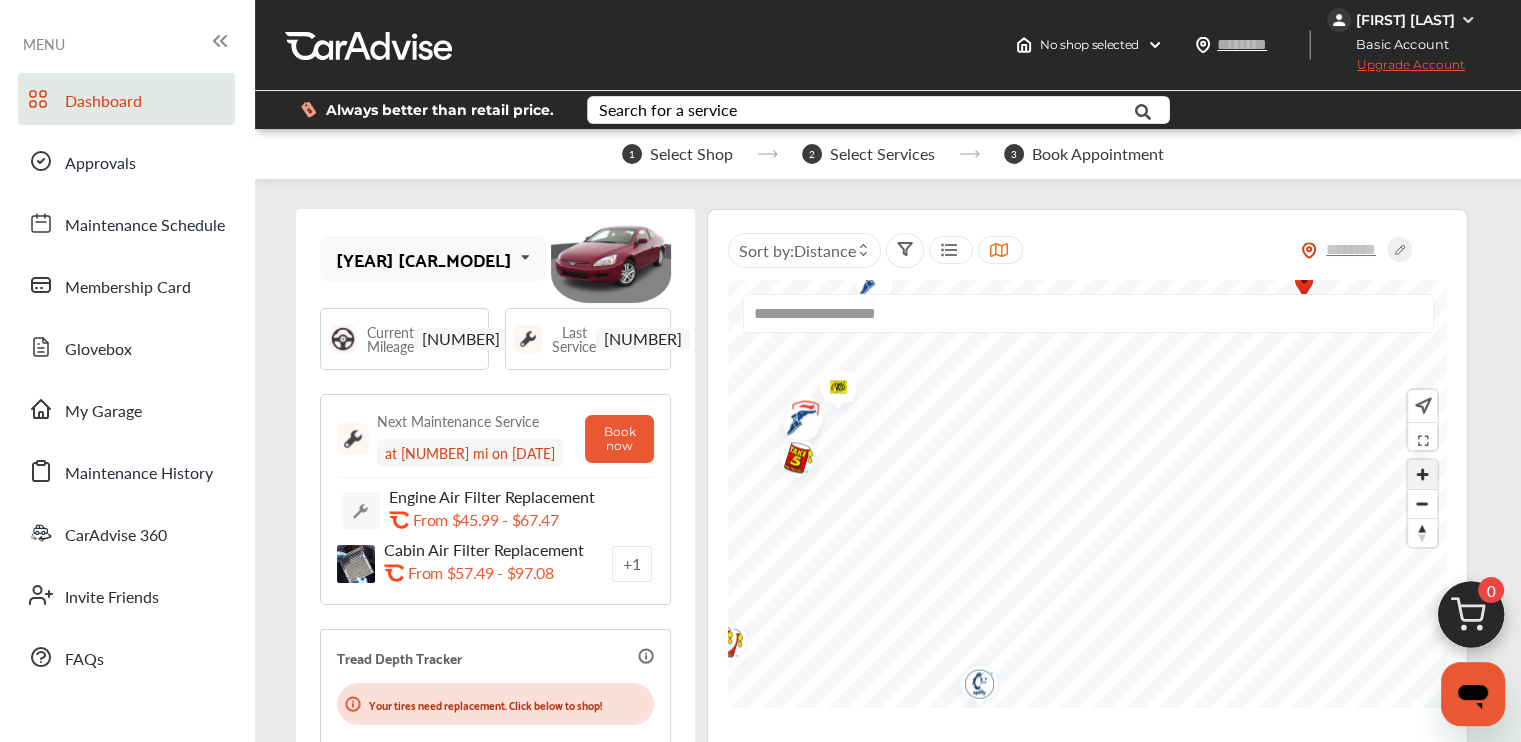 click at bounding box center (1422, 474) 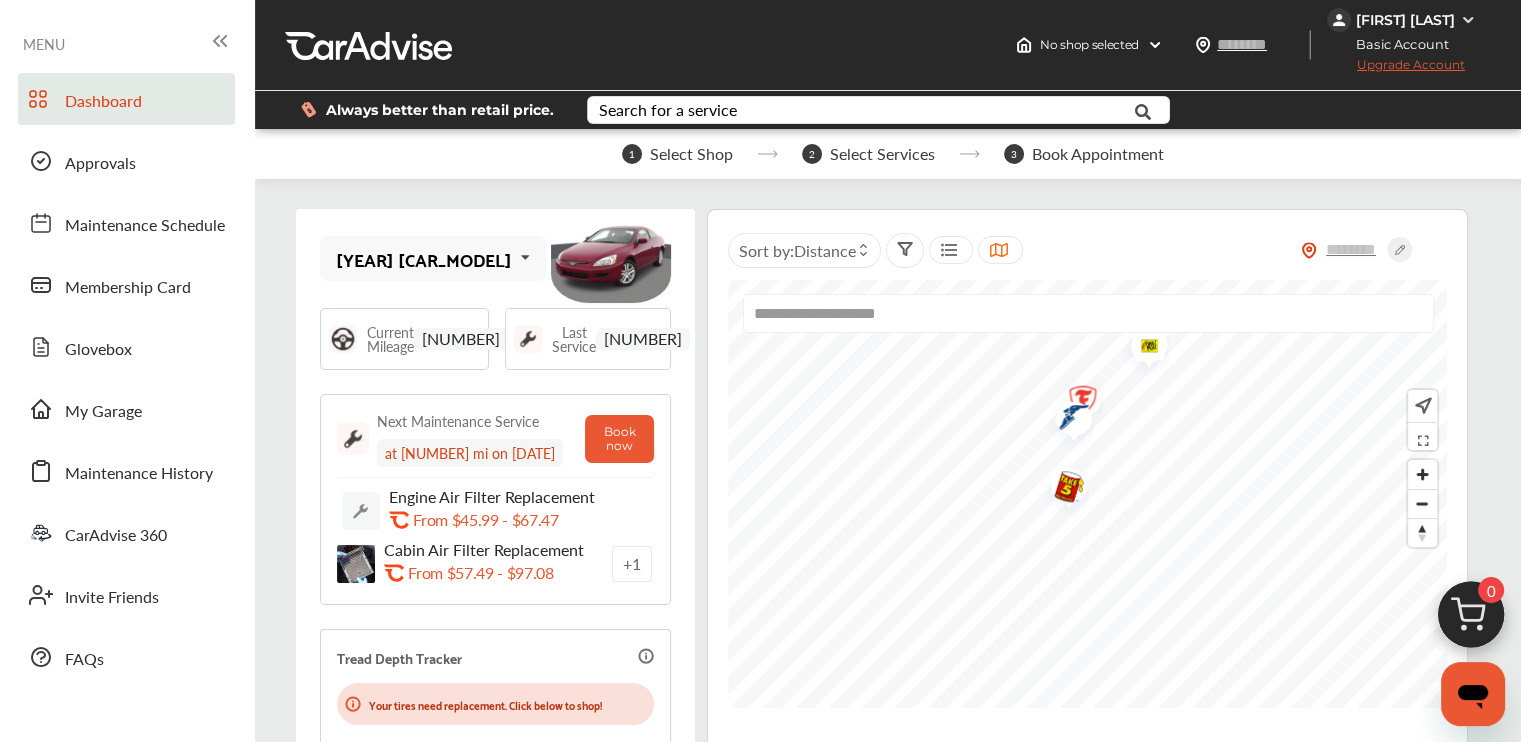 click on "**********" at bounding box center [1087, 588] 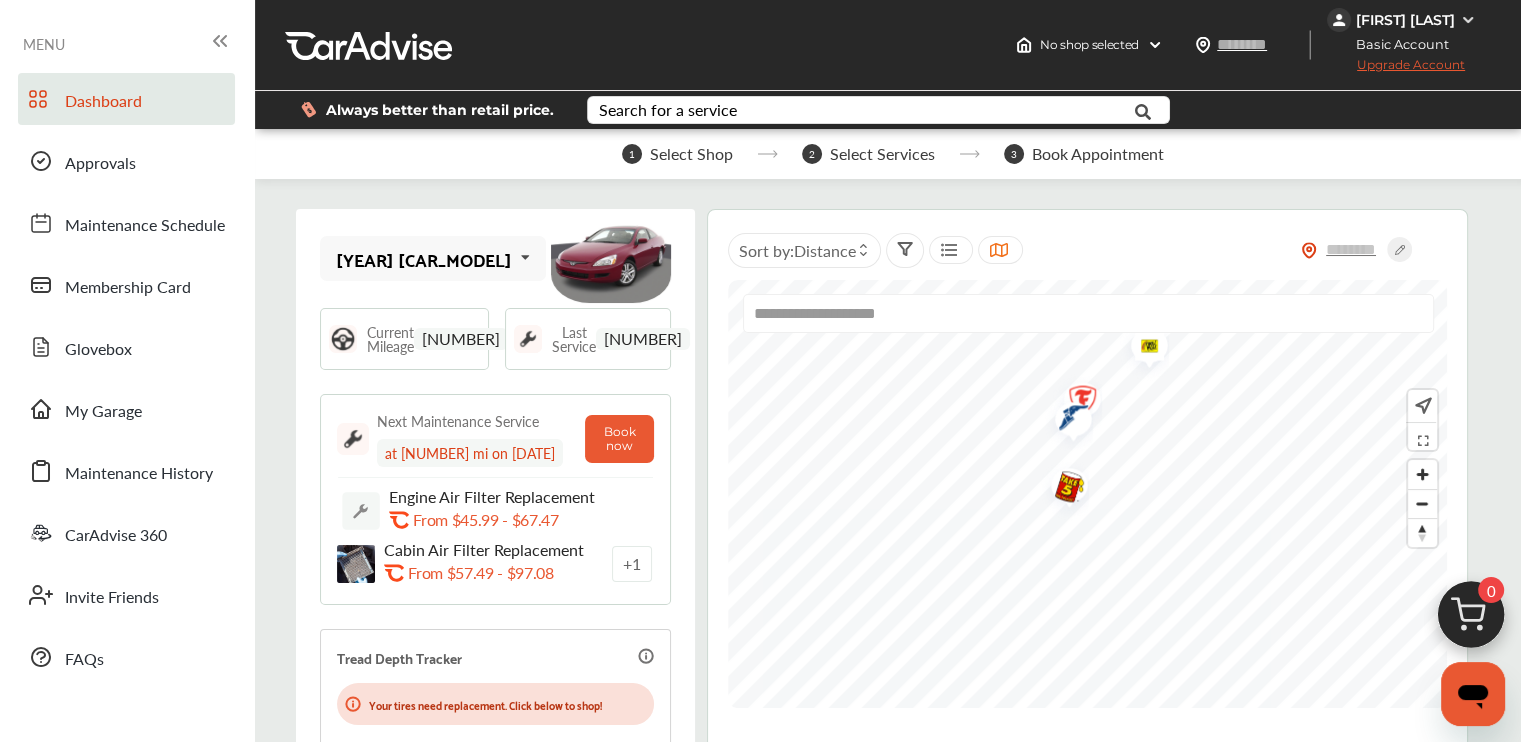 click at bounding box center (1066, 420) 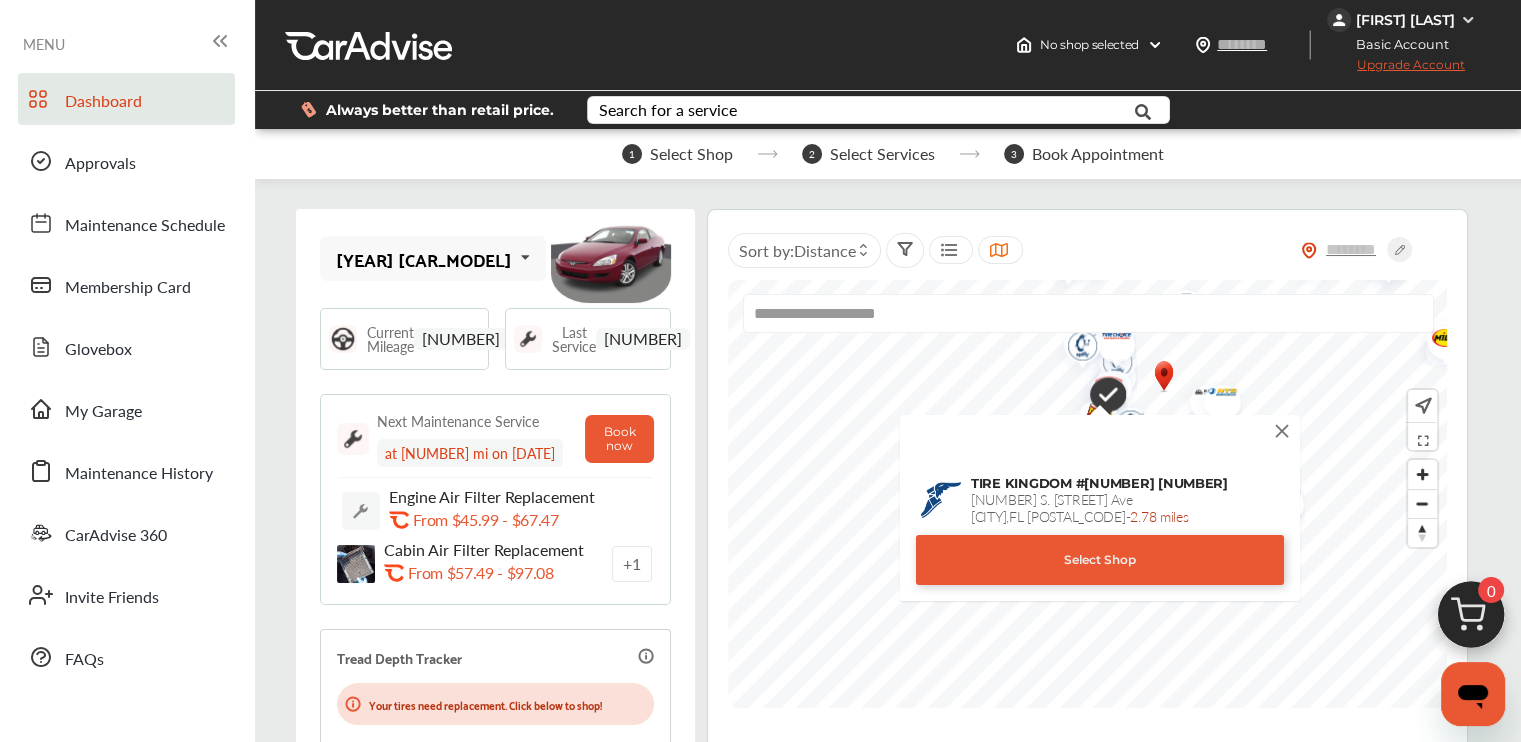 click on "Select Shop" at bounding box center [1100, 560] 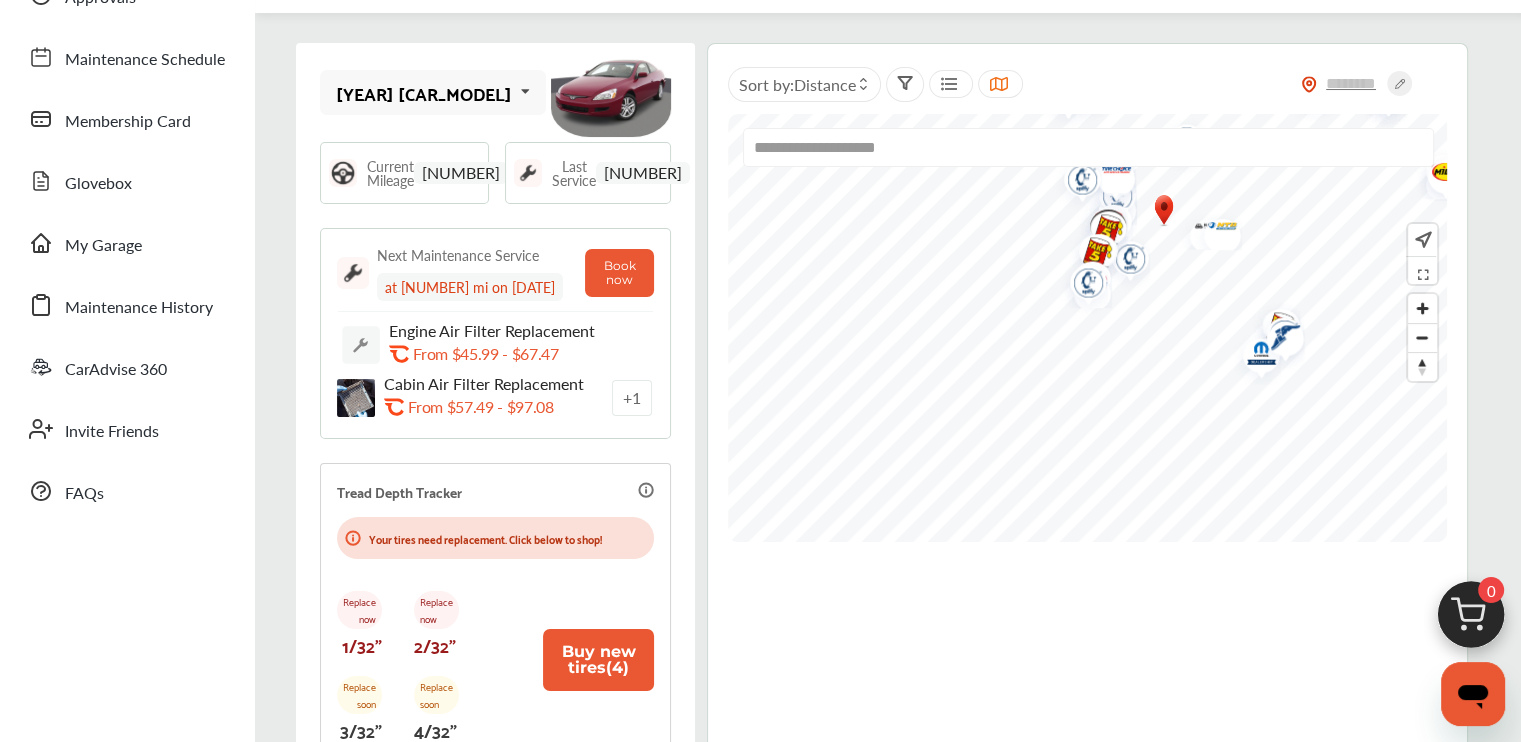scroll, scrollTop: 0, scrollLeft: 0, axis: both 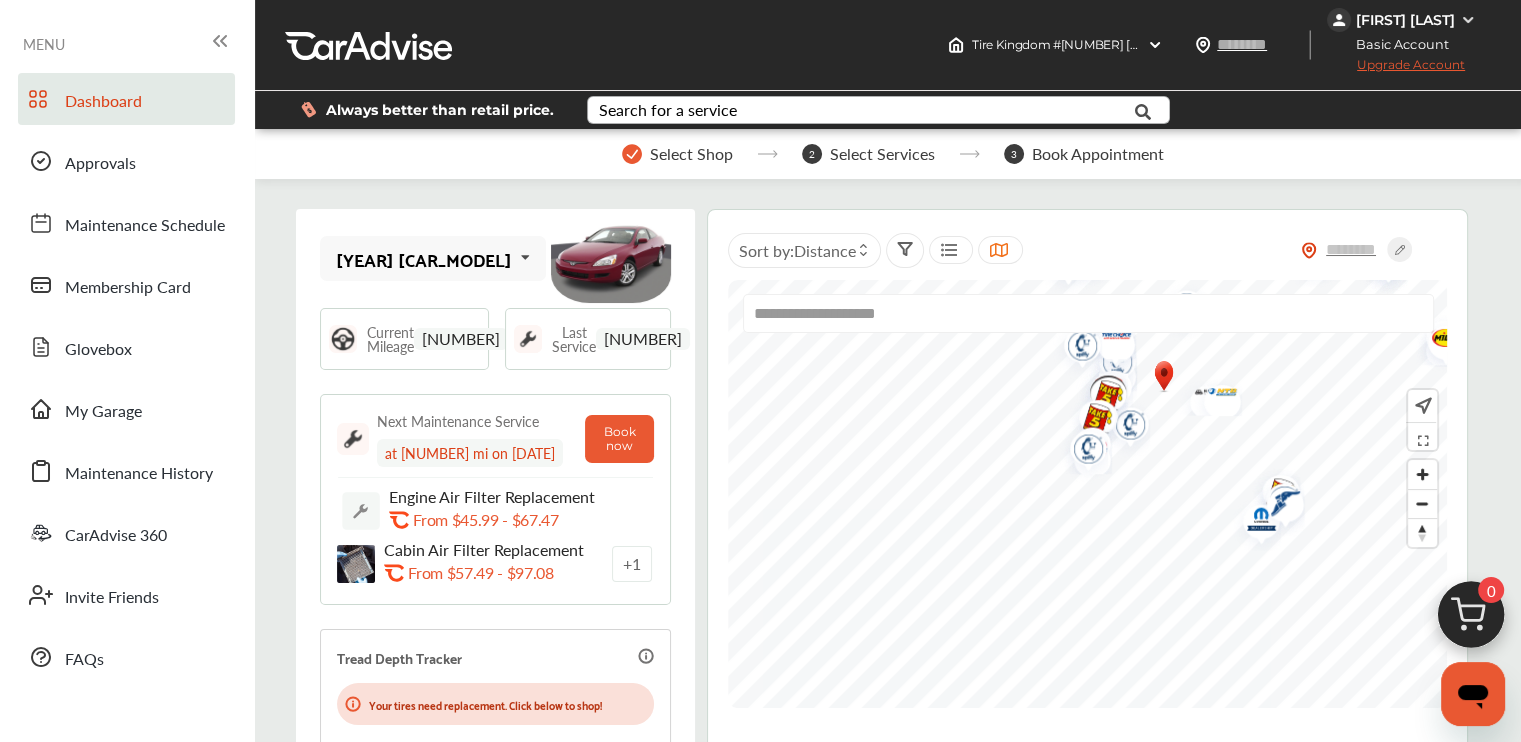 click on "Search for a service" at bounding box center (668, 110) 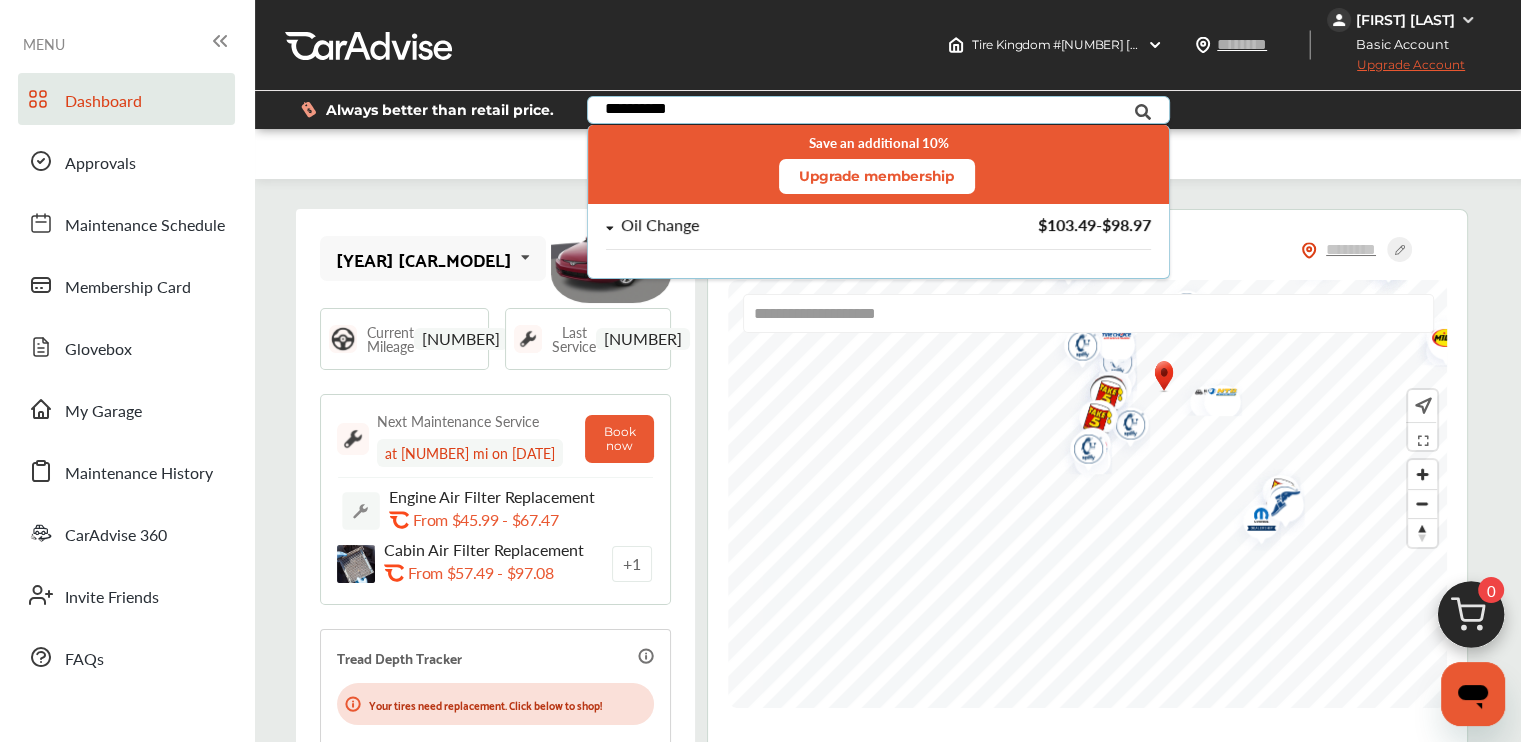 type on "**********" 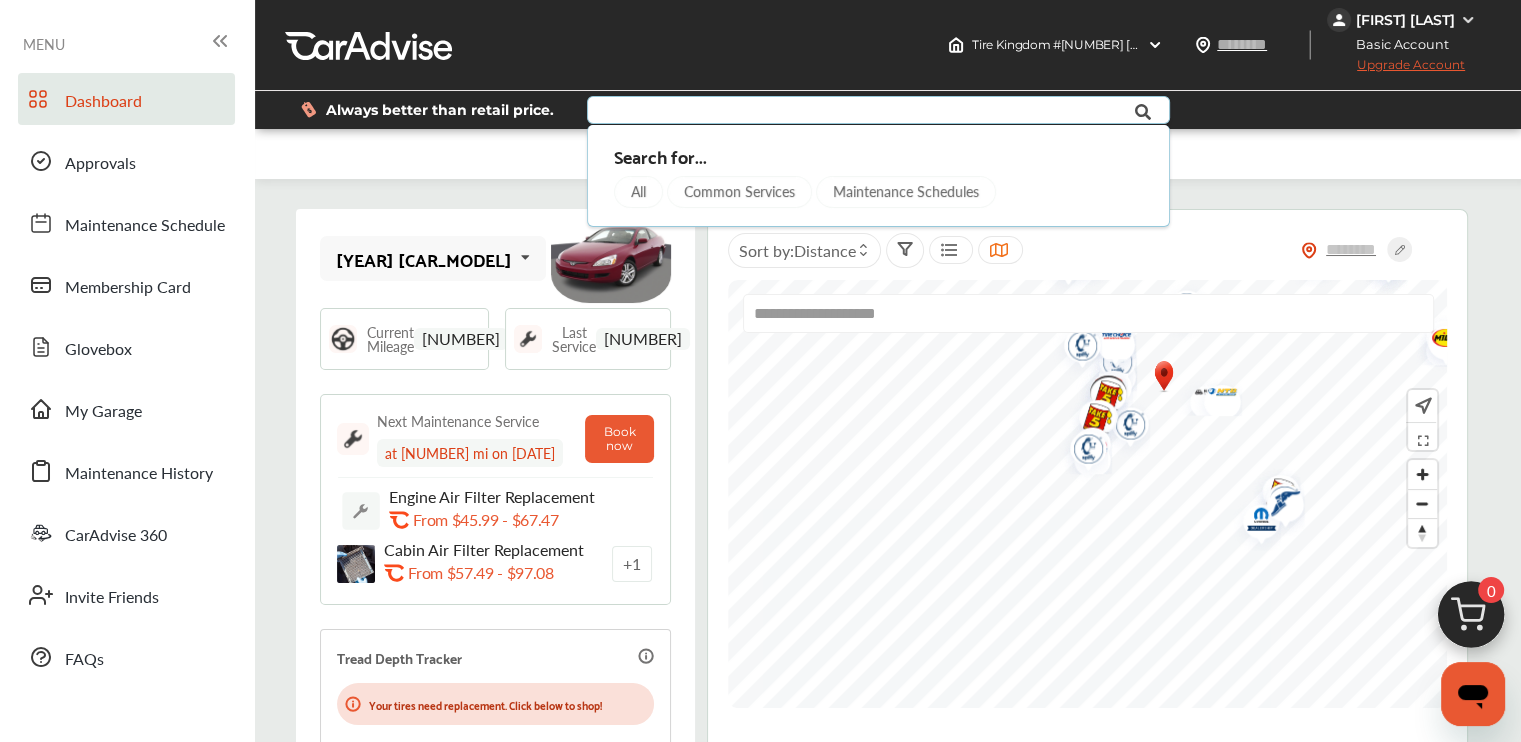 click at bounding box center [860, 112] 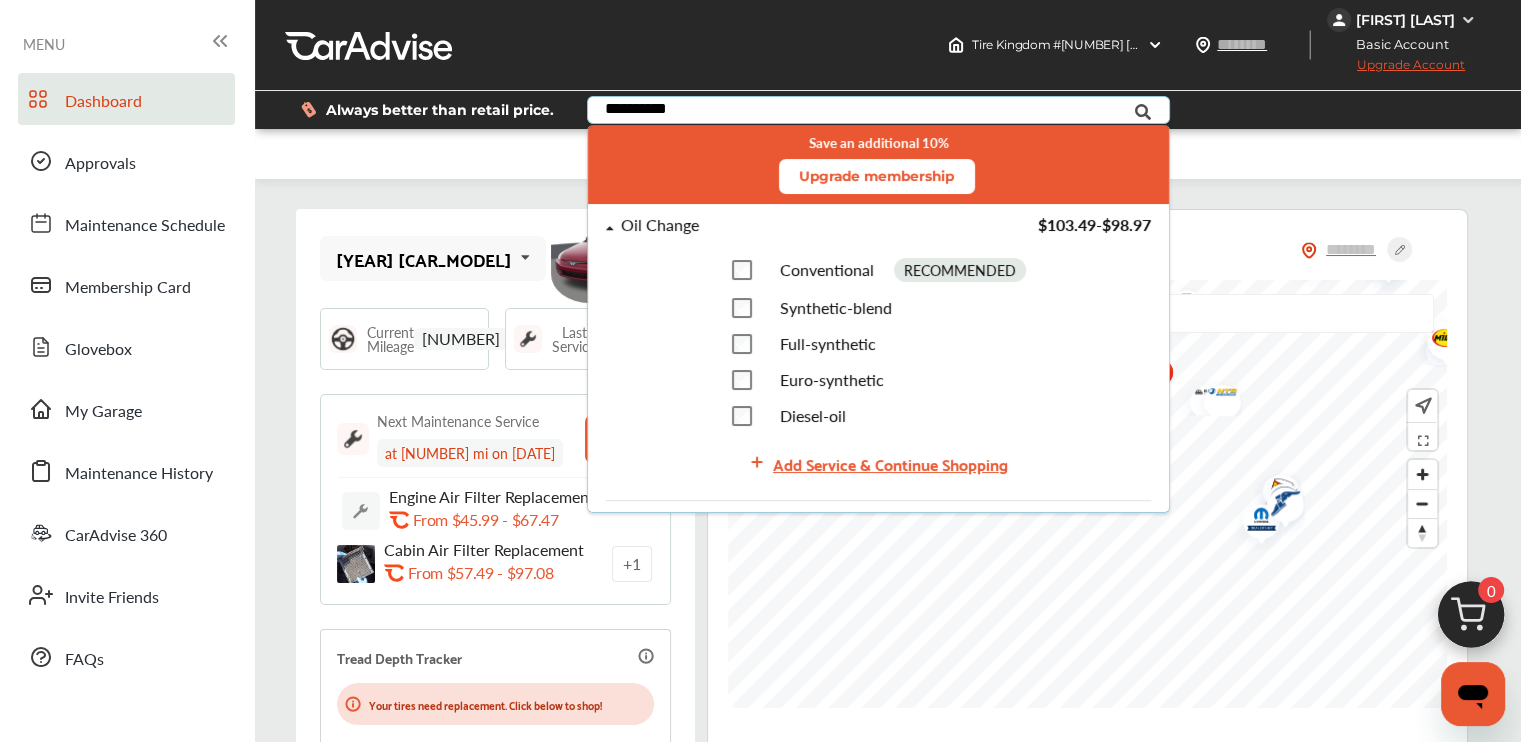 type on "**********" 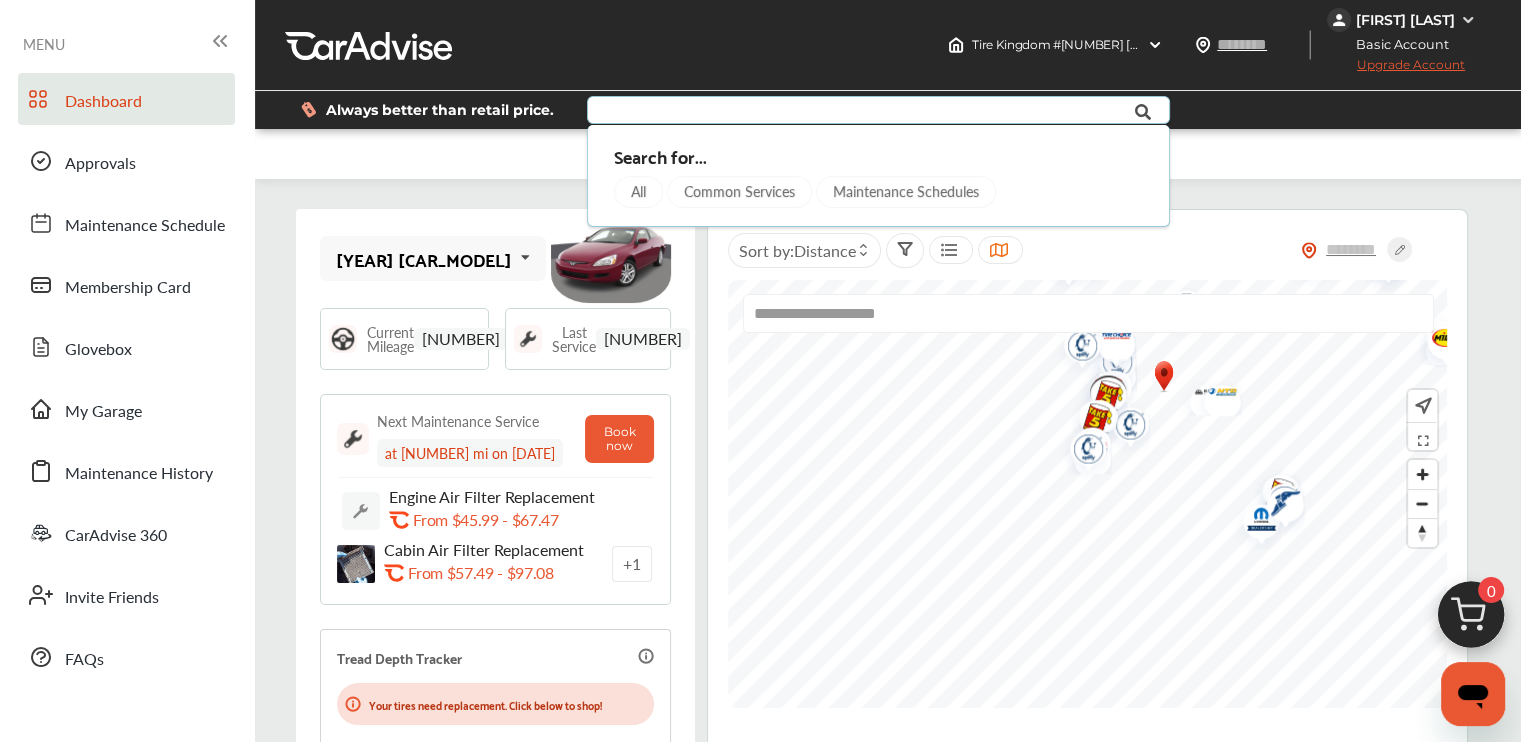click at bounding box center (860, 112) 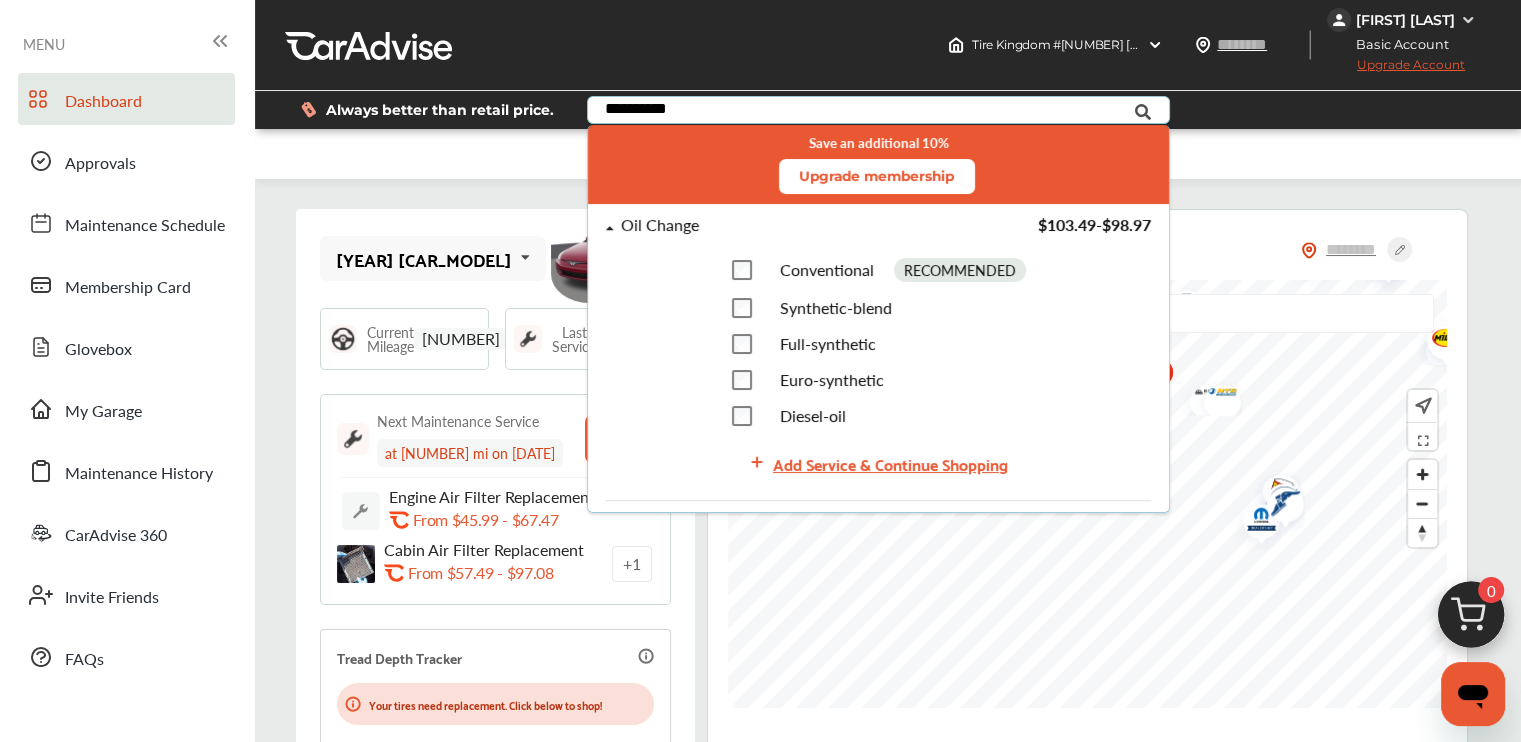 type on "**********" 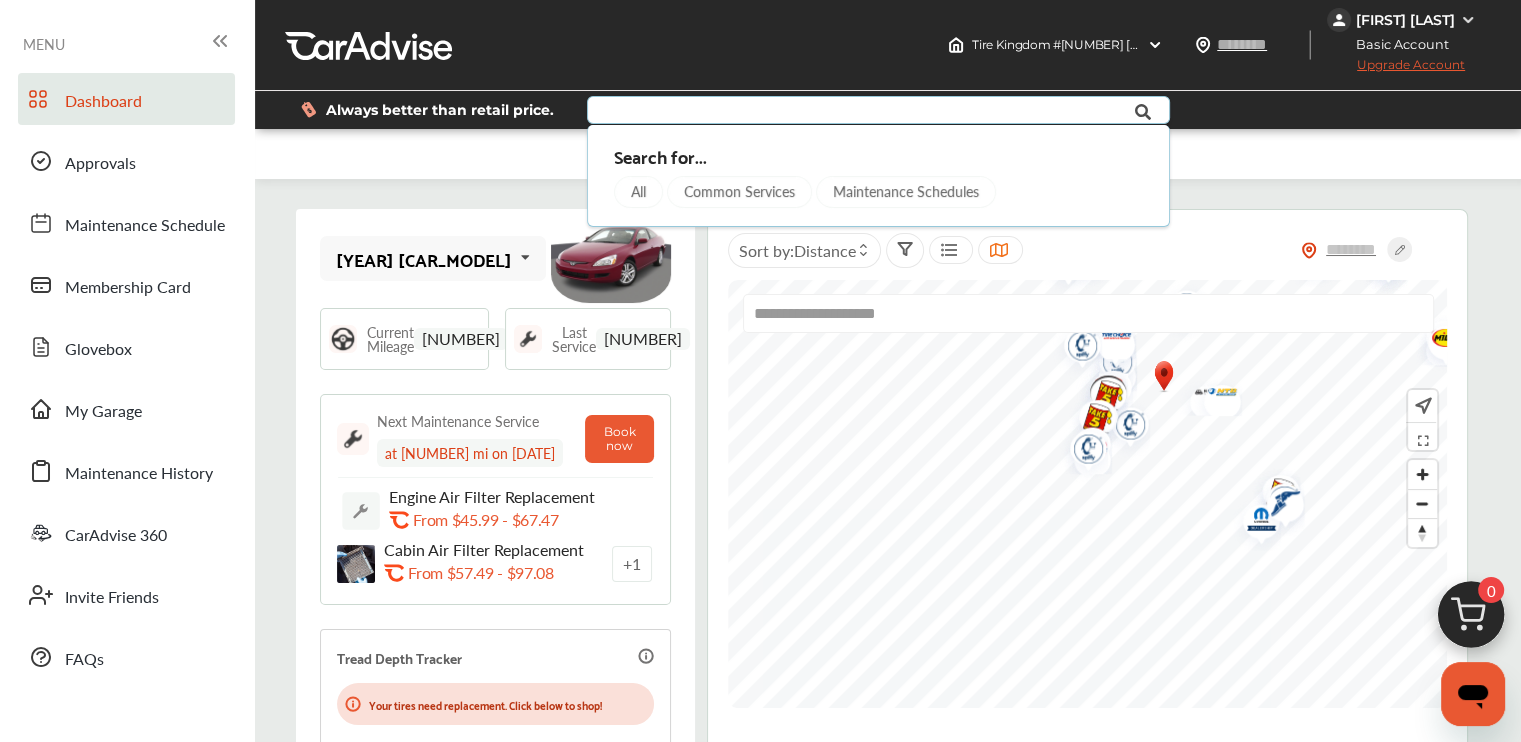 paste on "**********" 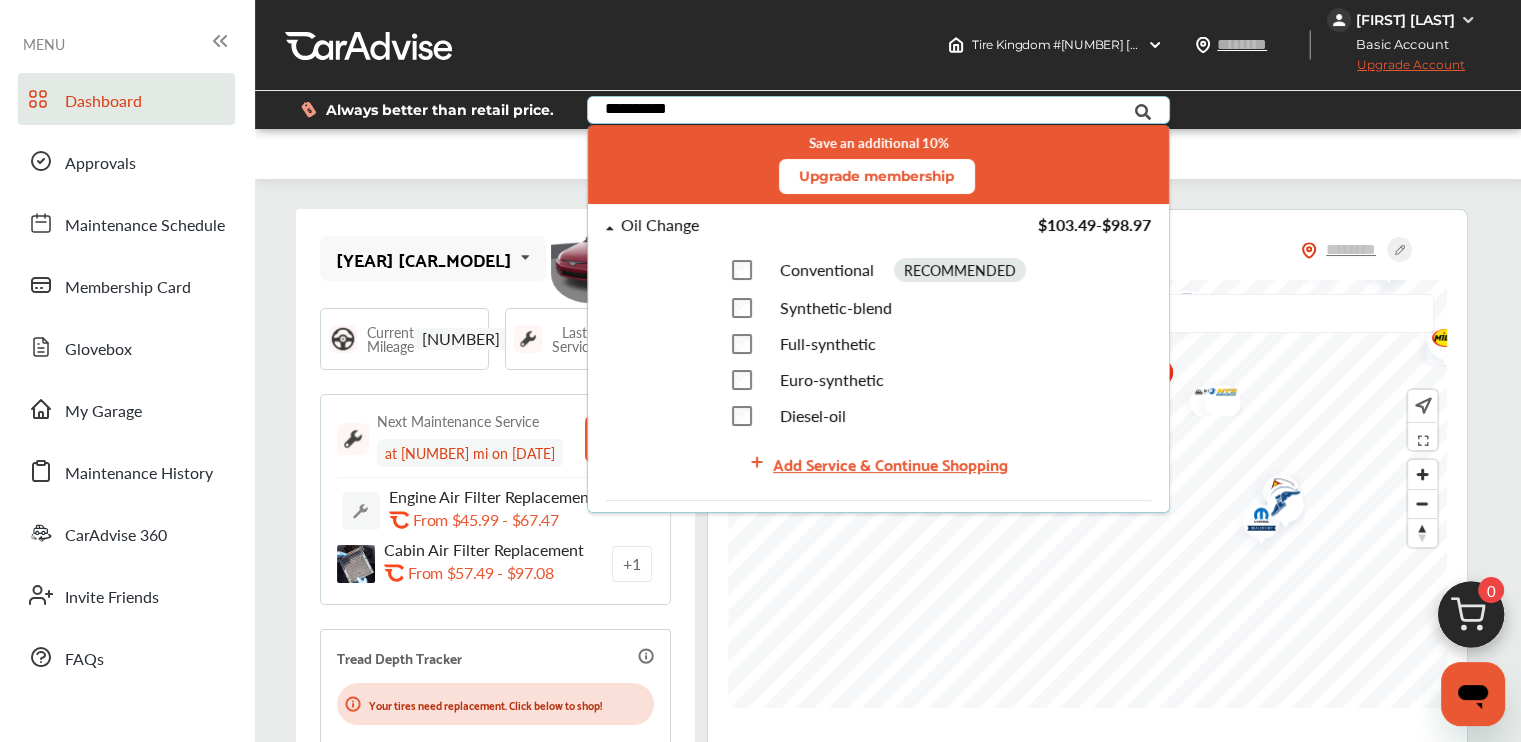type on "**********" 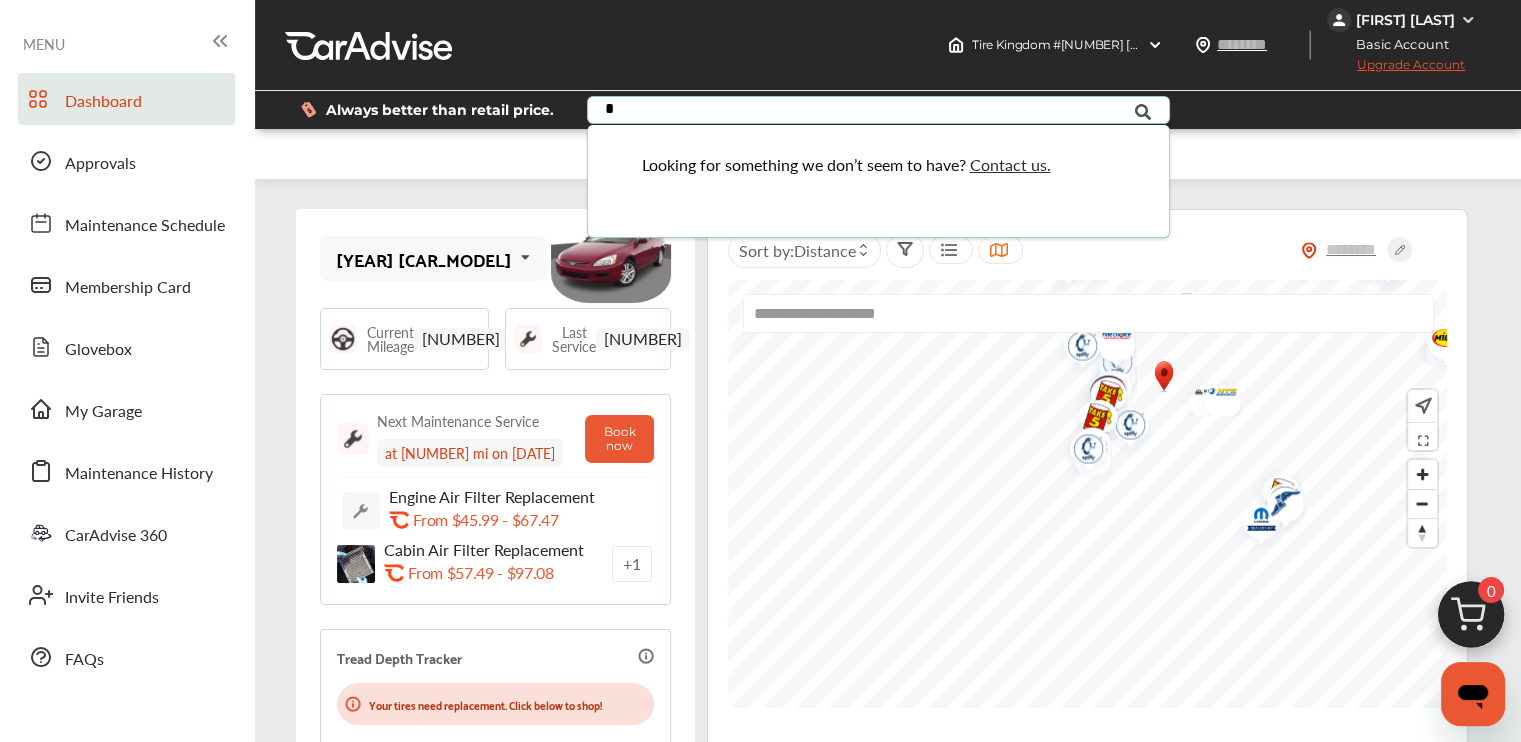 type on "*" 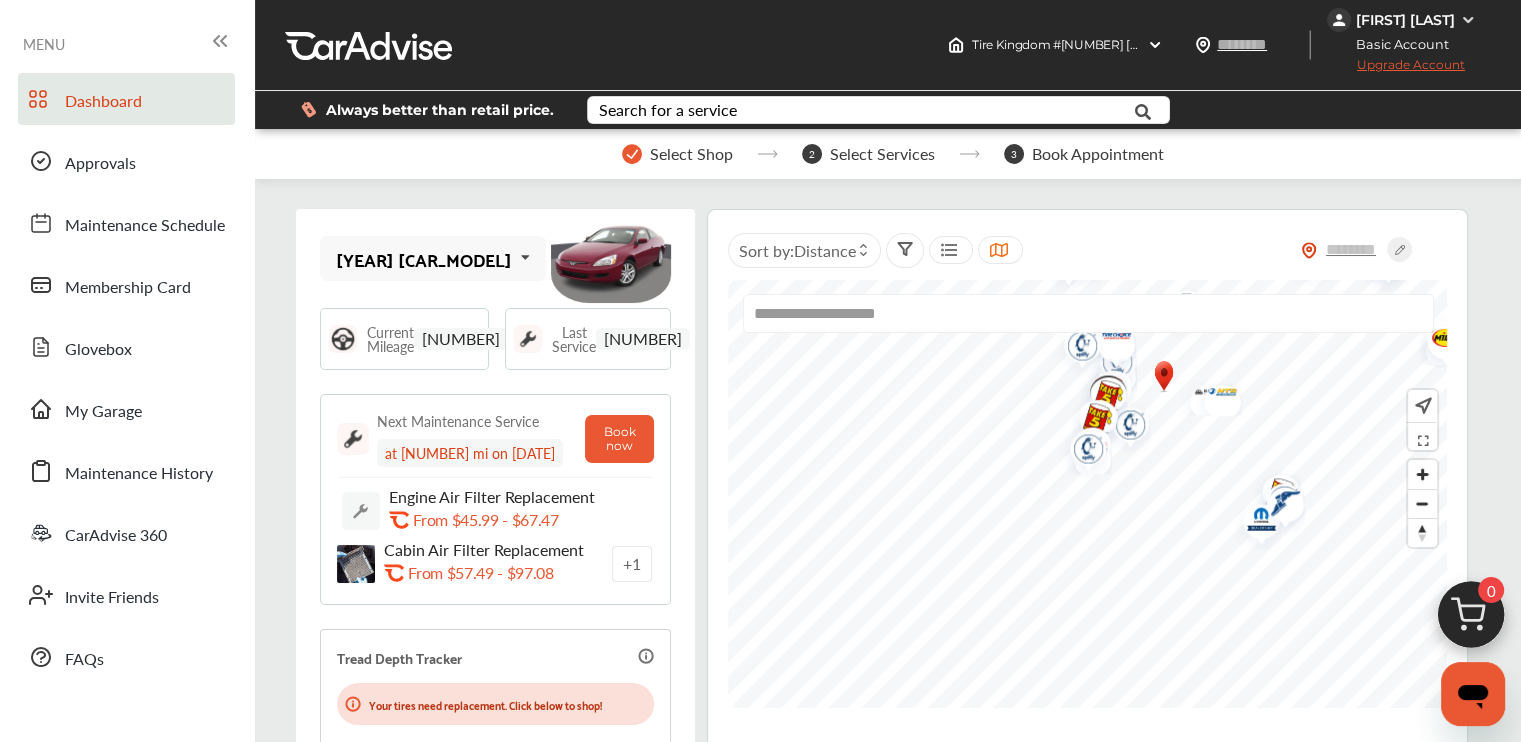 click on "Always better than retail price. Search for a service Search for... All Common Services Maintenance Schedules" at bounding box center [888, 110] 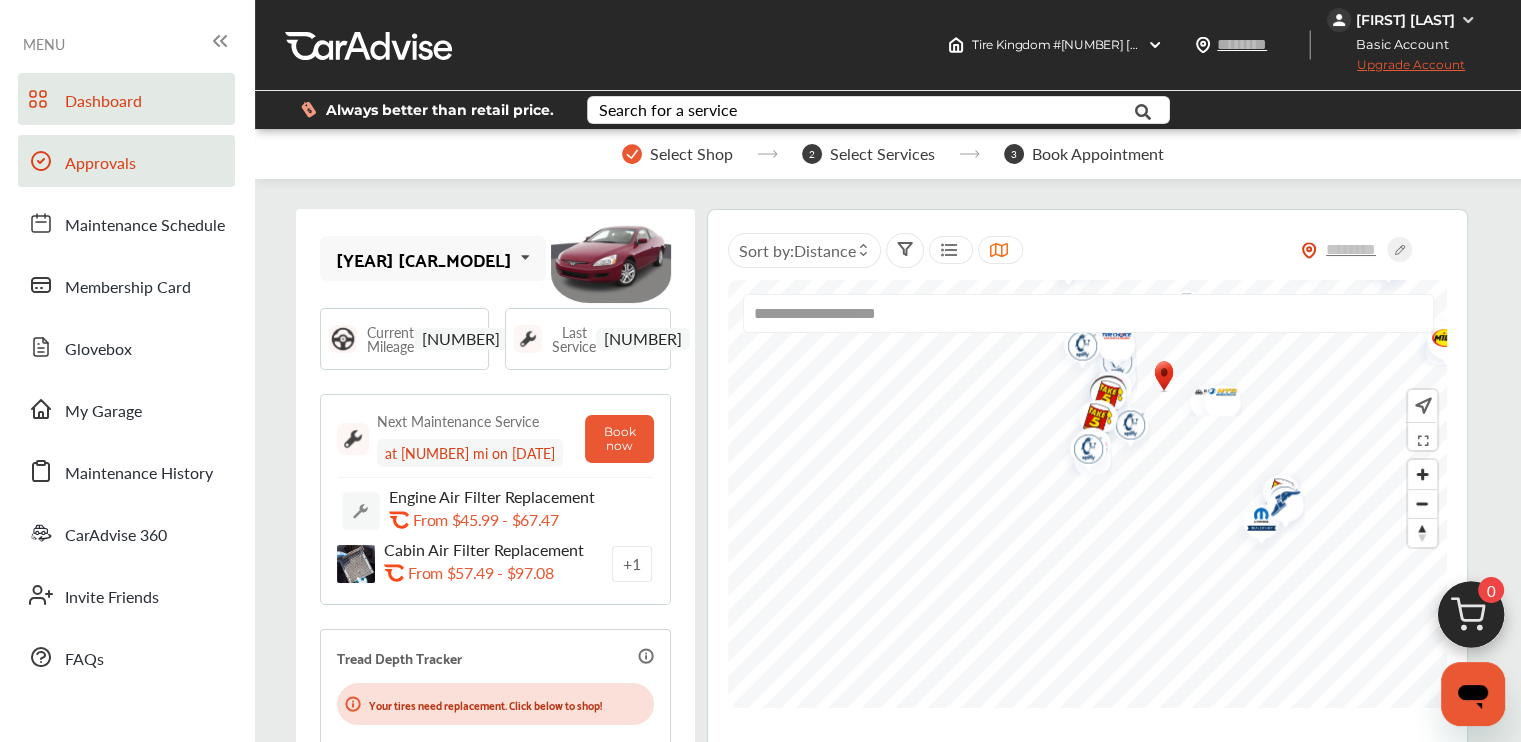 click on "Approvals" at bounding box center (100, 164) 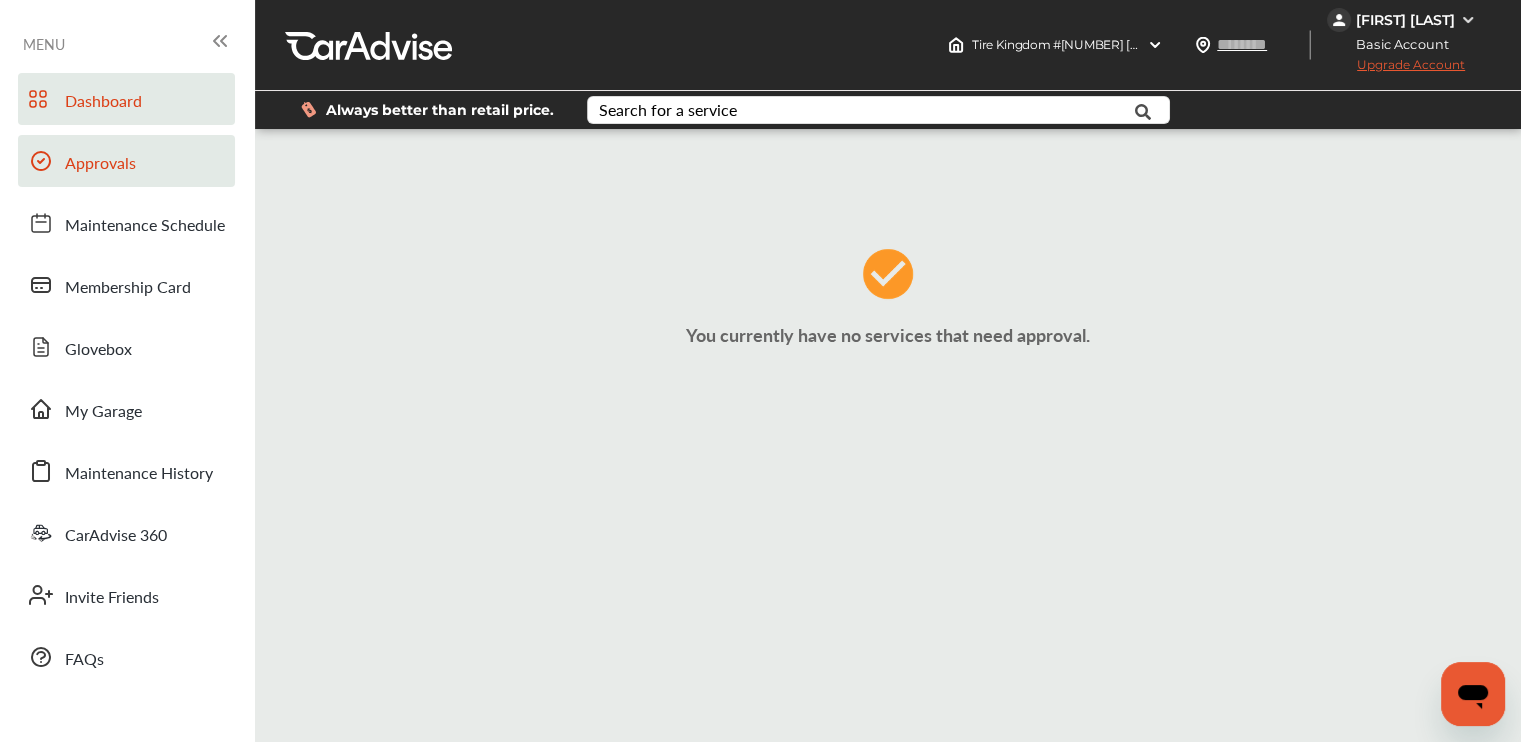 click on "Dashboard" at bounding box center (103, 102) 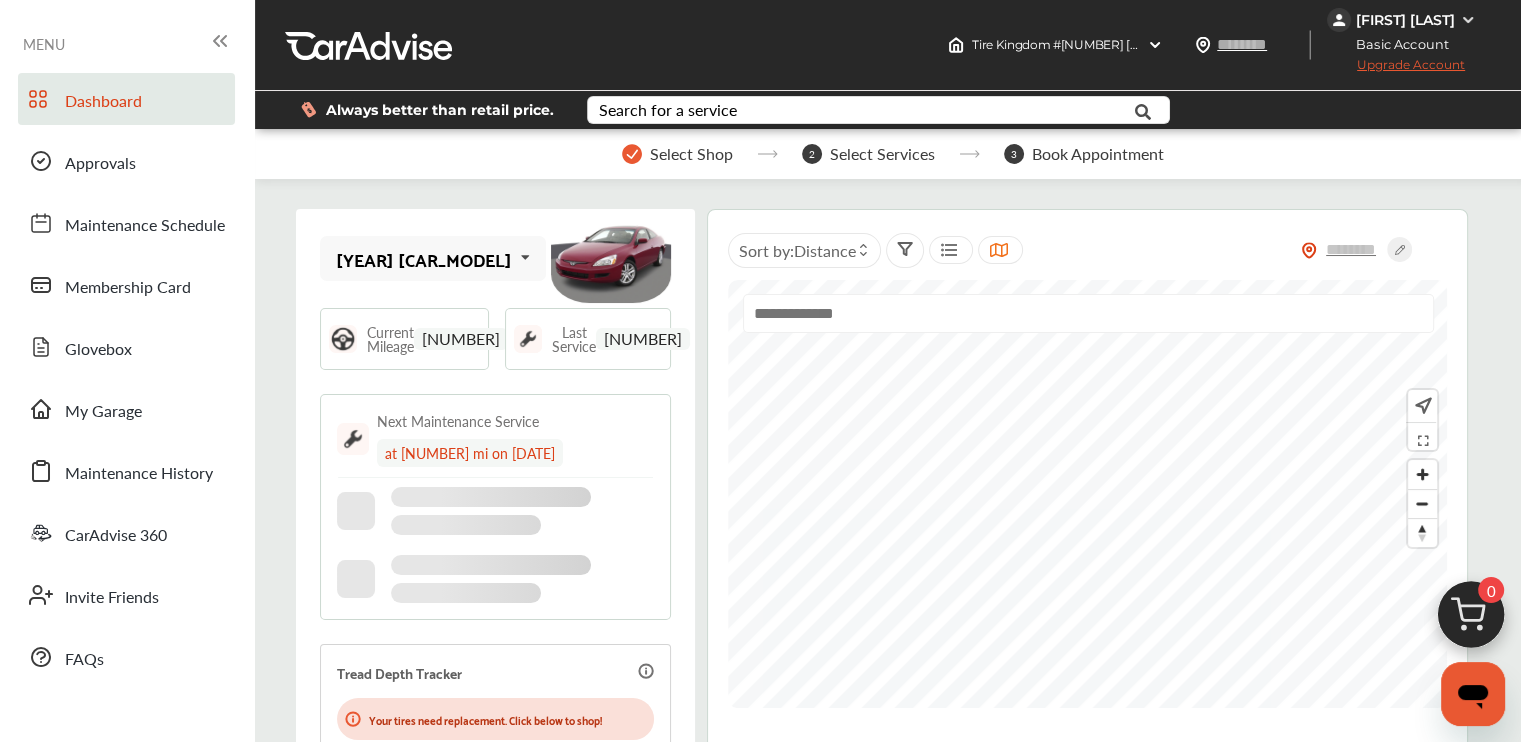 click on "MENU" at bounding box center (44, 44) 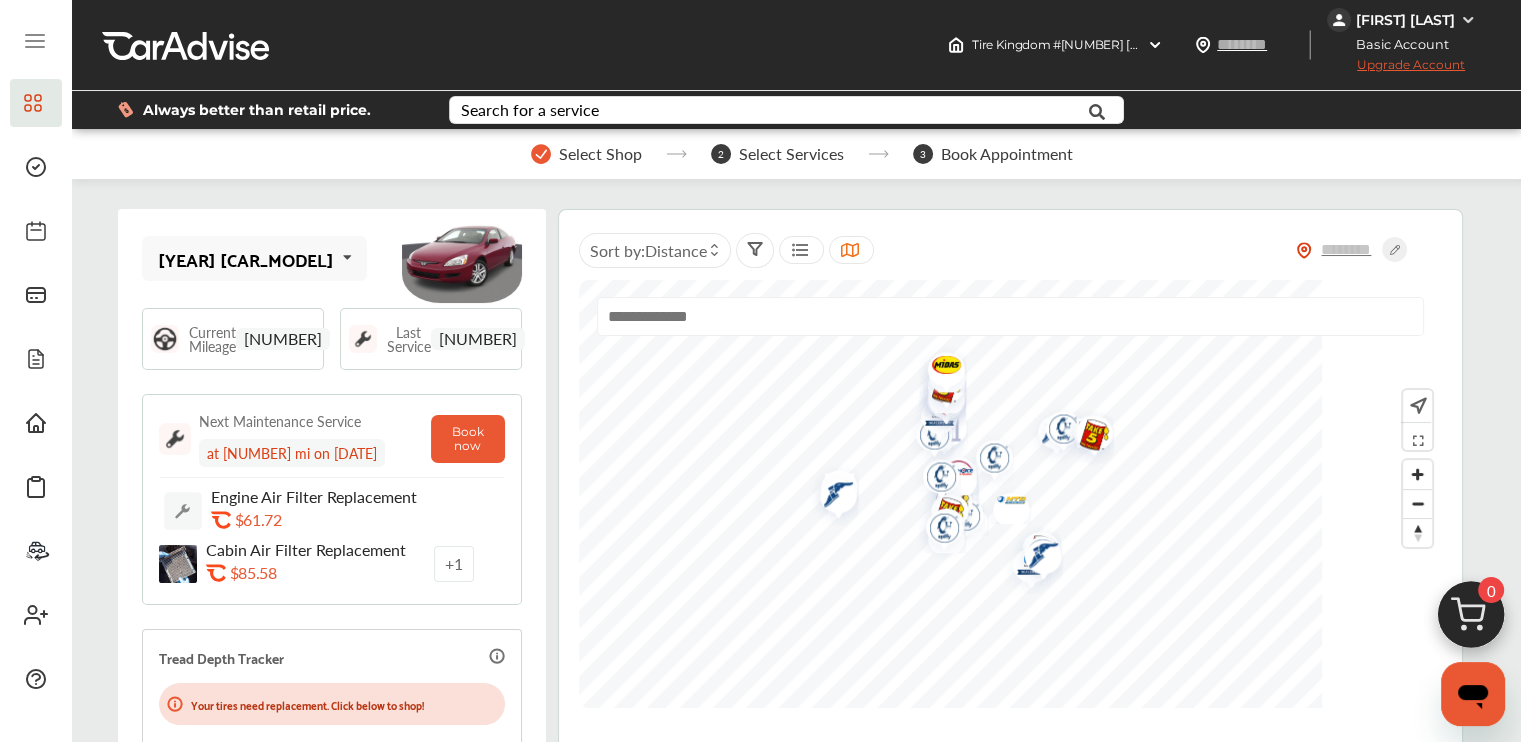 click 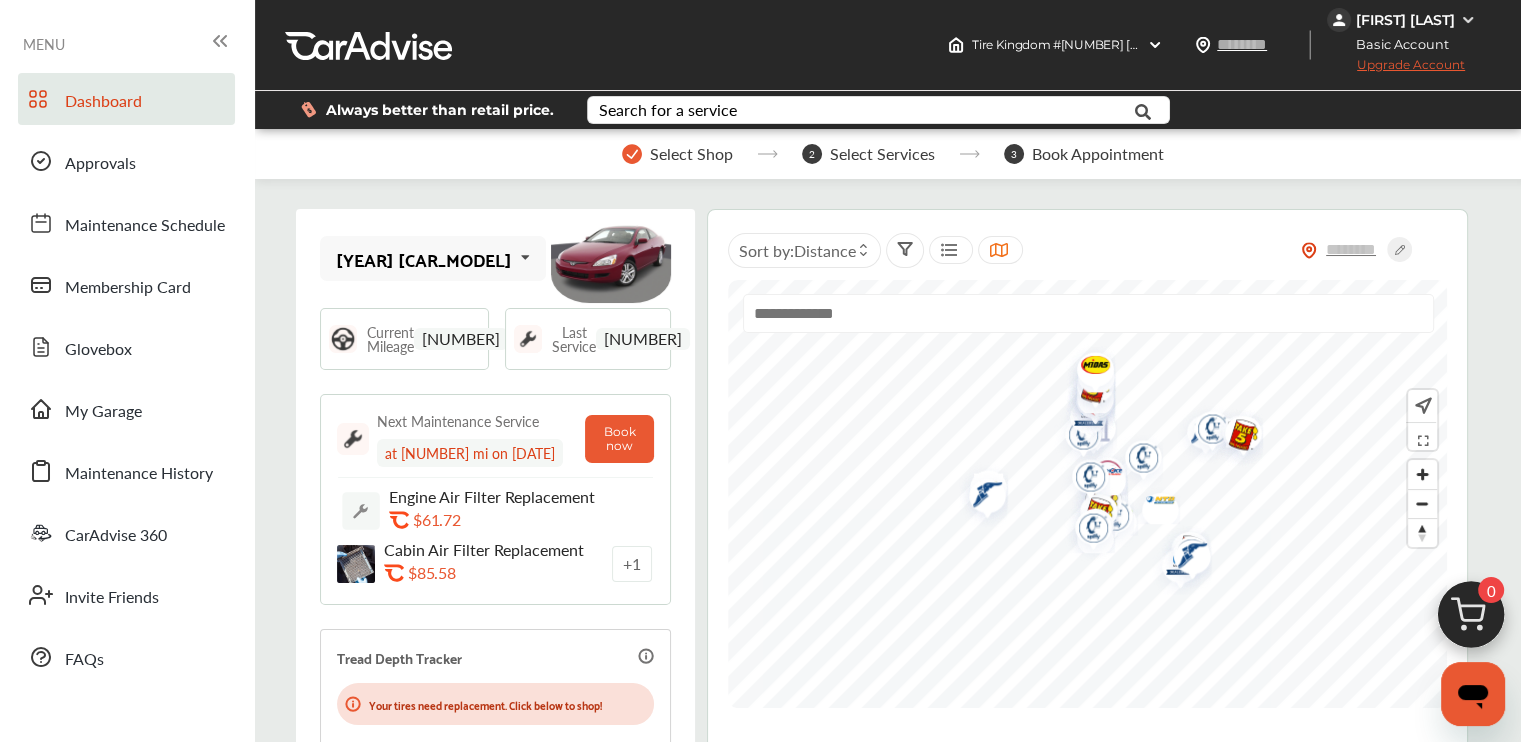 click 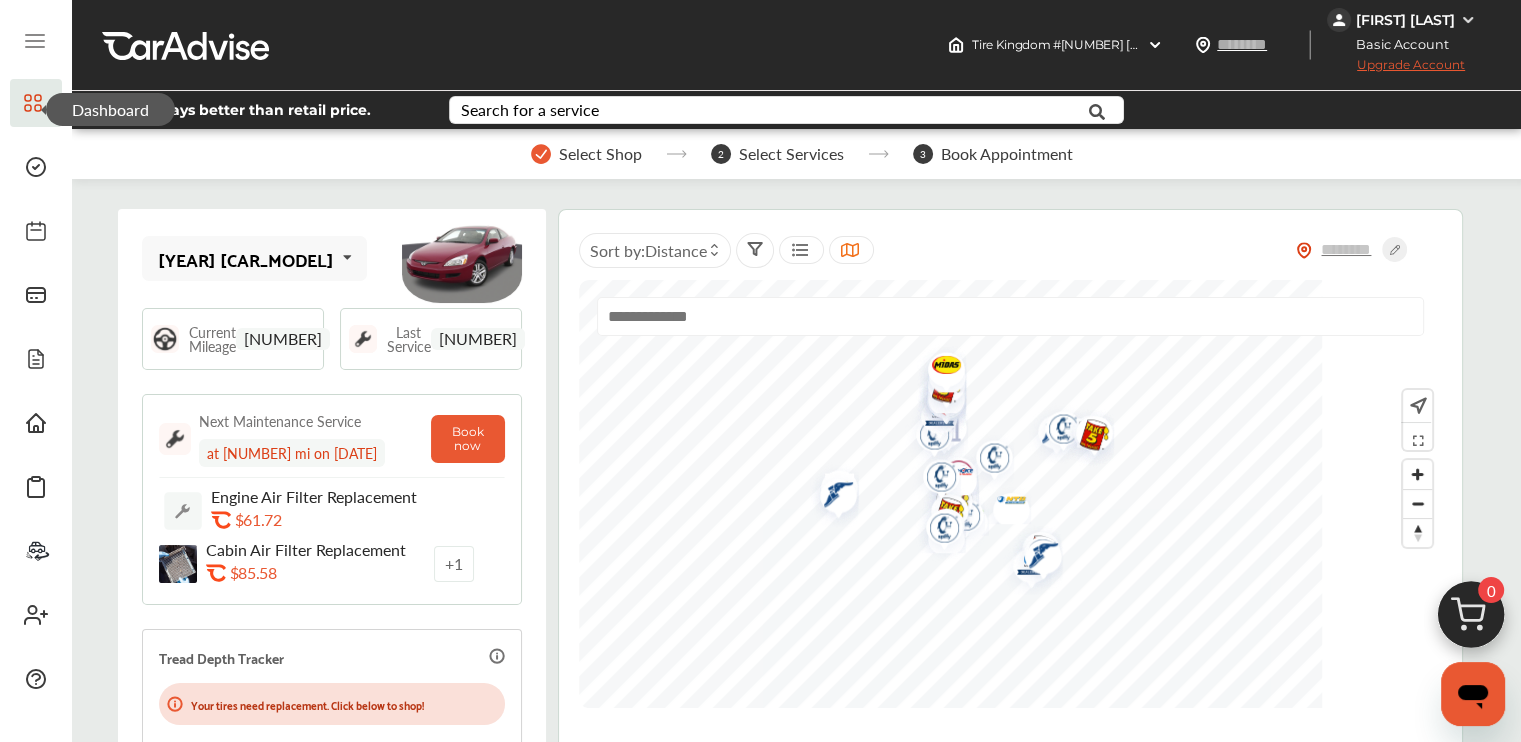click 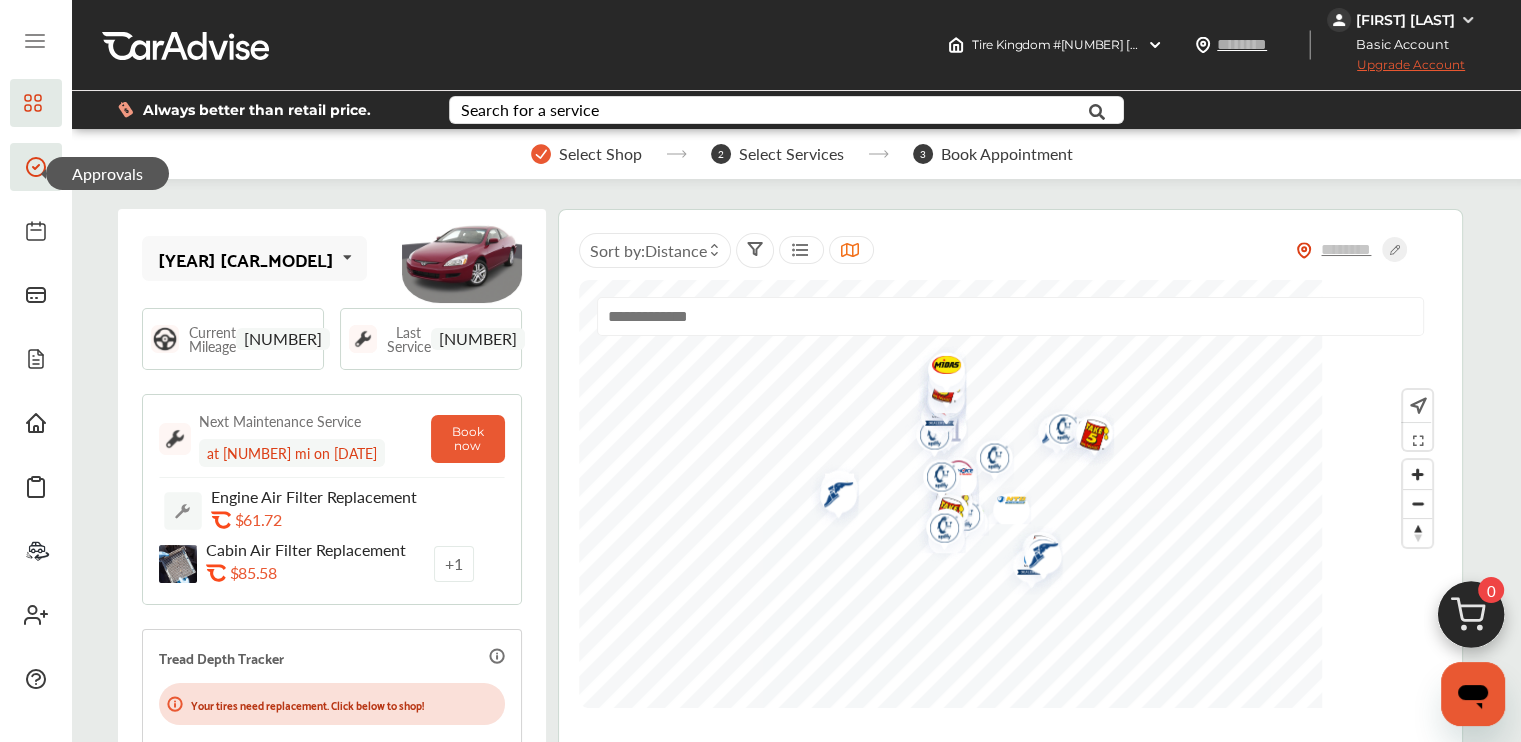 click 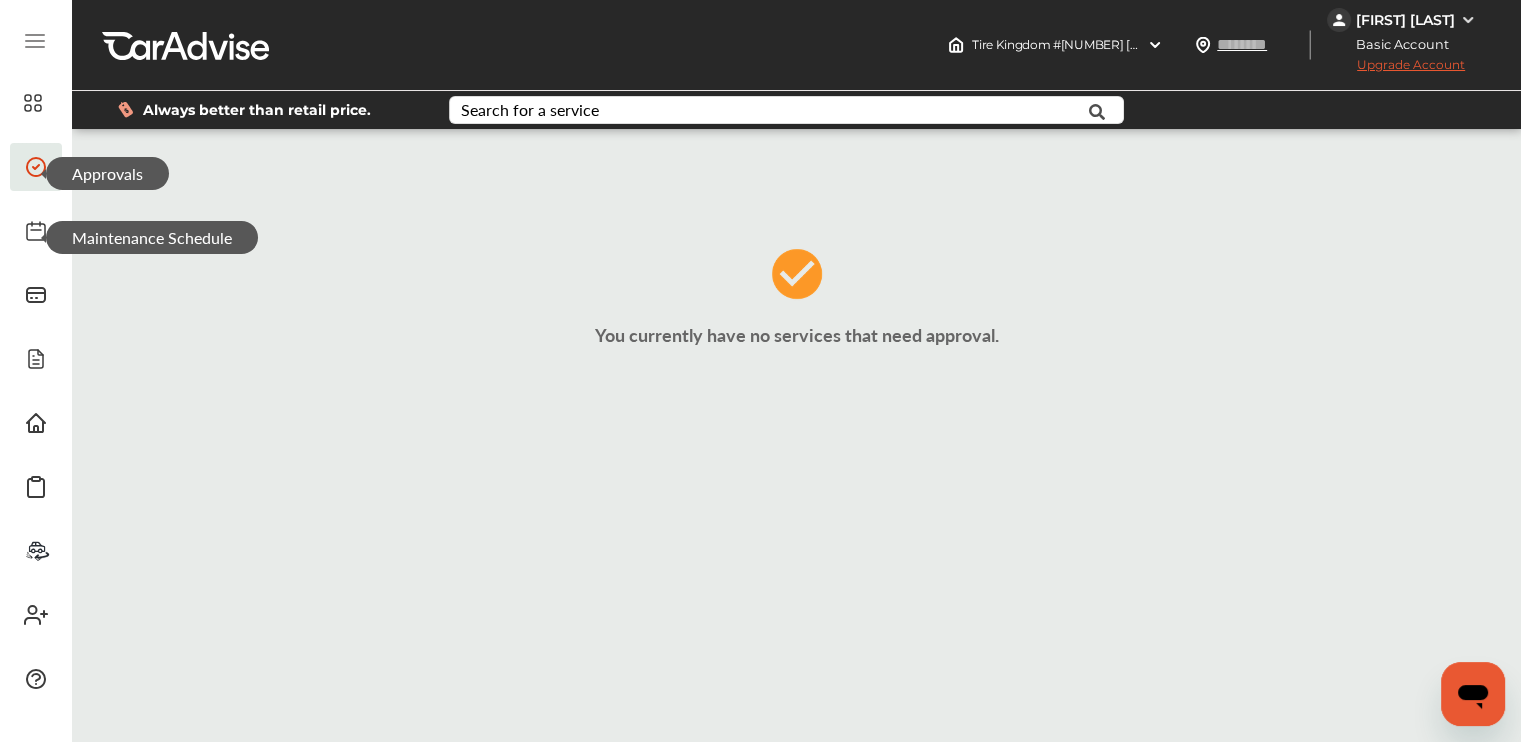 click on "Maintenance Schedule" at bounding box center (152, 237) 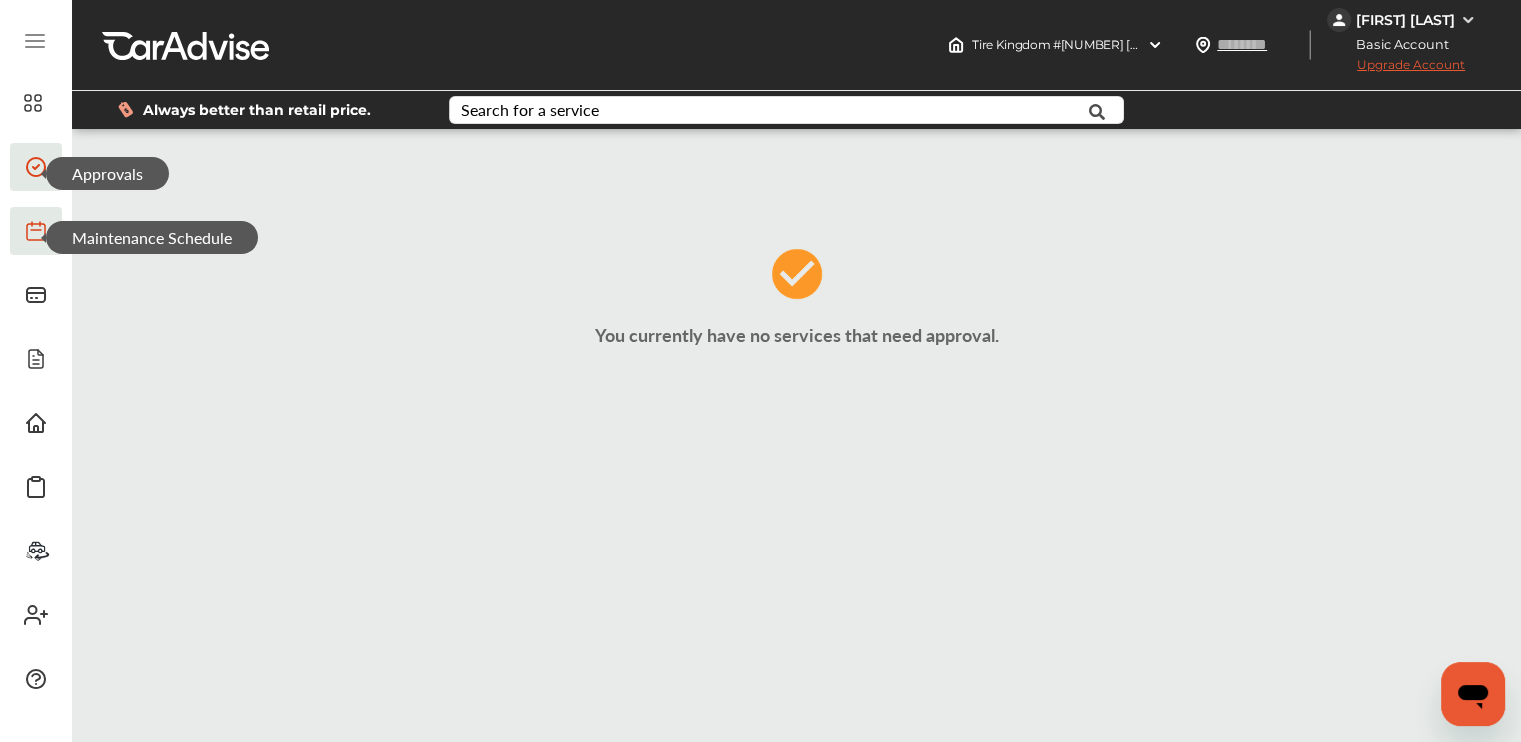 click 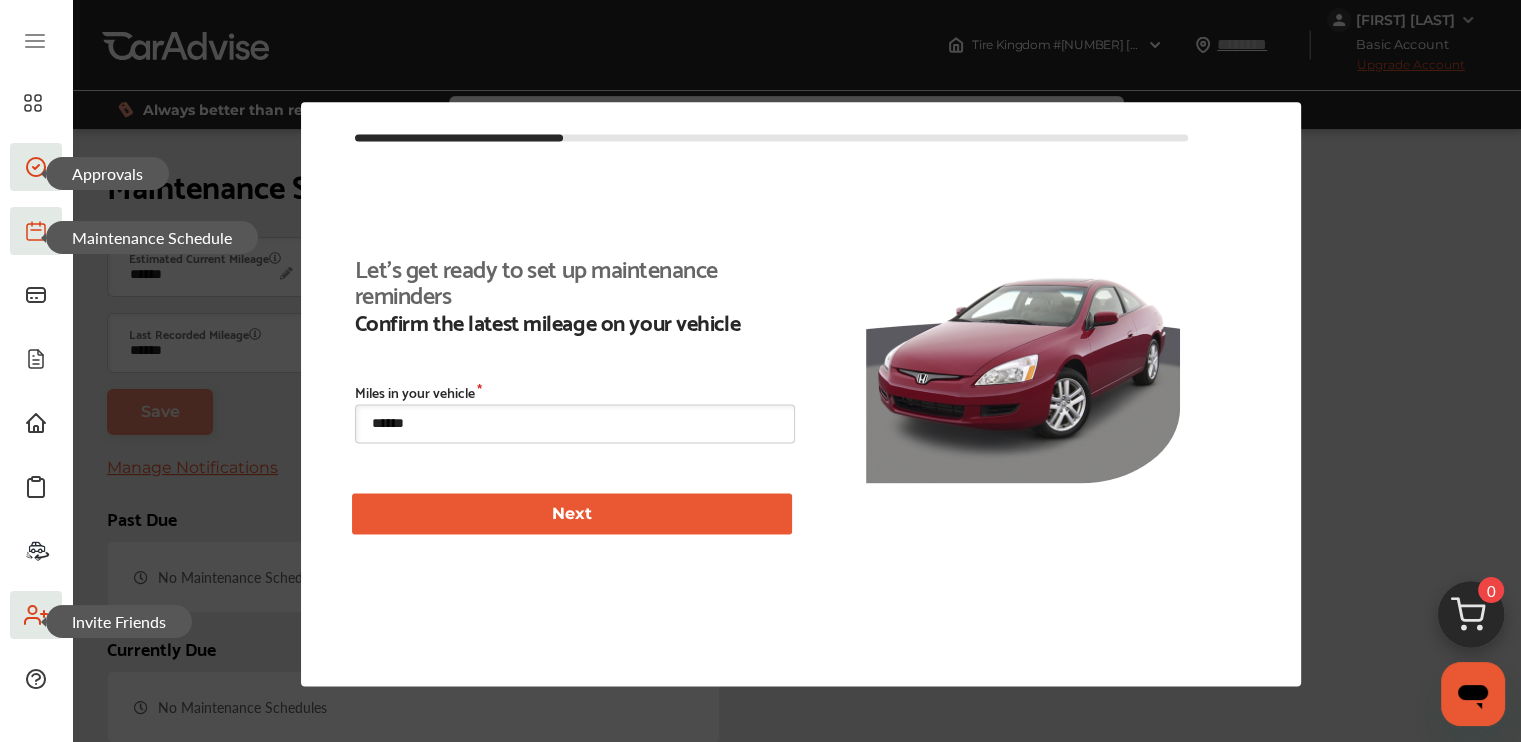 scroll, scrollTop: 300, scrollLeft: 0, axis: vertical 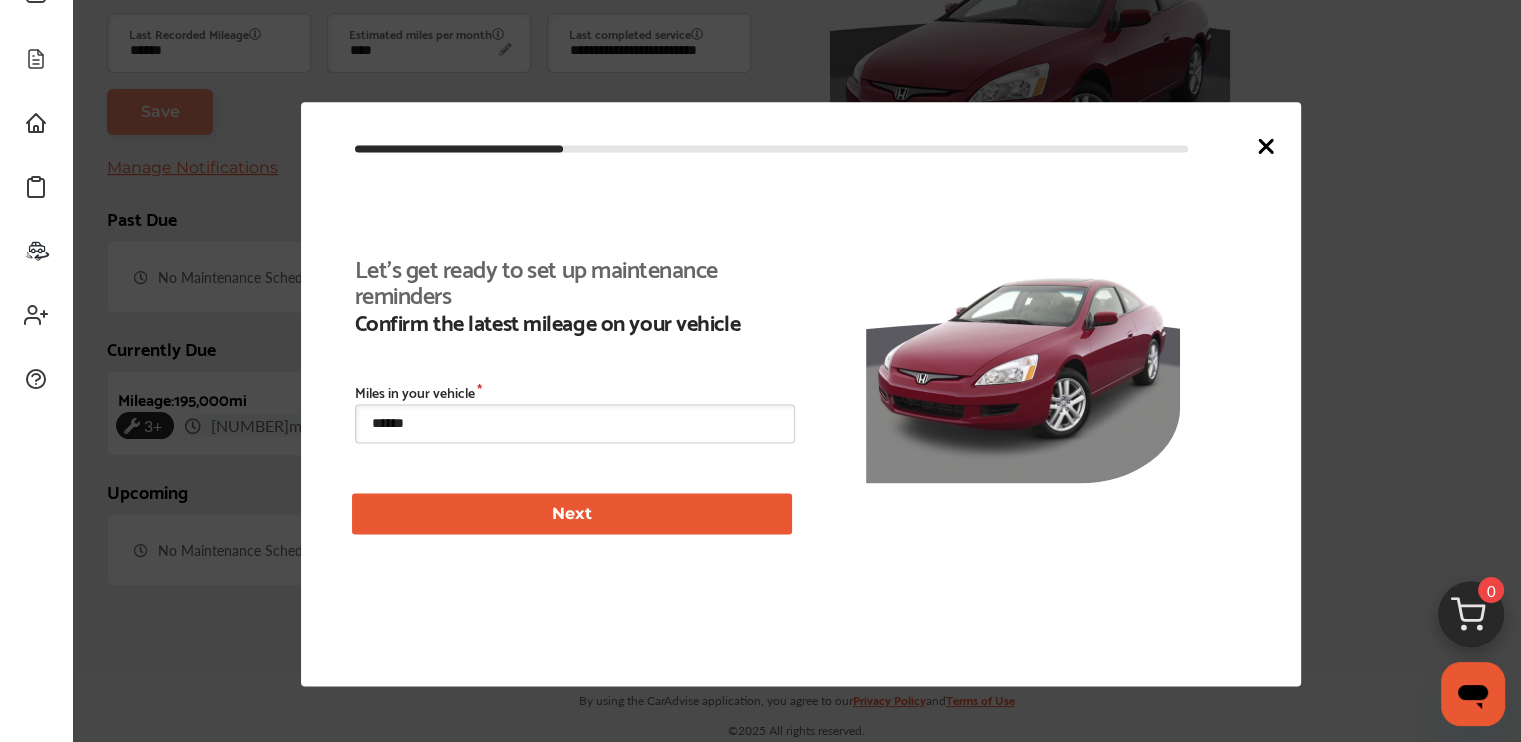 click 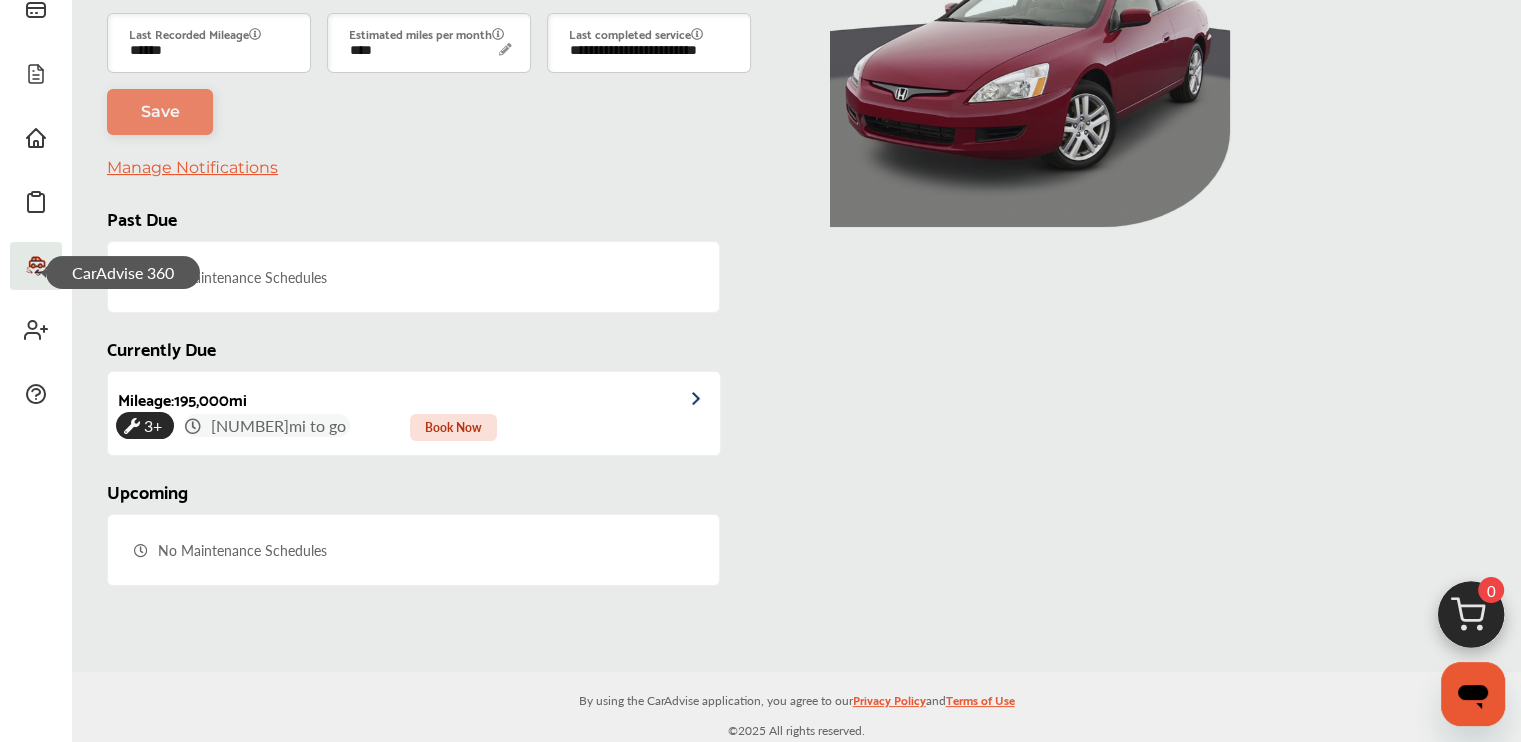 click 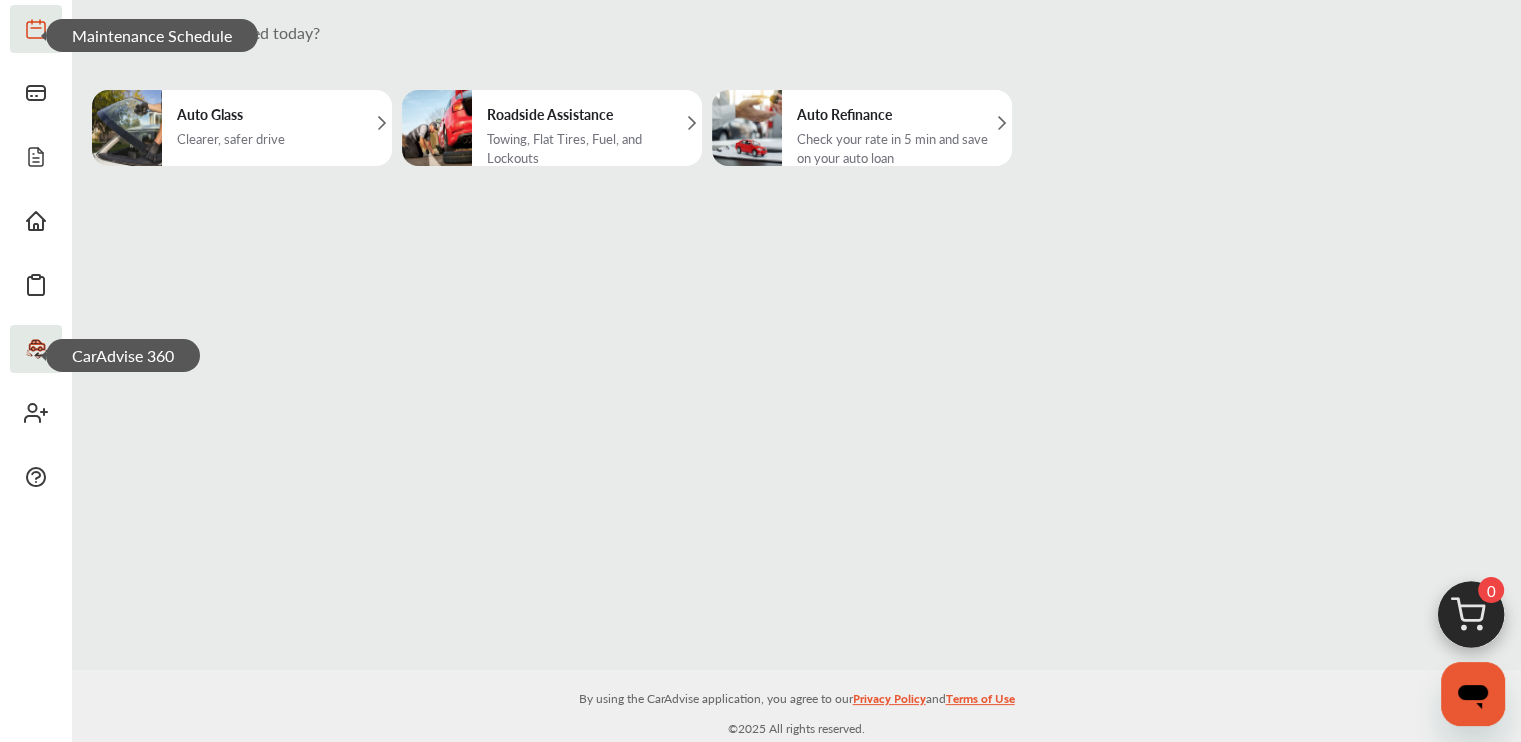 scroll, scrollTop: 0, scrollLeft: 0, axis: both 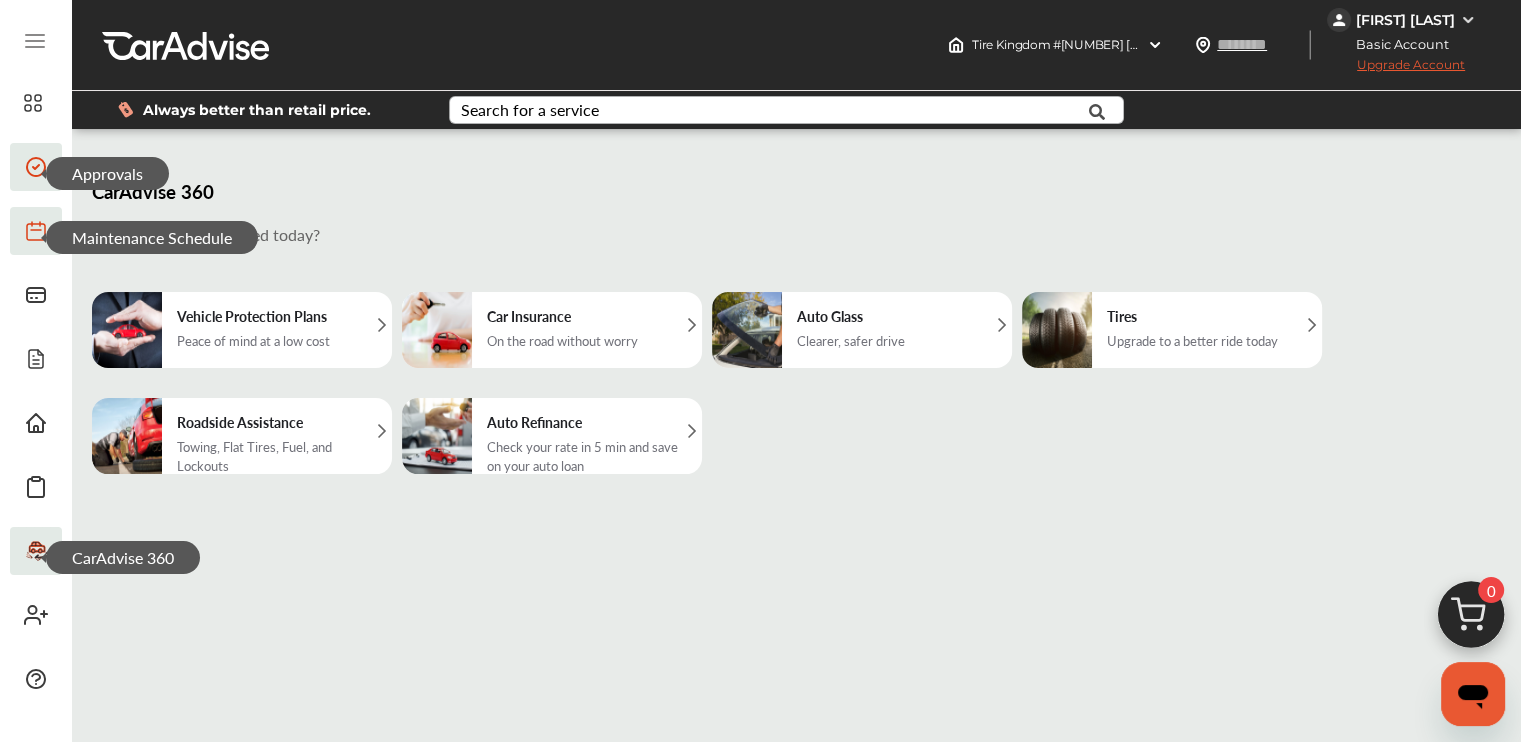 click on "Search for a service" at bounding box center (530, 110) 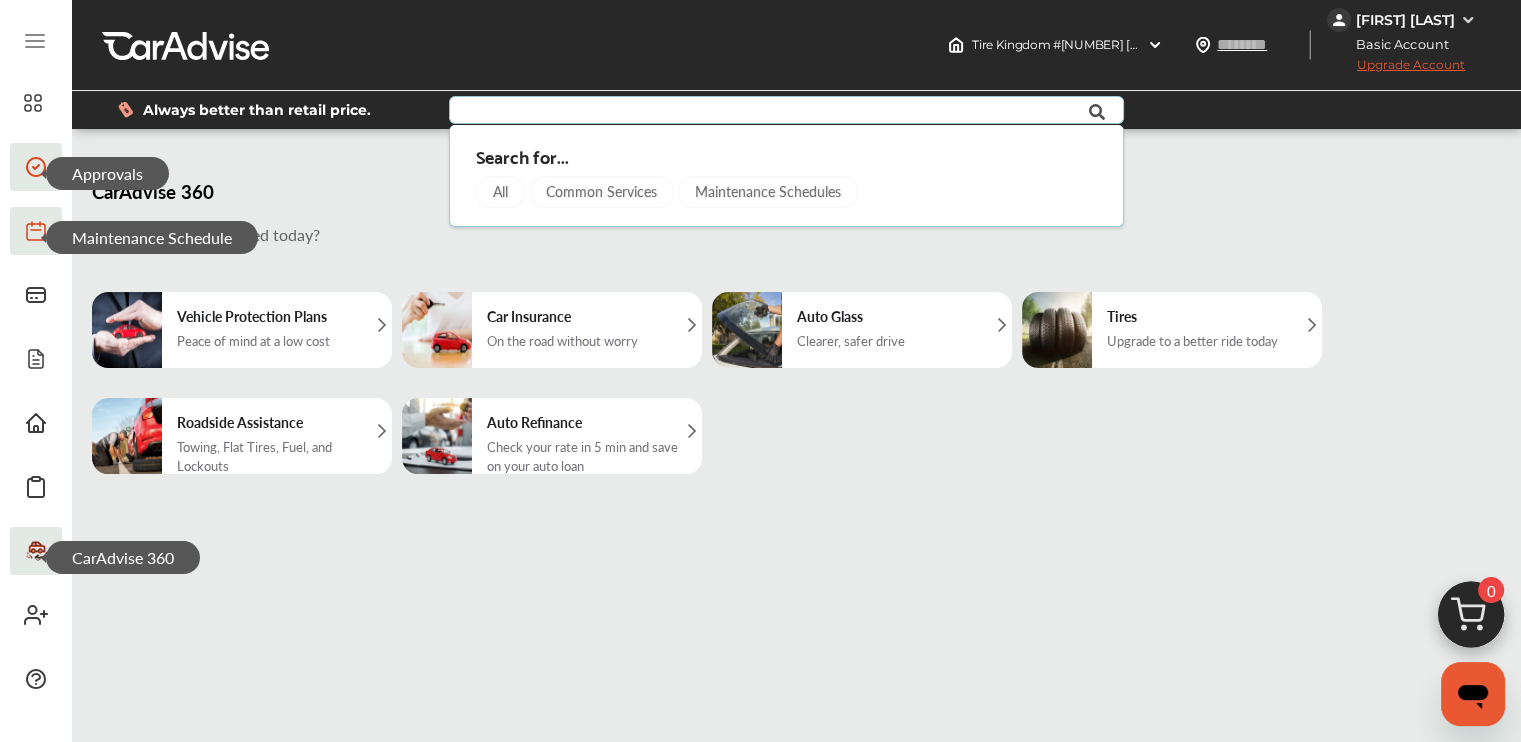paste on "**********" 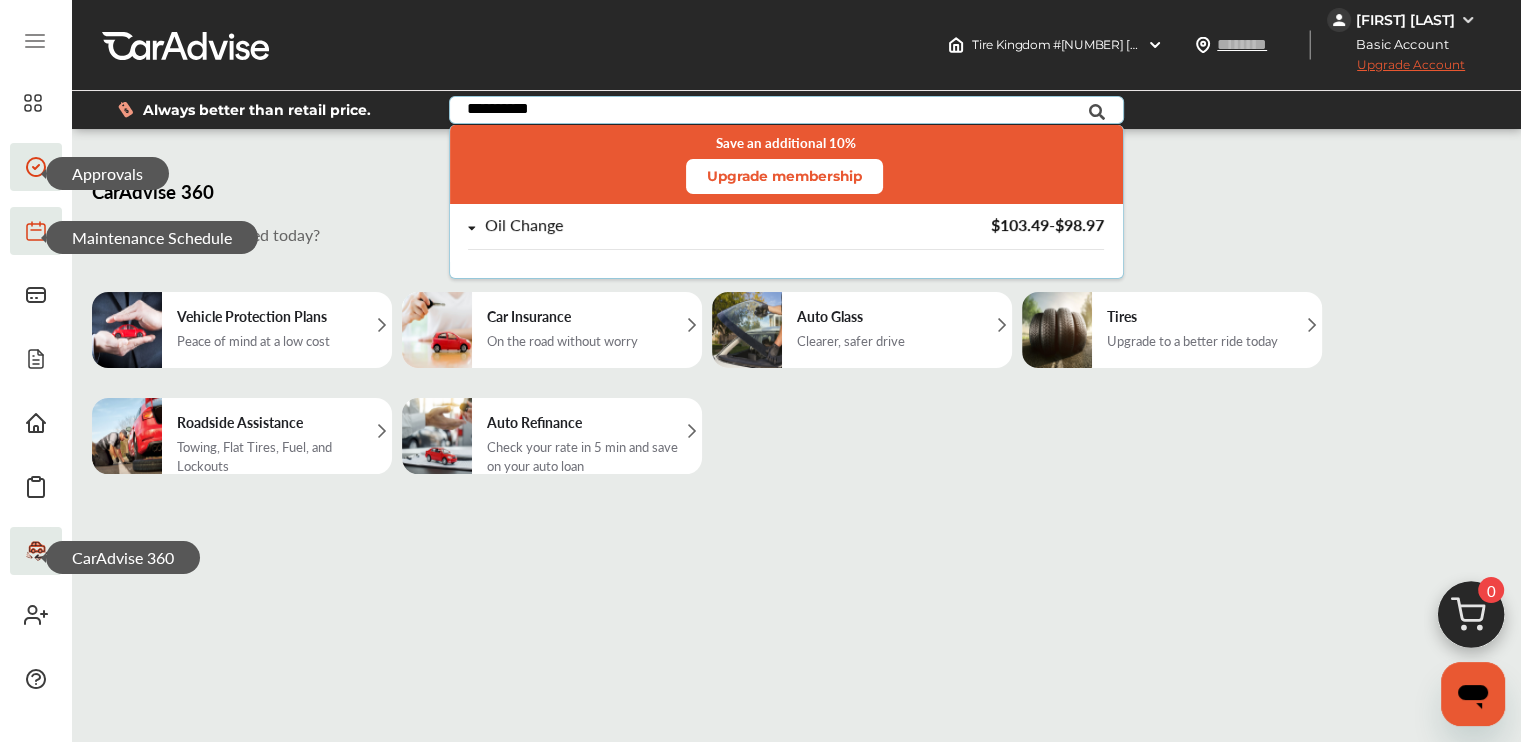 type on "**********" 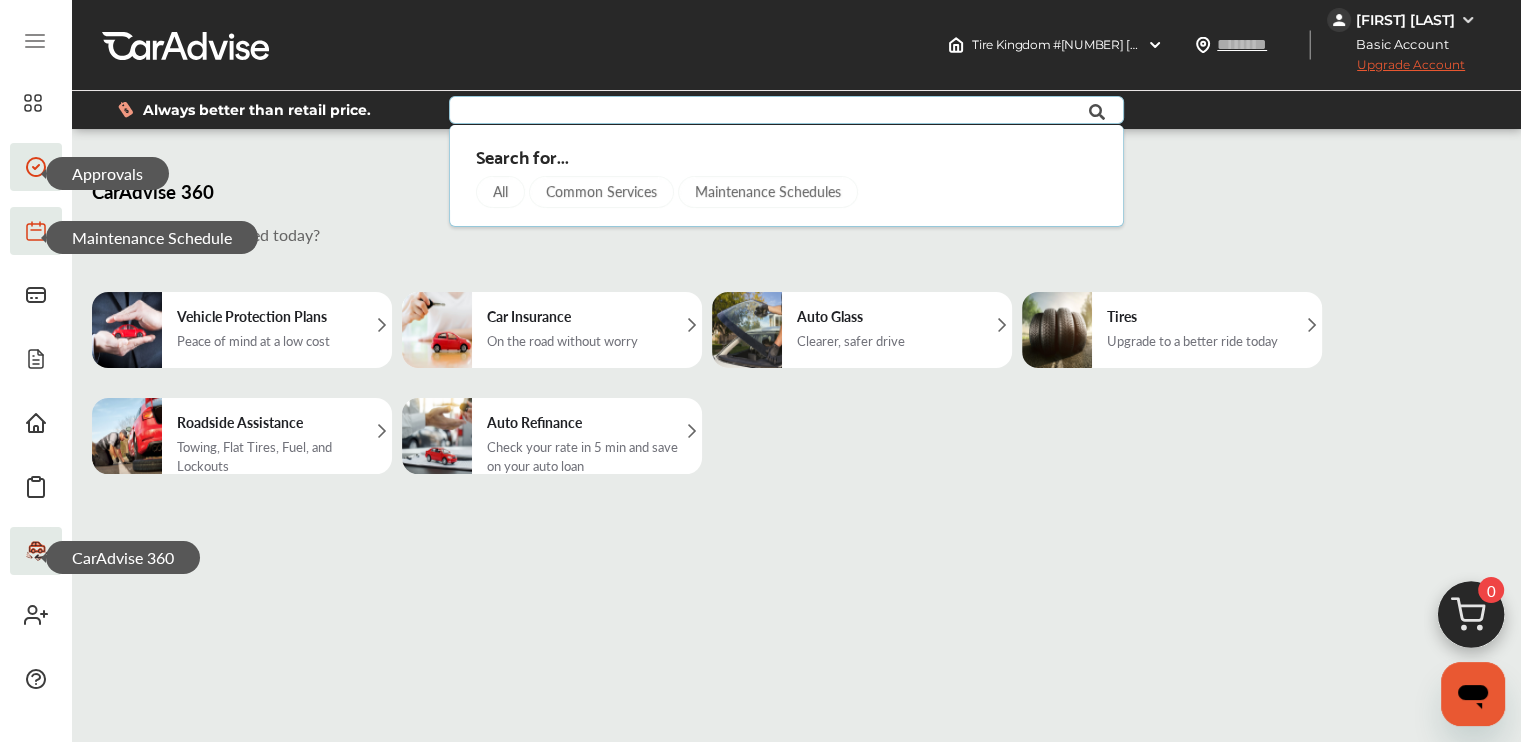 paste on "**********" 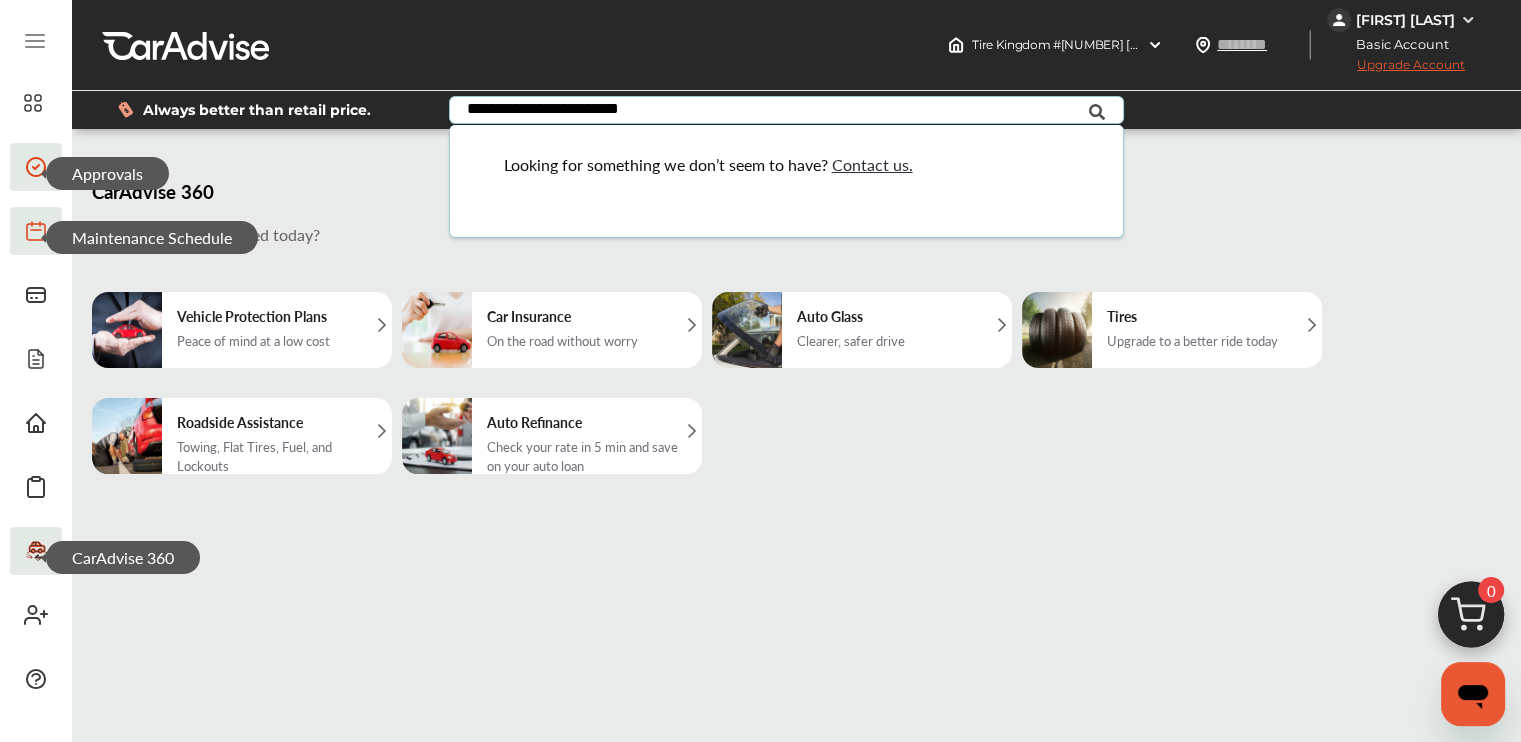 type on "**********" 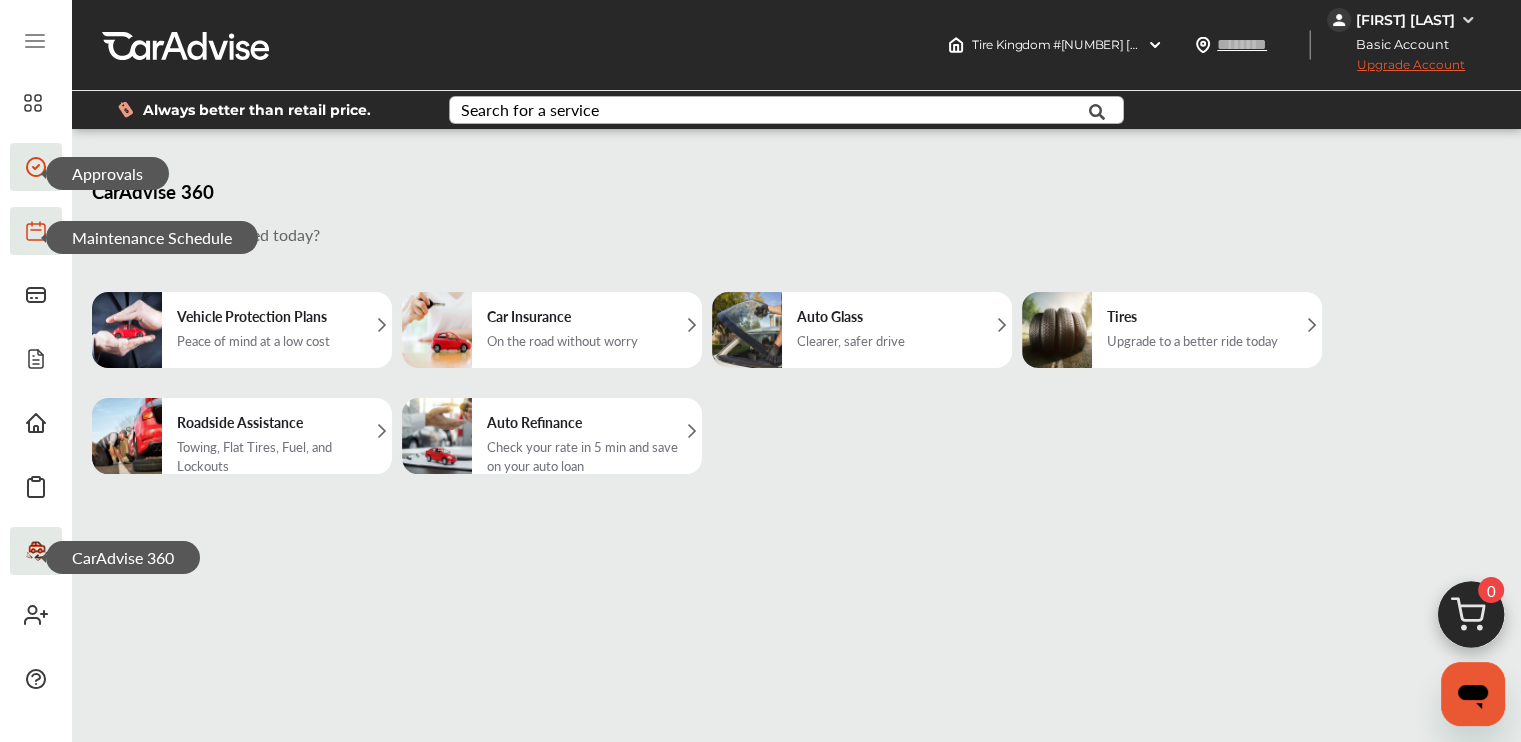 click on "Always better than retail price. Search for a service Search for... All Common Services Maintenance Schedules" at bounding box center (796, 110) 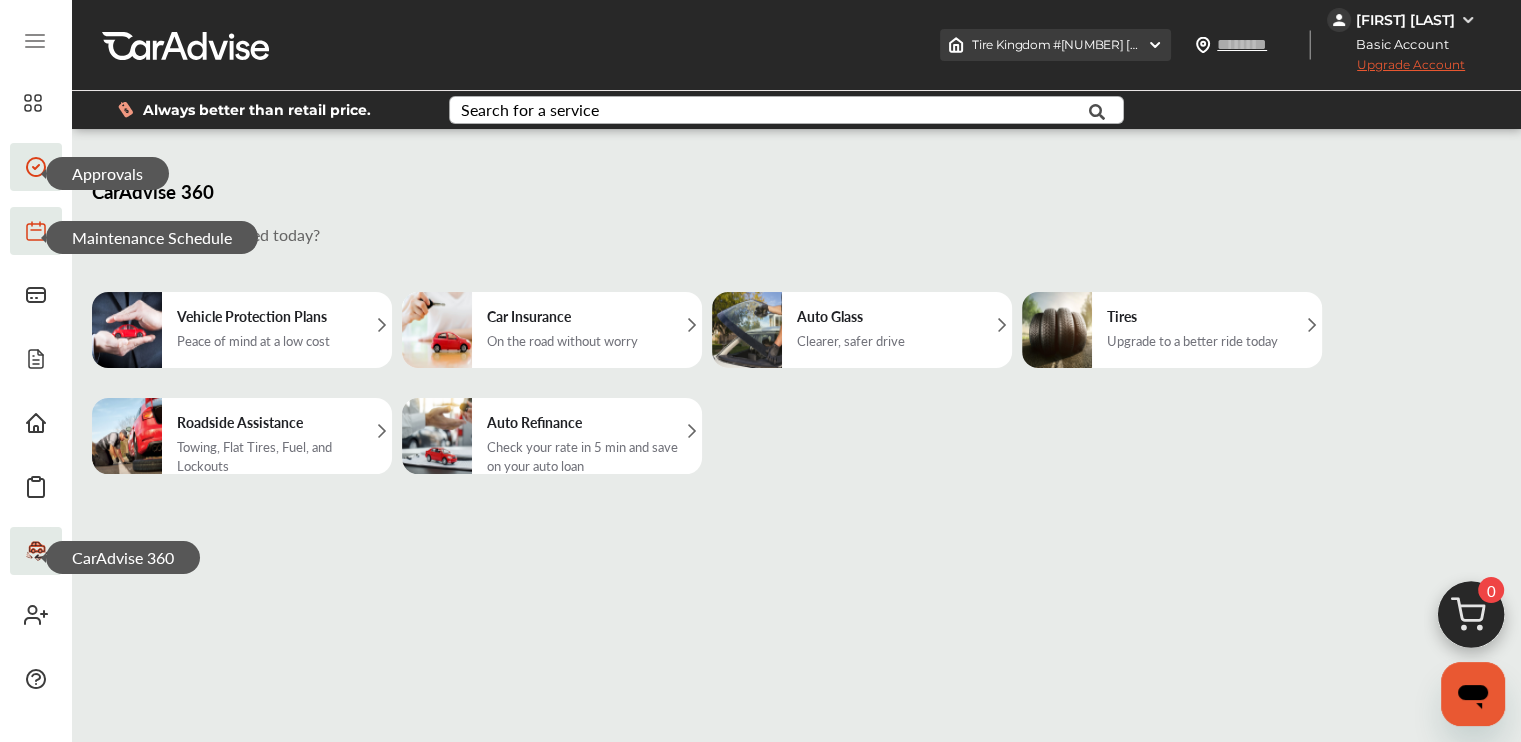 click at bounding box center [1155, 45] 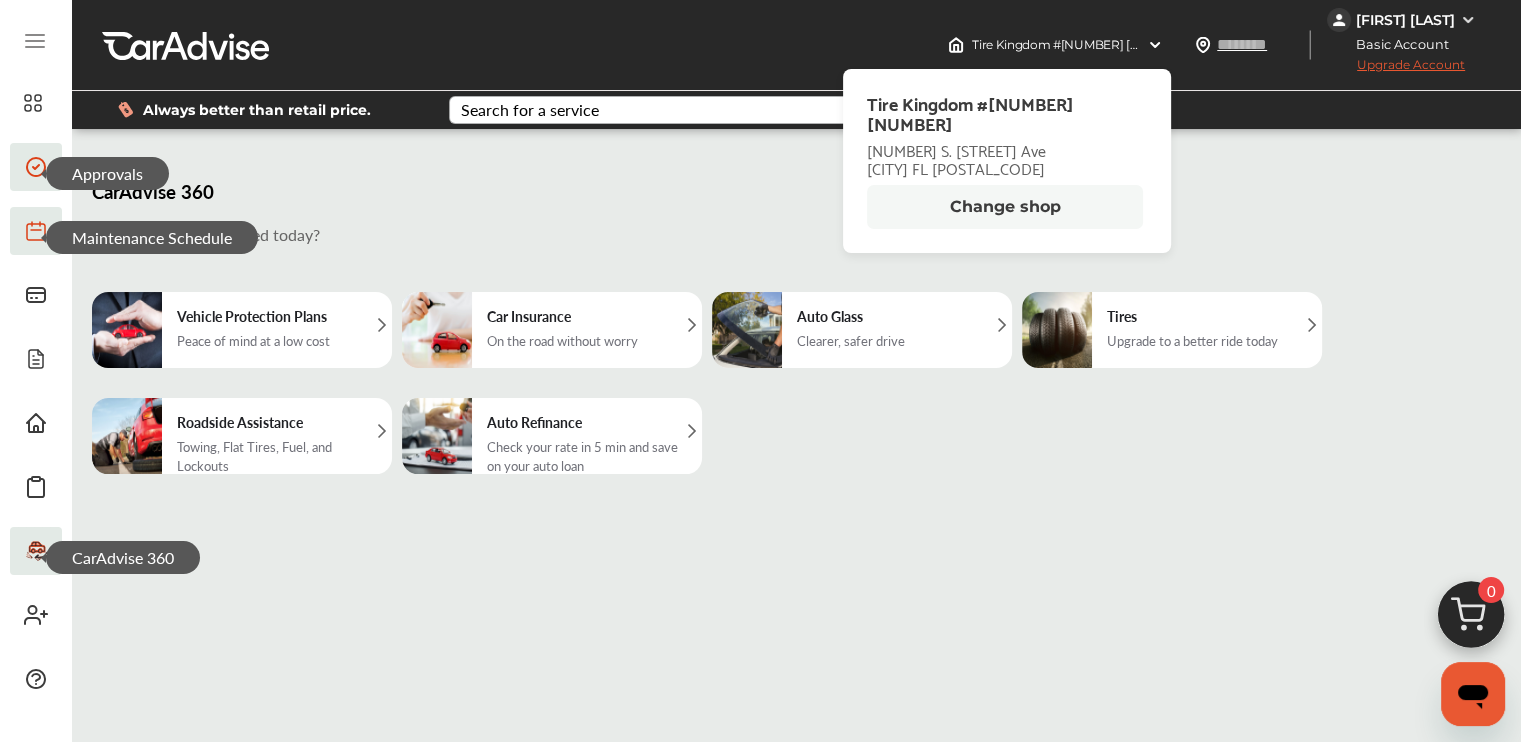 click on "Change shop" at bounding box center (1005, 207) 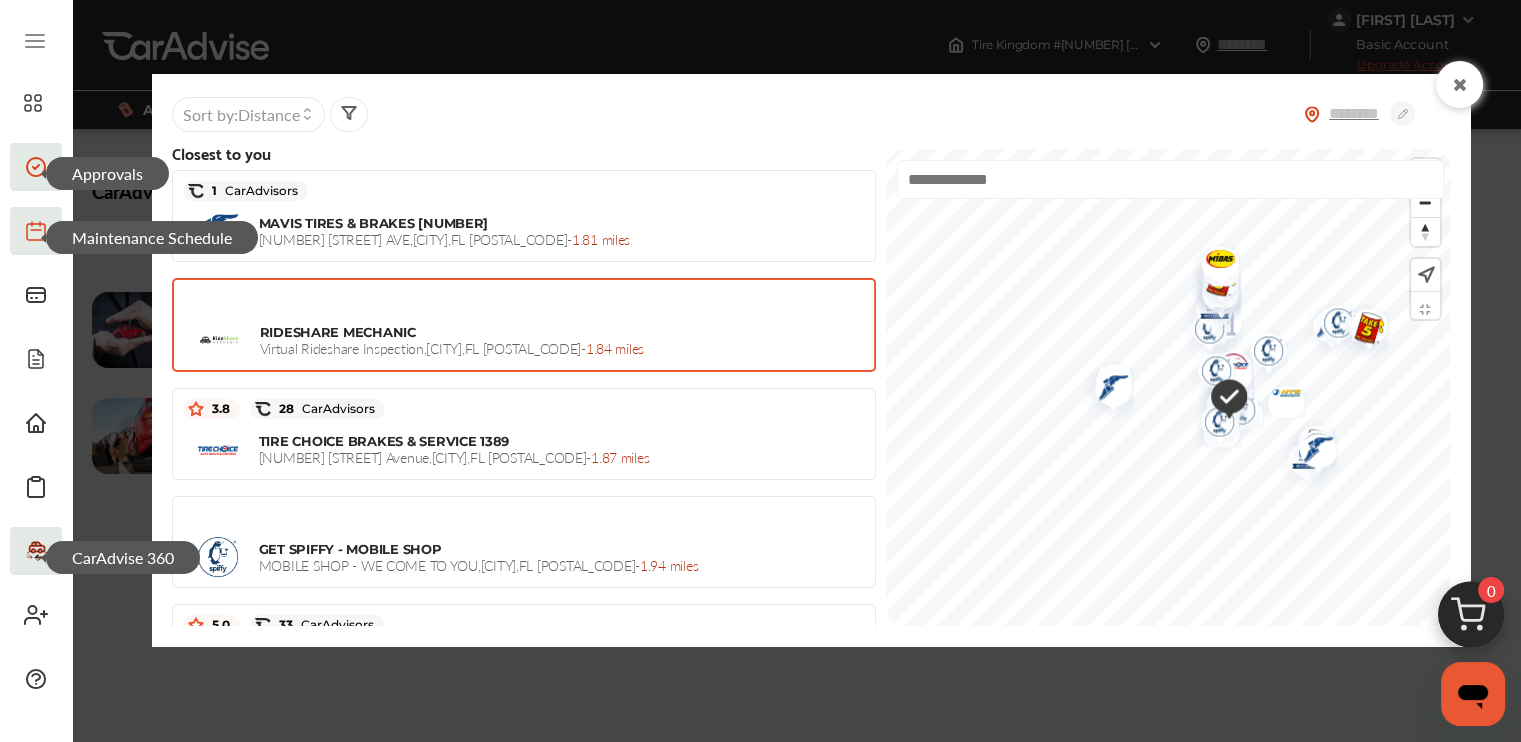 click on "Virtual Rideshare Inspection ,  [CITY],  [STATE]   -  1.84 miles" at bounding box center (452, 348) 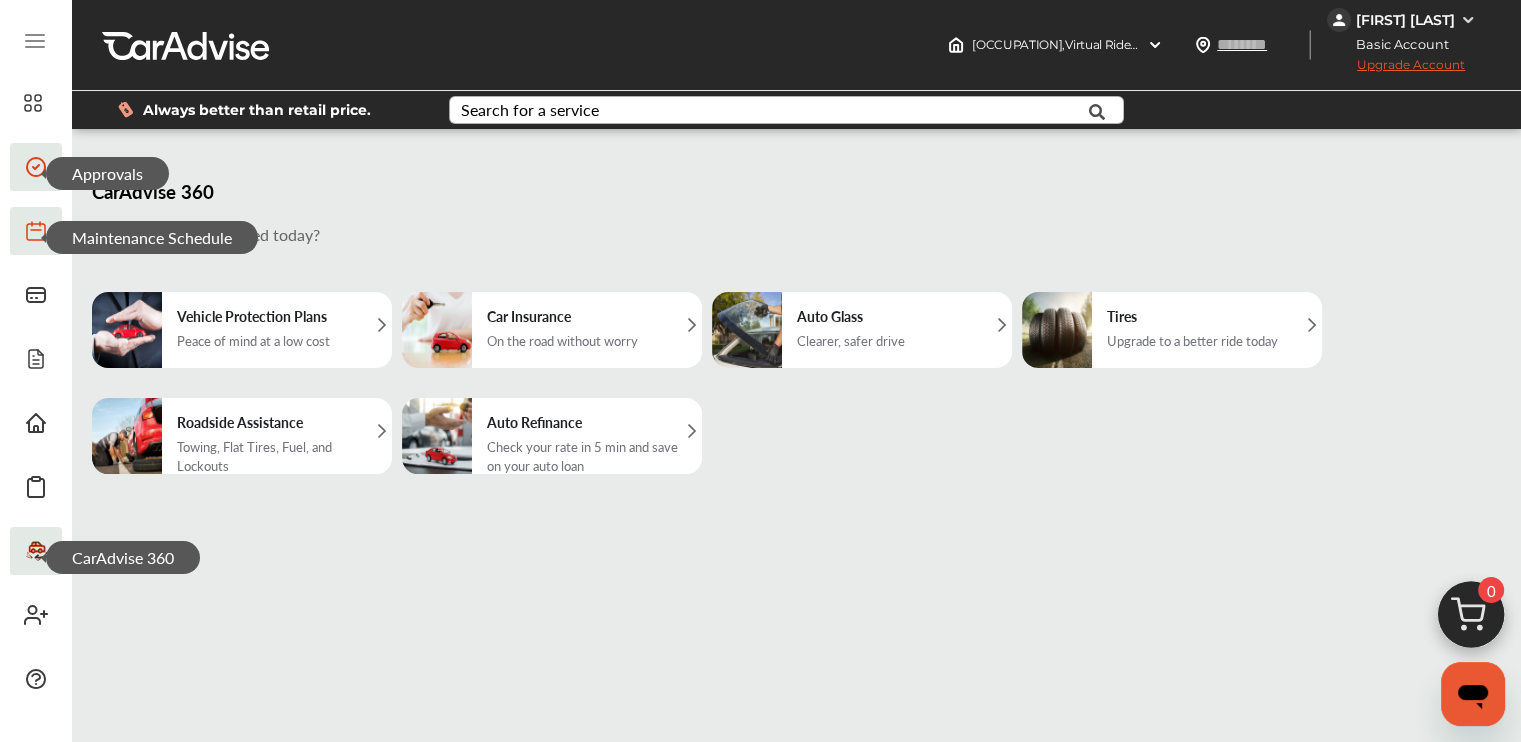 click 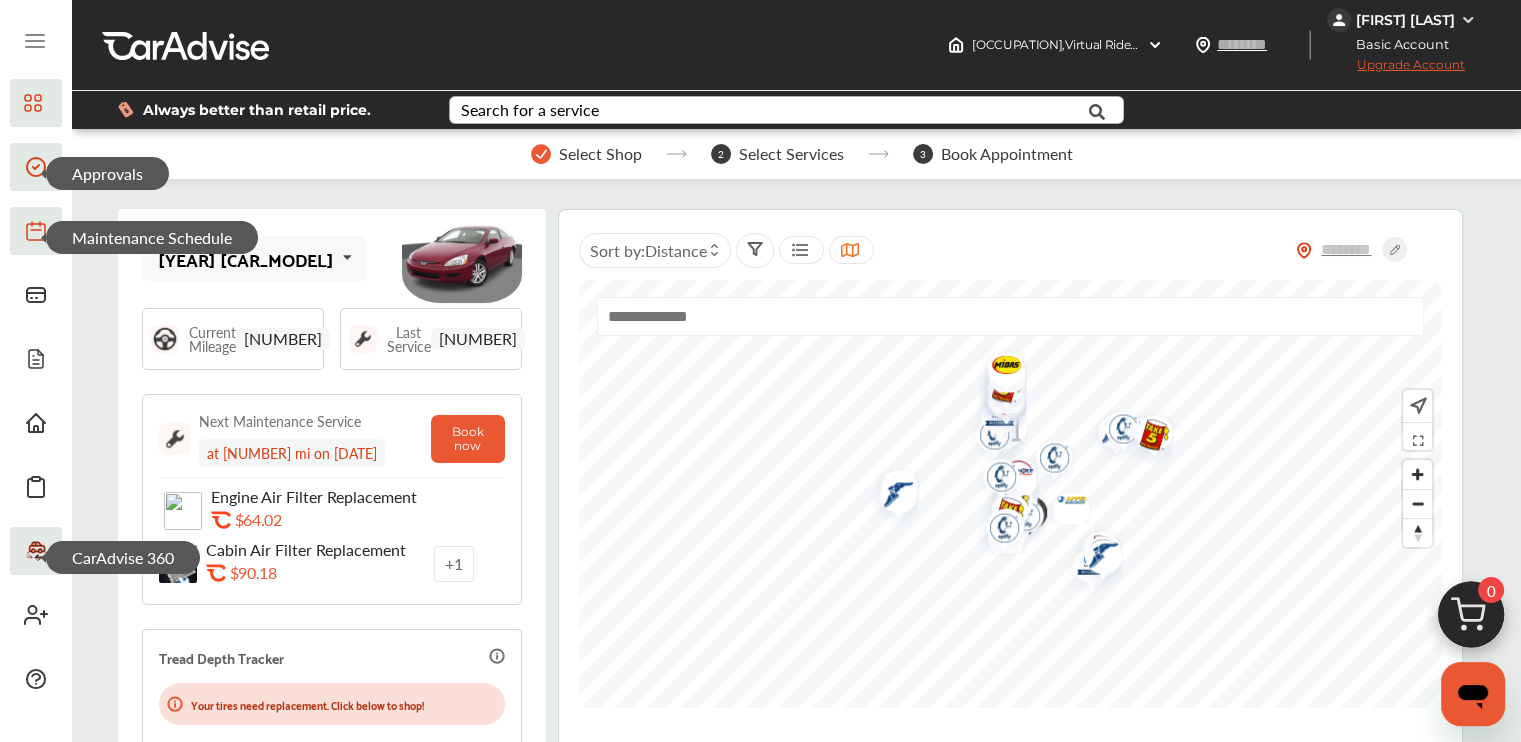 click on "[YEAR] [CAR_MODEL]" at bounding box center (246, 259) 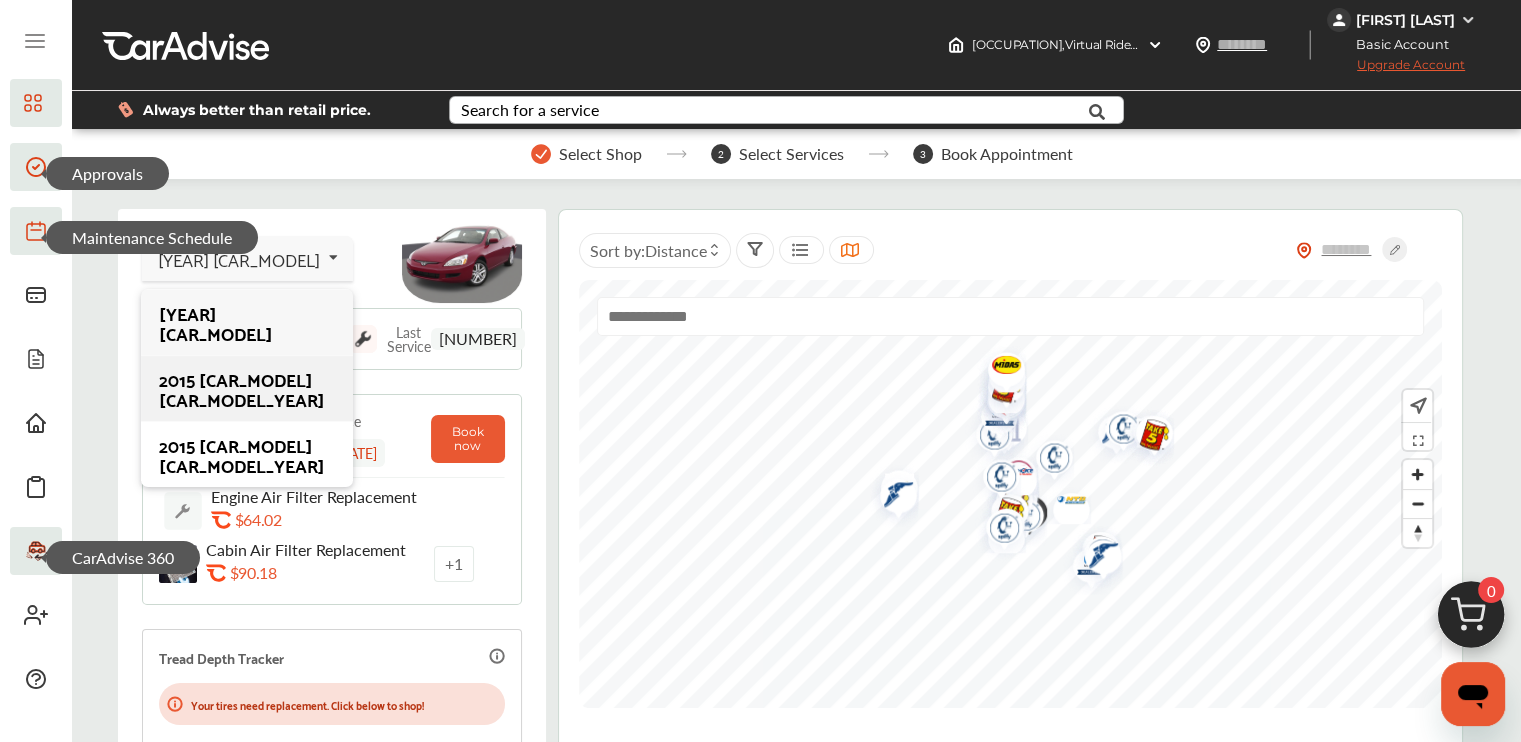 click on "2015 [CAR_MODEL] [CAR_MODEL_YEAR]" at bounding box center [246, 389] 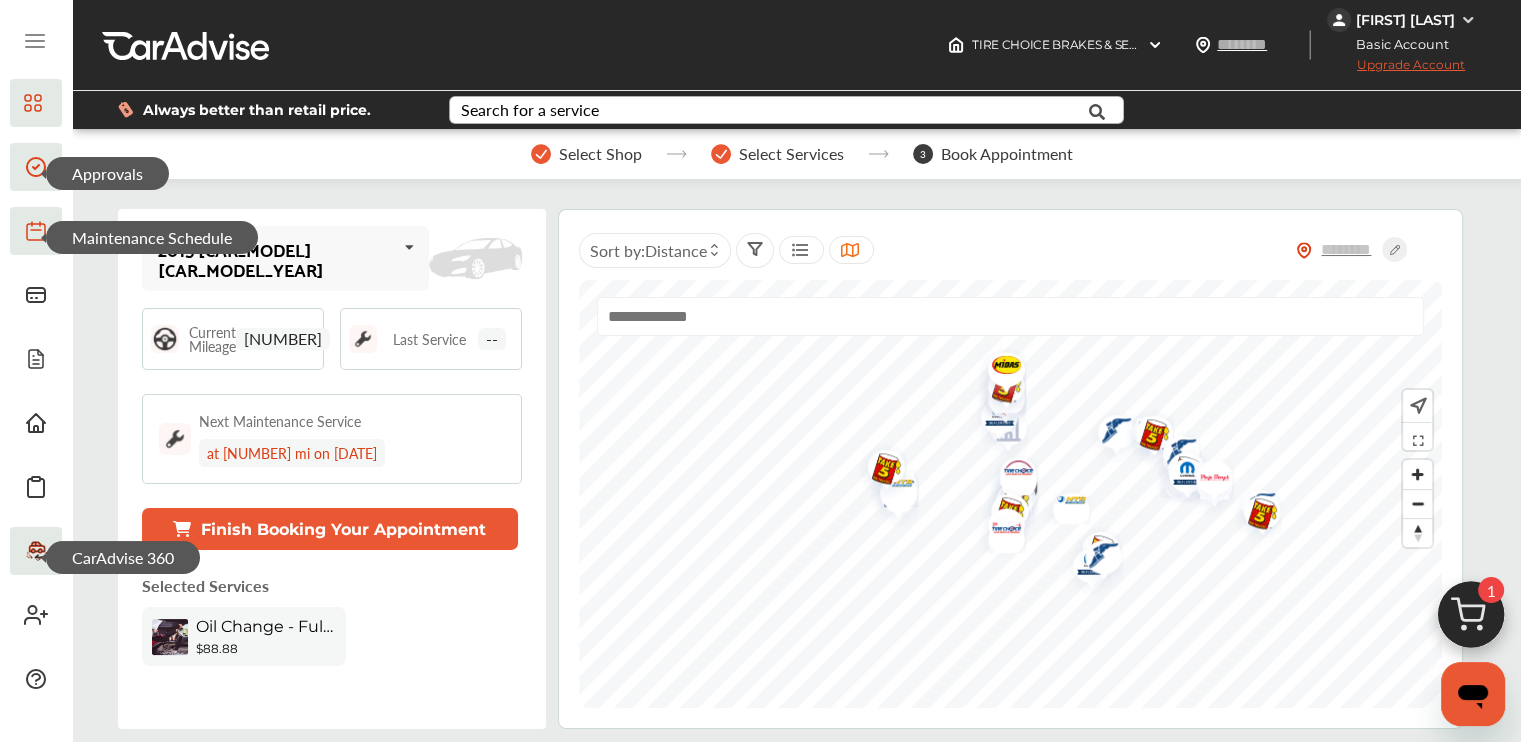 click on "Search for a service" at bounding box center [530, 110] 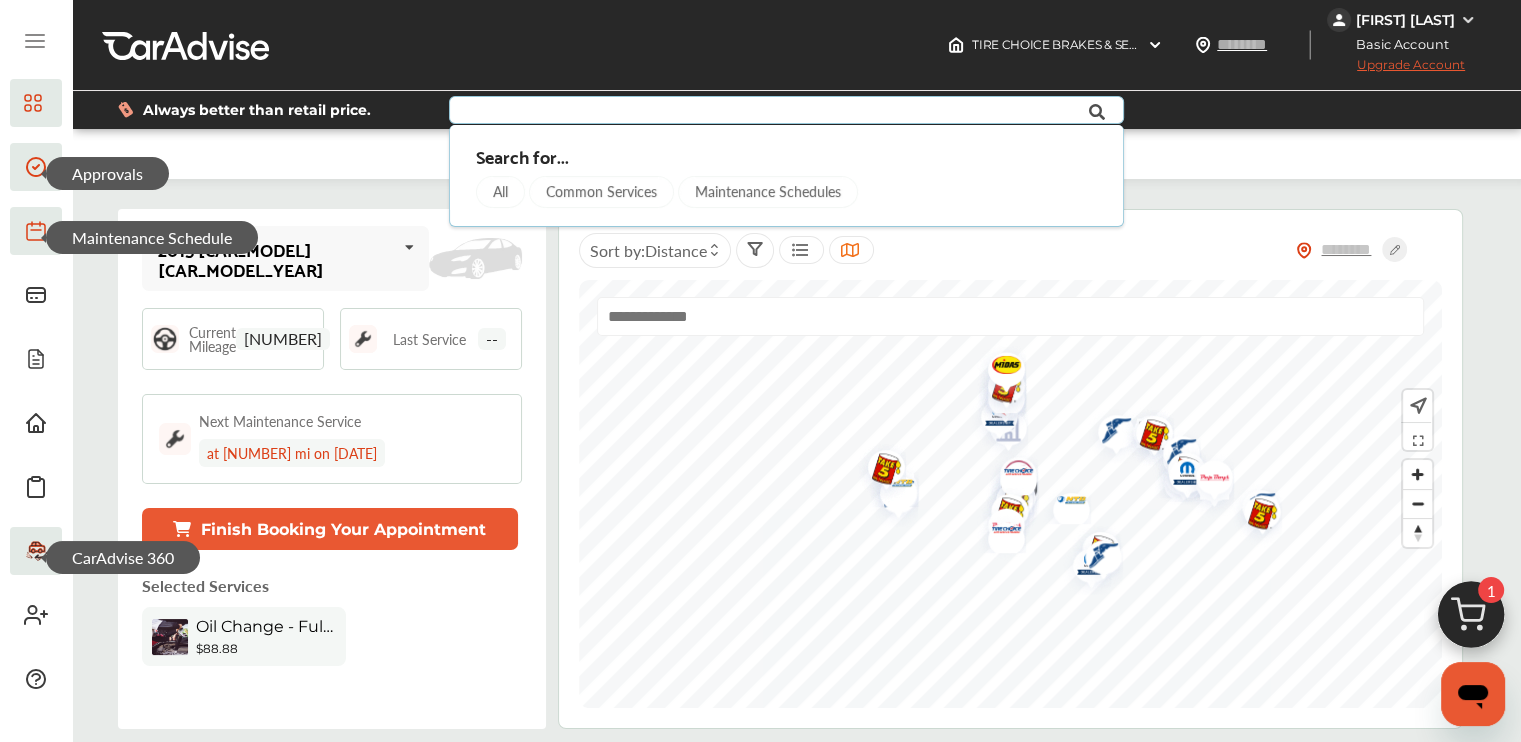 paste on "**********" 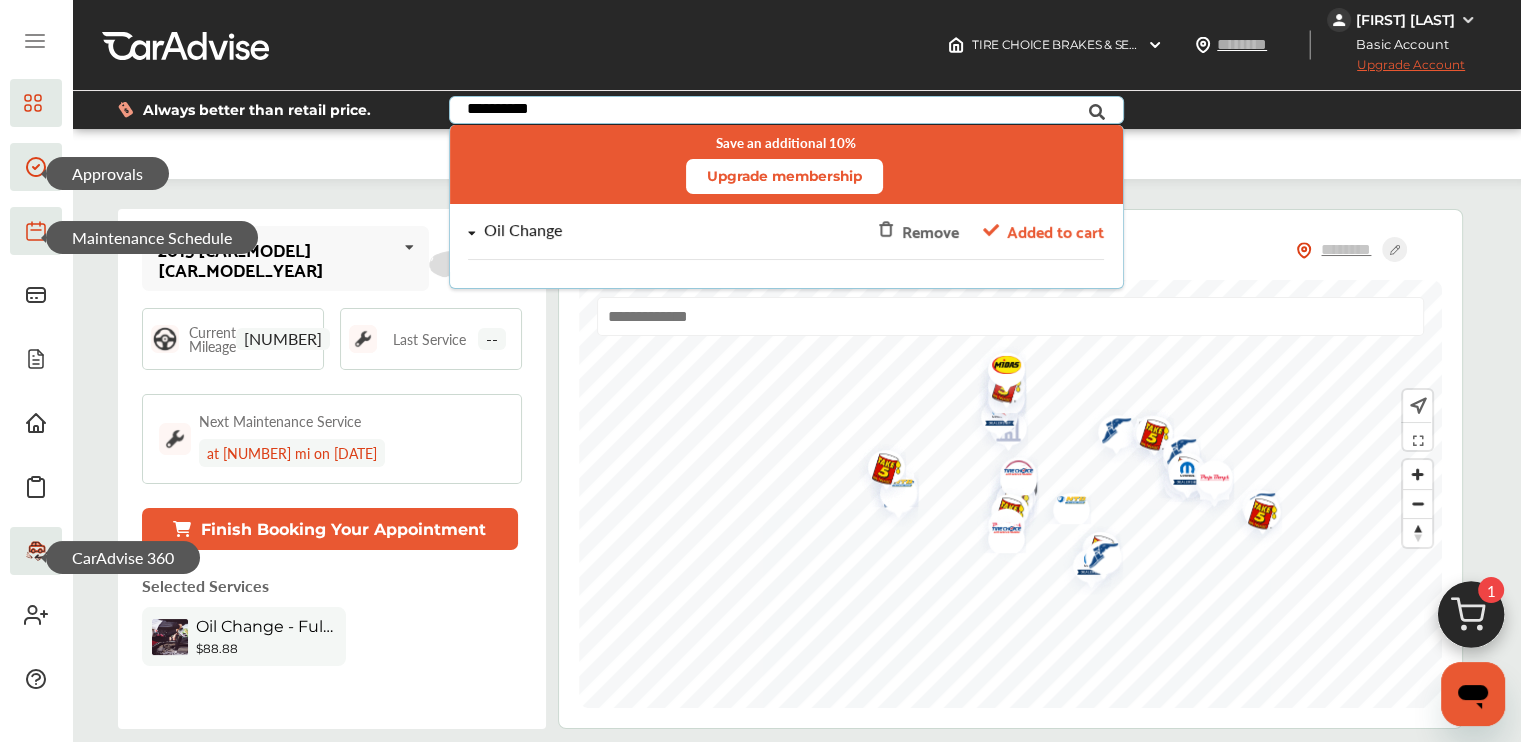 type on "**********" 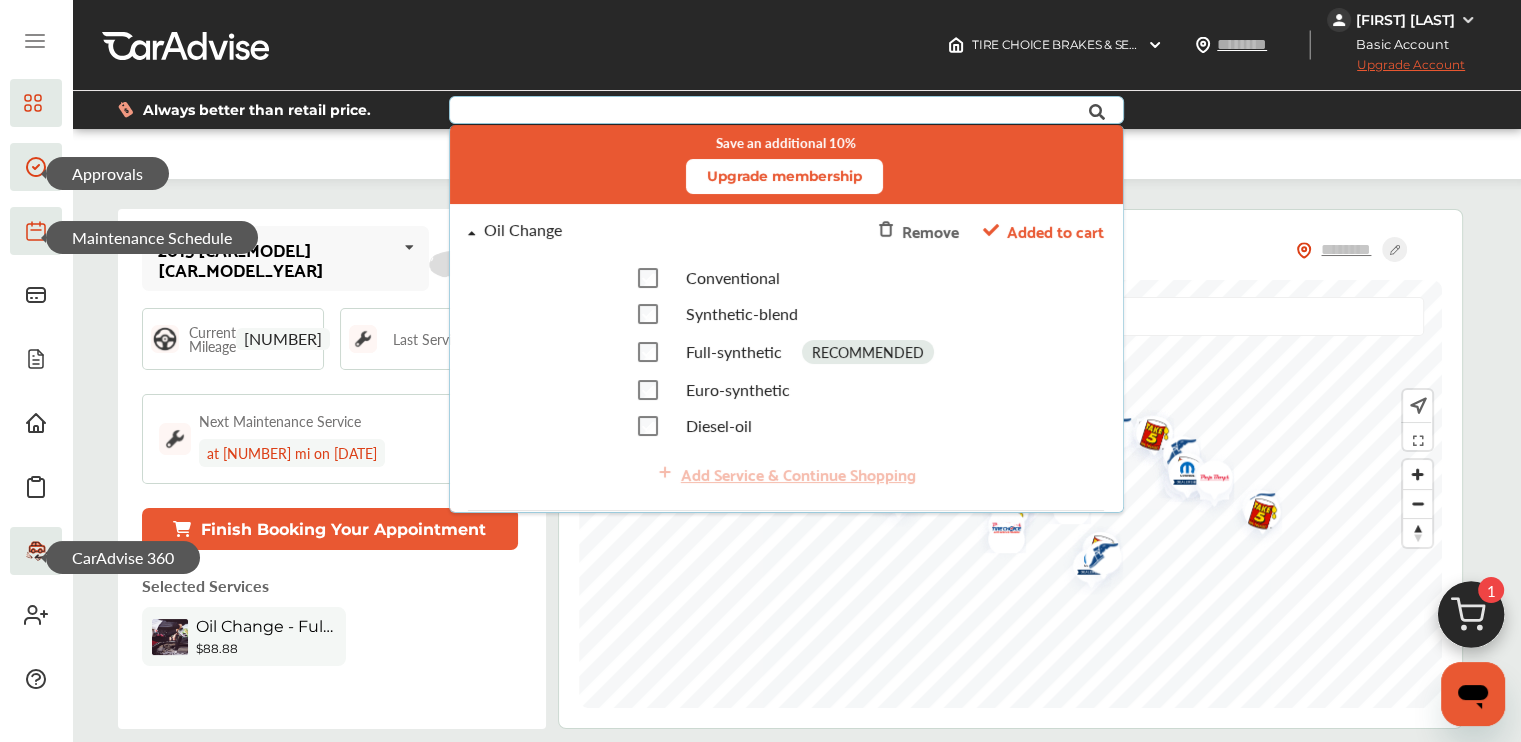 click on "Select Shop Select Services 3 Book Appointment [YEAR] [CAR_MODEL] [YEAR] [CAR_MODEL] [YEAR] [CAR_MODEL] [YEAR] [CAR_MODEL] Current Mileage [NUMBER] Last Service -- Next Maintenance Service at [NUMBER] mi on [DATE] Finish Booking Your Appointment Selected Services Oil Change - Full-synthetic
$88.88 My Cart
Shop Change Tire Choice Brakes & Service 1389 [NUMBER] [STREET] Avenue ,  [CITY],  [STATE] Active vehicle [YEAR] [CAR_MODEL] Services (1) Add a service
Add more services Oil Change - Full-synthetic Remove
.st0{fill:#FA4A1C;}
$88.88 Estimated Sub Total $22.22 Total Savings
.st0{fill:#FA4A1C;}
$66.66 Continue to checkout
Sort by :  Distance
Save an additional 10% on maintenance & repairs Upgrade membership Do you need to change your tires soon? Buy new tires Discover your CarAdvise Benefits! Check them out! Frequently booked services See all Wheel Balance
.st0{fill:#FA4A1C;}
Add to Cart" at bounding box center [796, 1304] 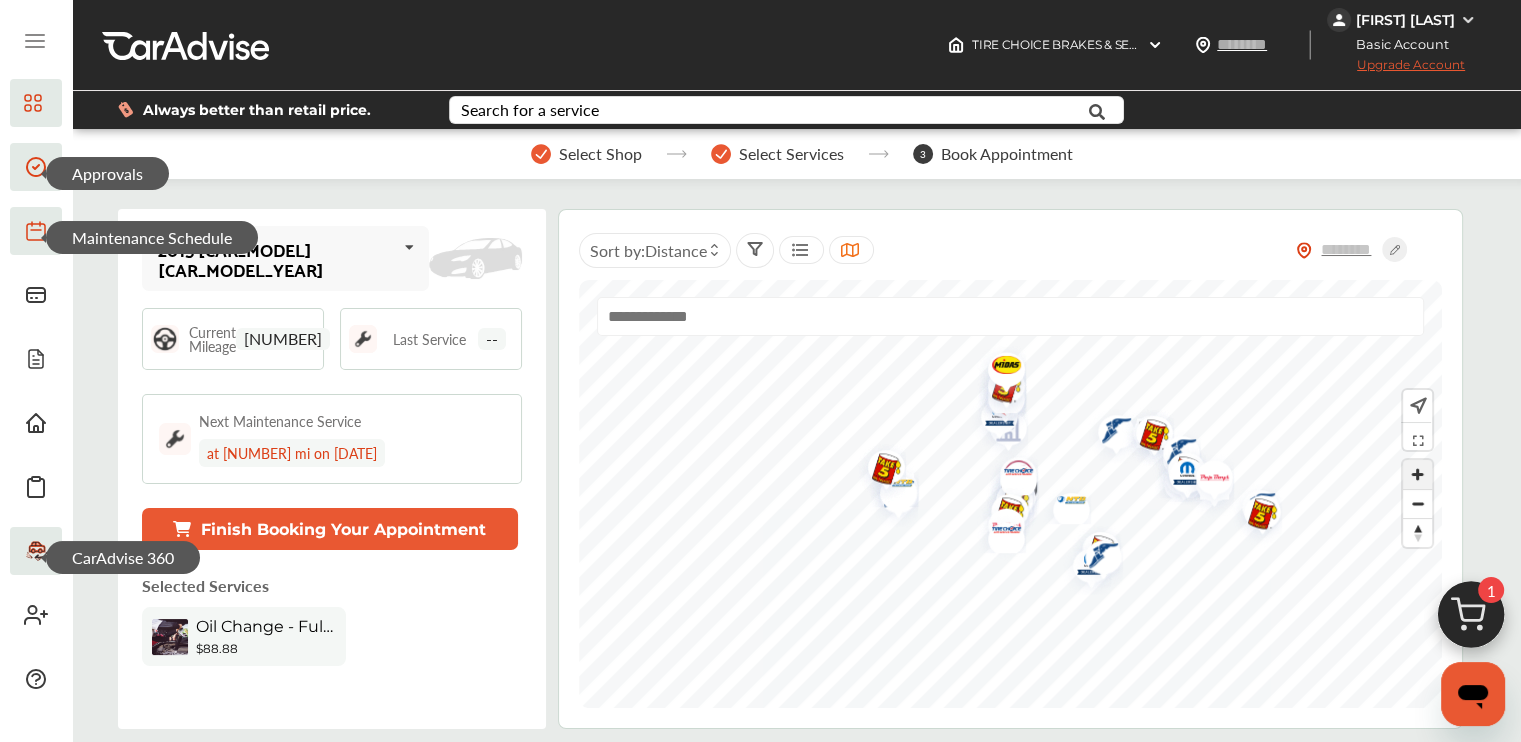click at bounding box center (1417, 474) 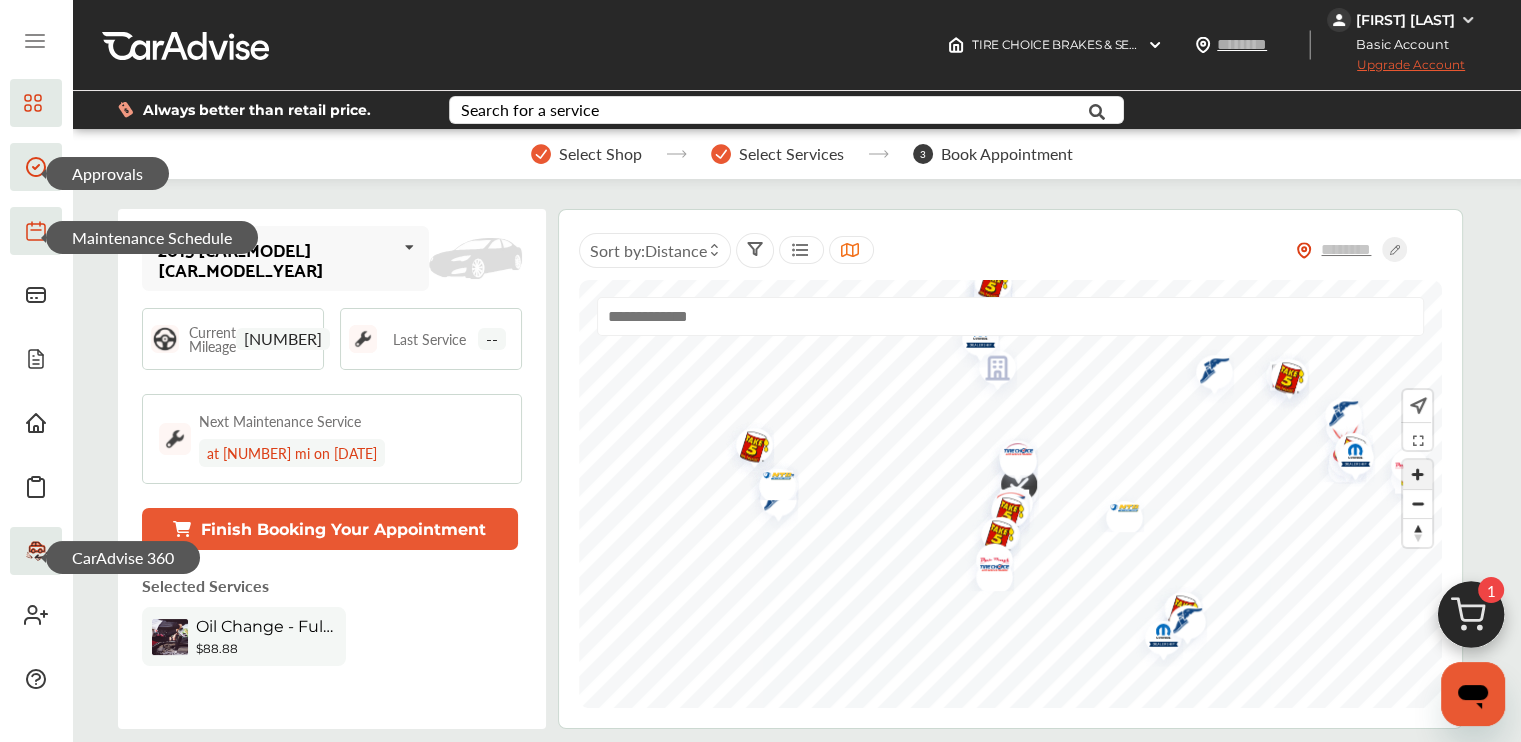 click at bounding box center (1417, 474) 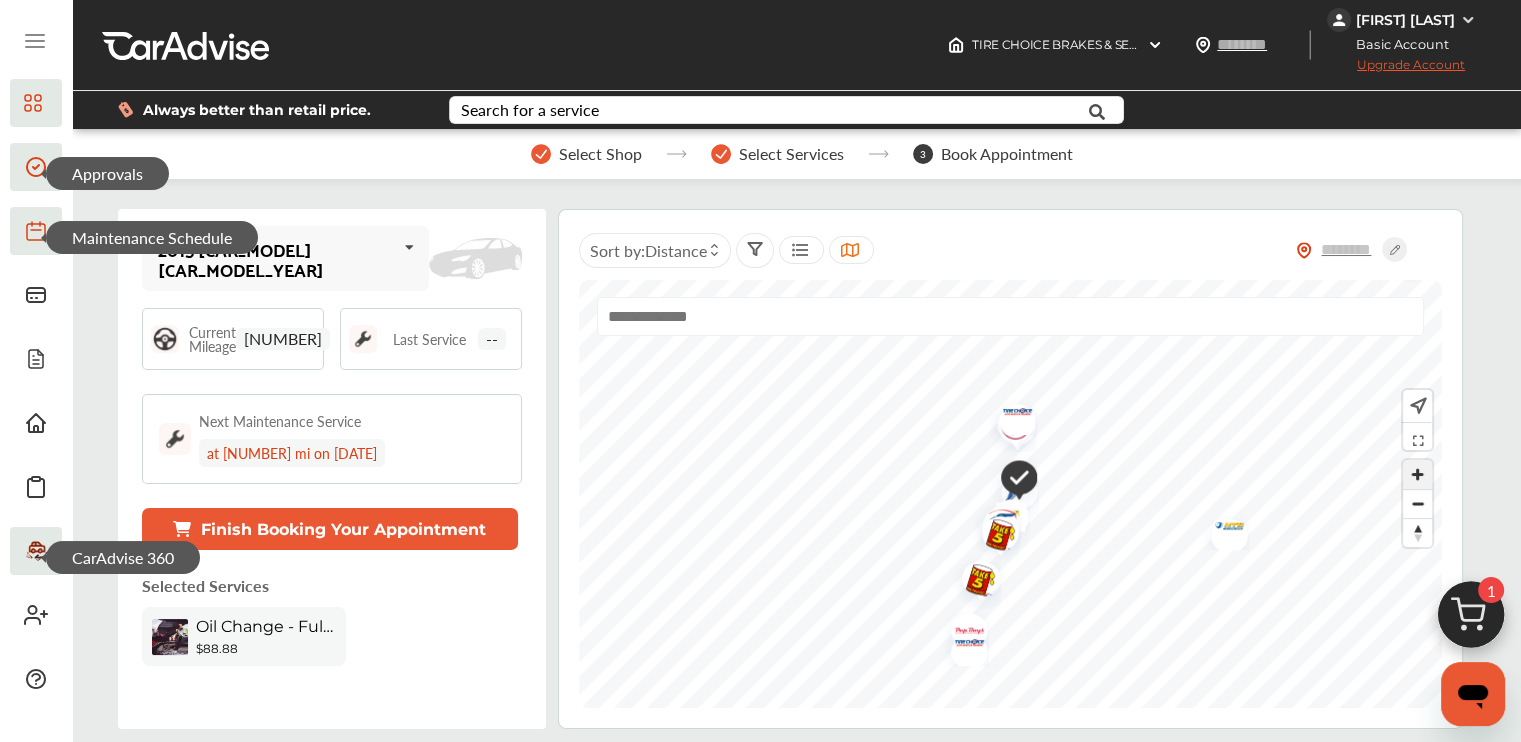 click at bounding box center [1417, 474] 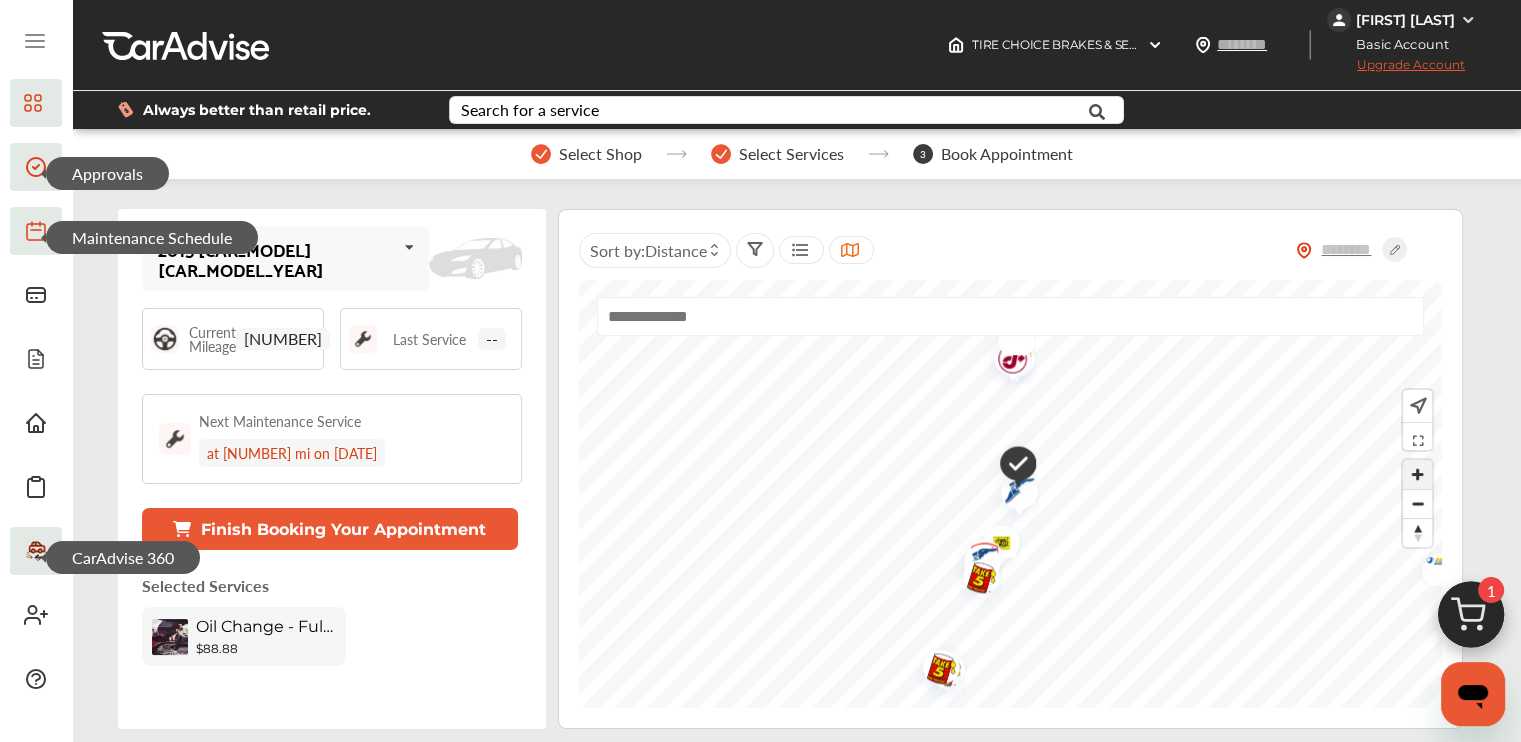 click at bounding box center (1417, 474) 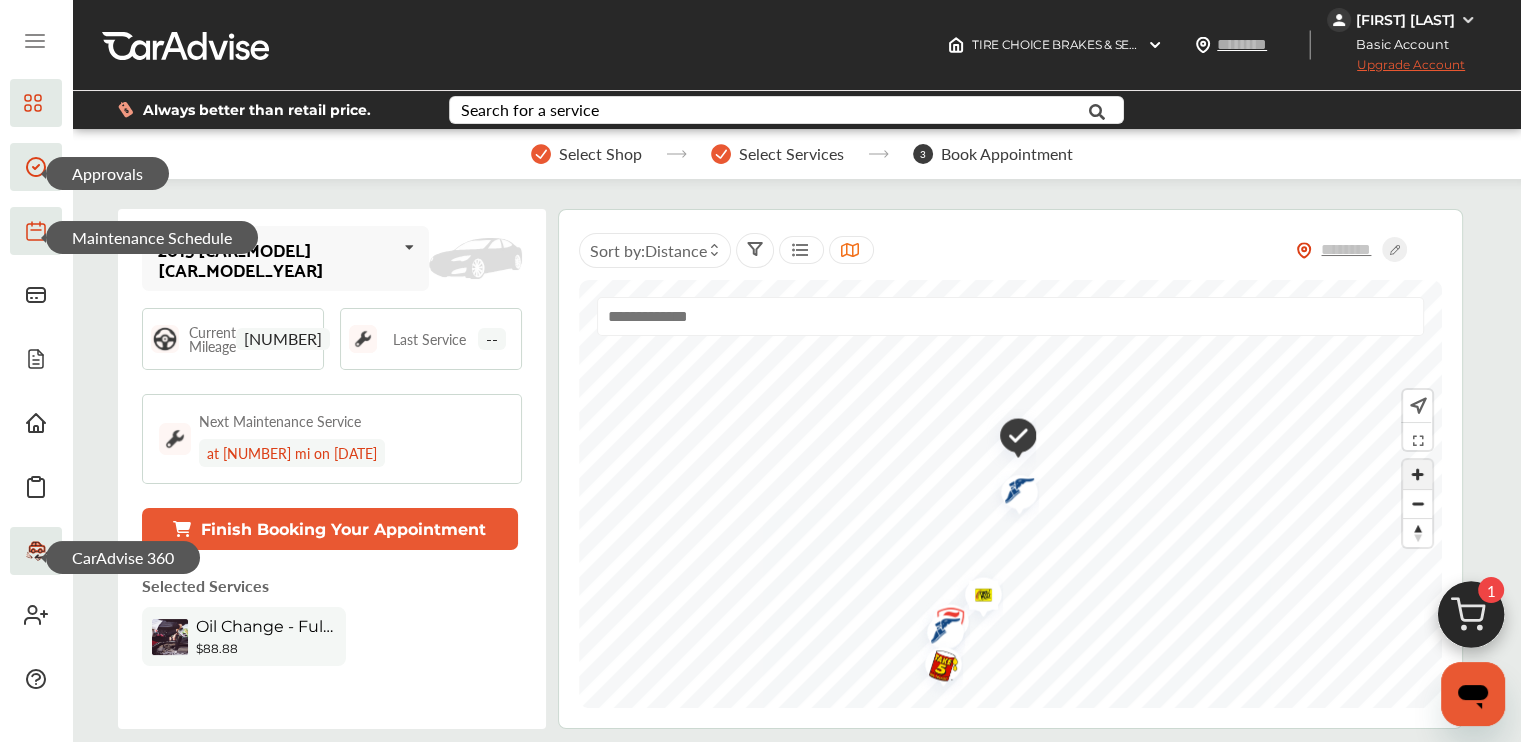 click at bounding box center [1417, 474] 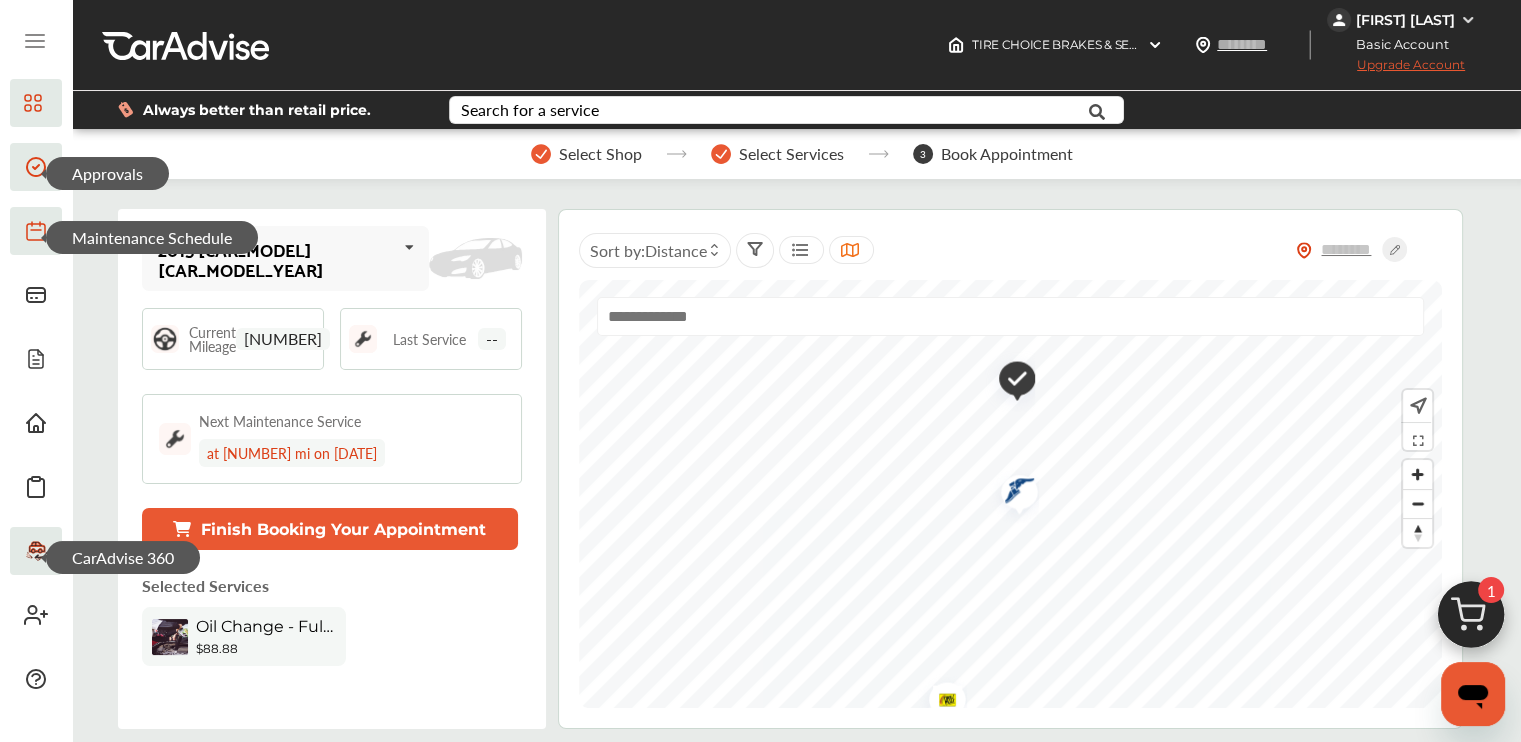 click at bounding box center [1012, 493] 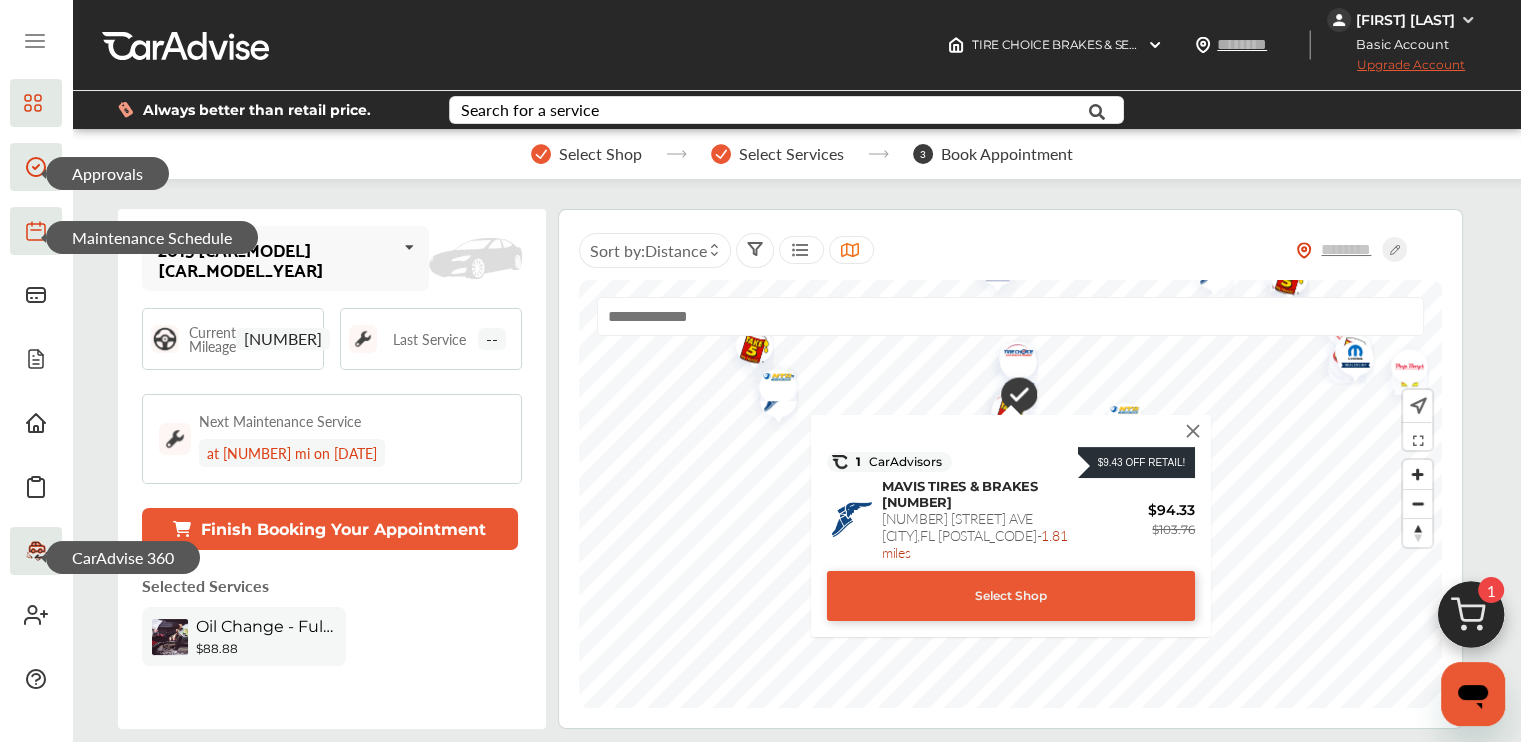 click on "Select Shop" at bounding box center (1011, 596) 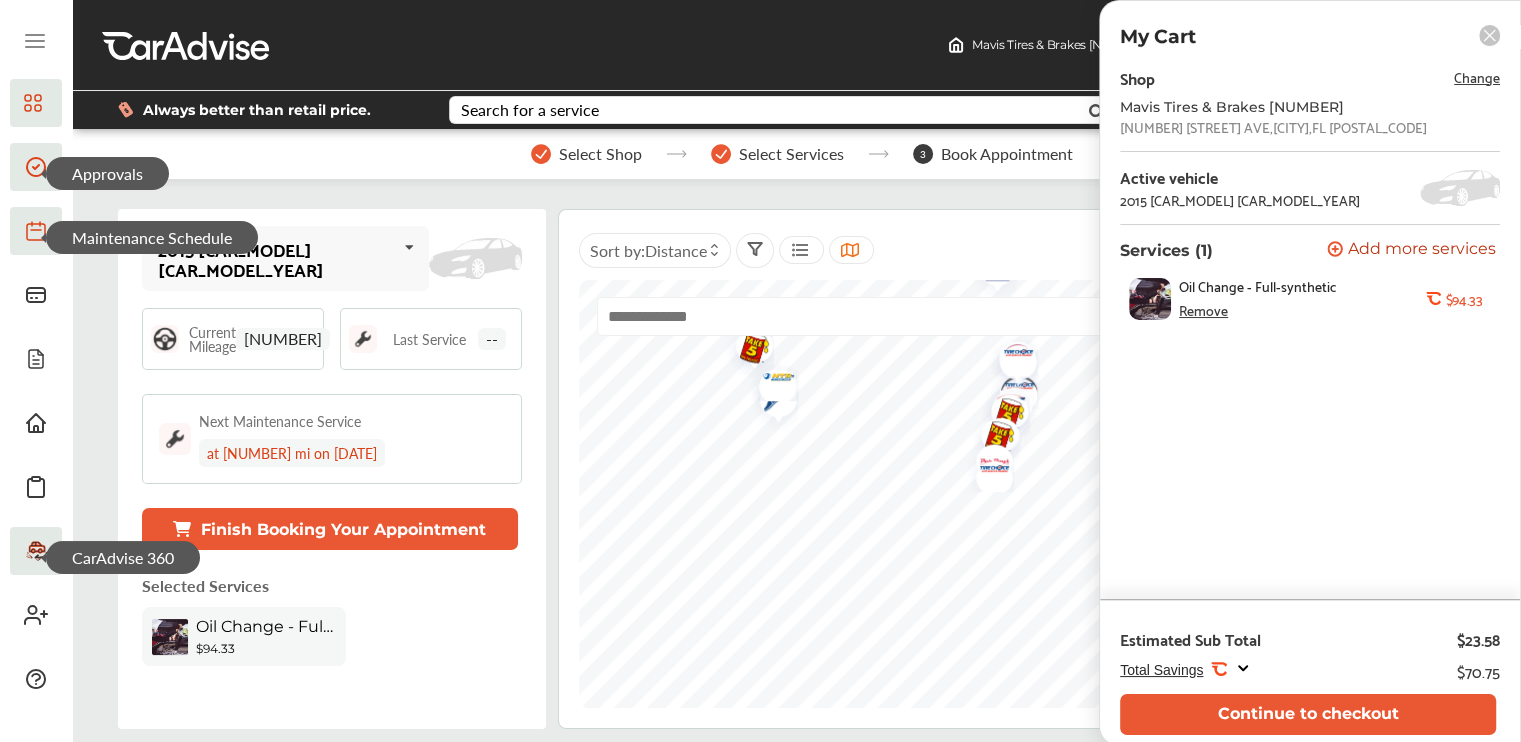 click on "Change" at bounding box center [1477, 76] 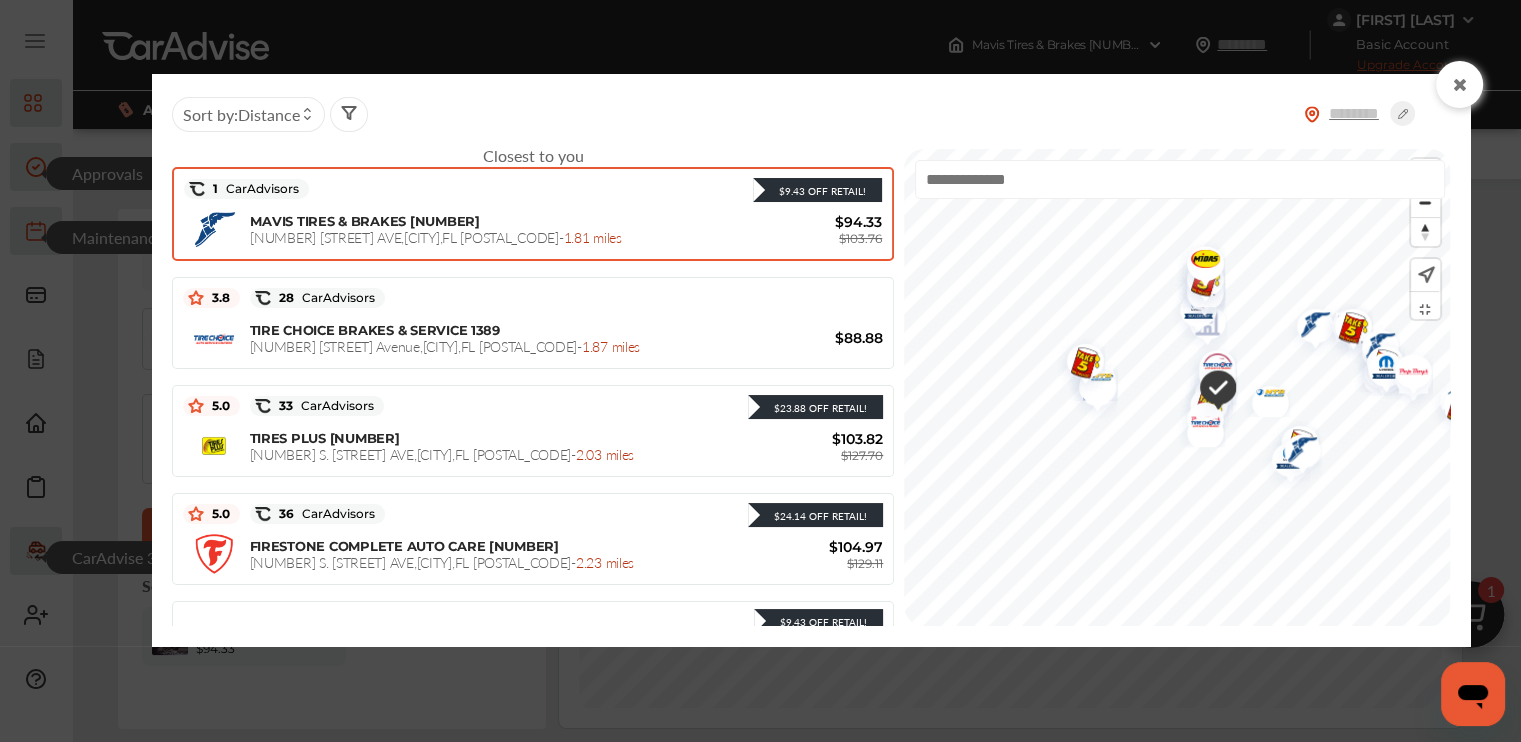 click at bounding box center [1459, 85] 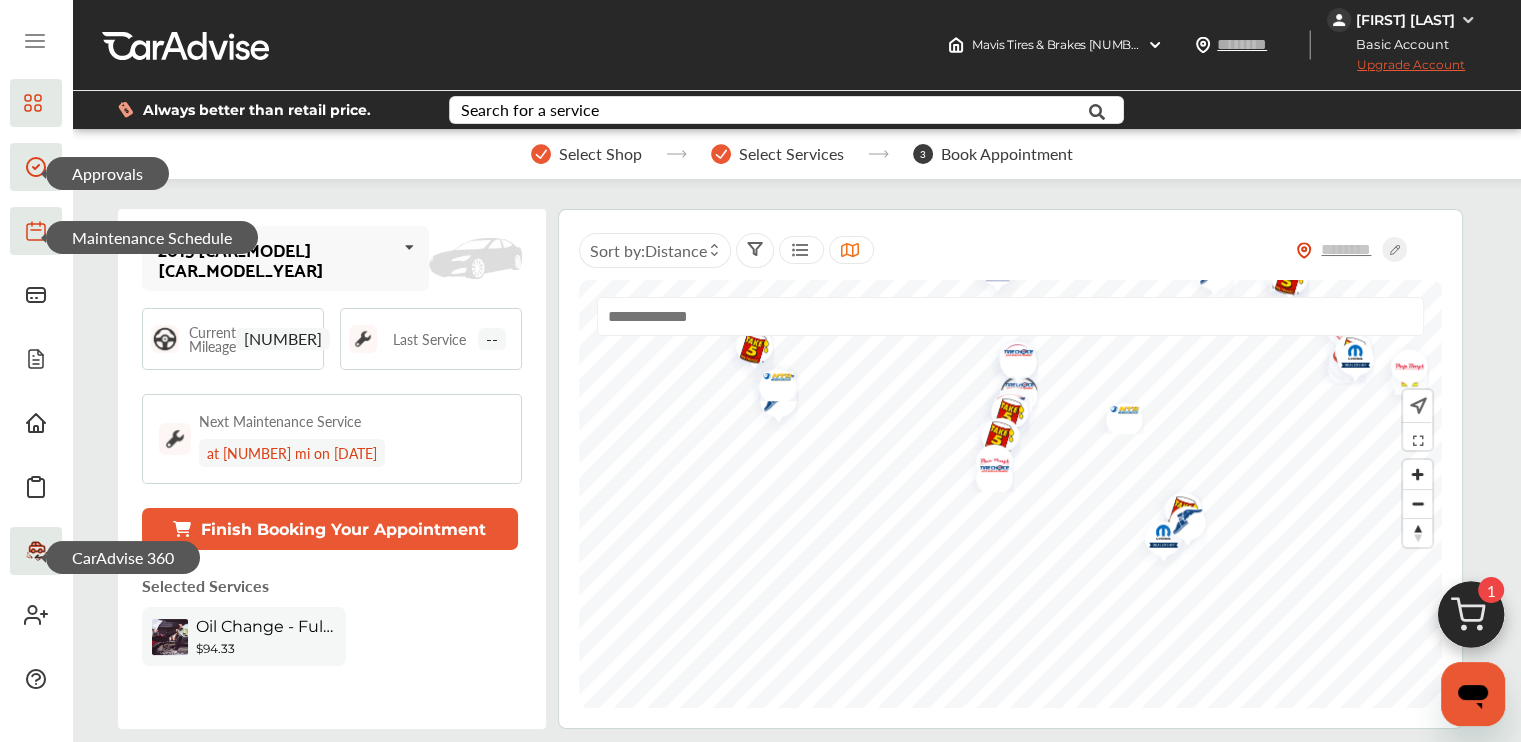 click at bounding box center (1471, 620) 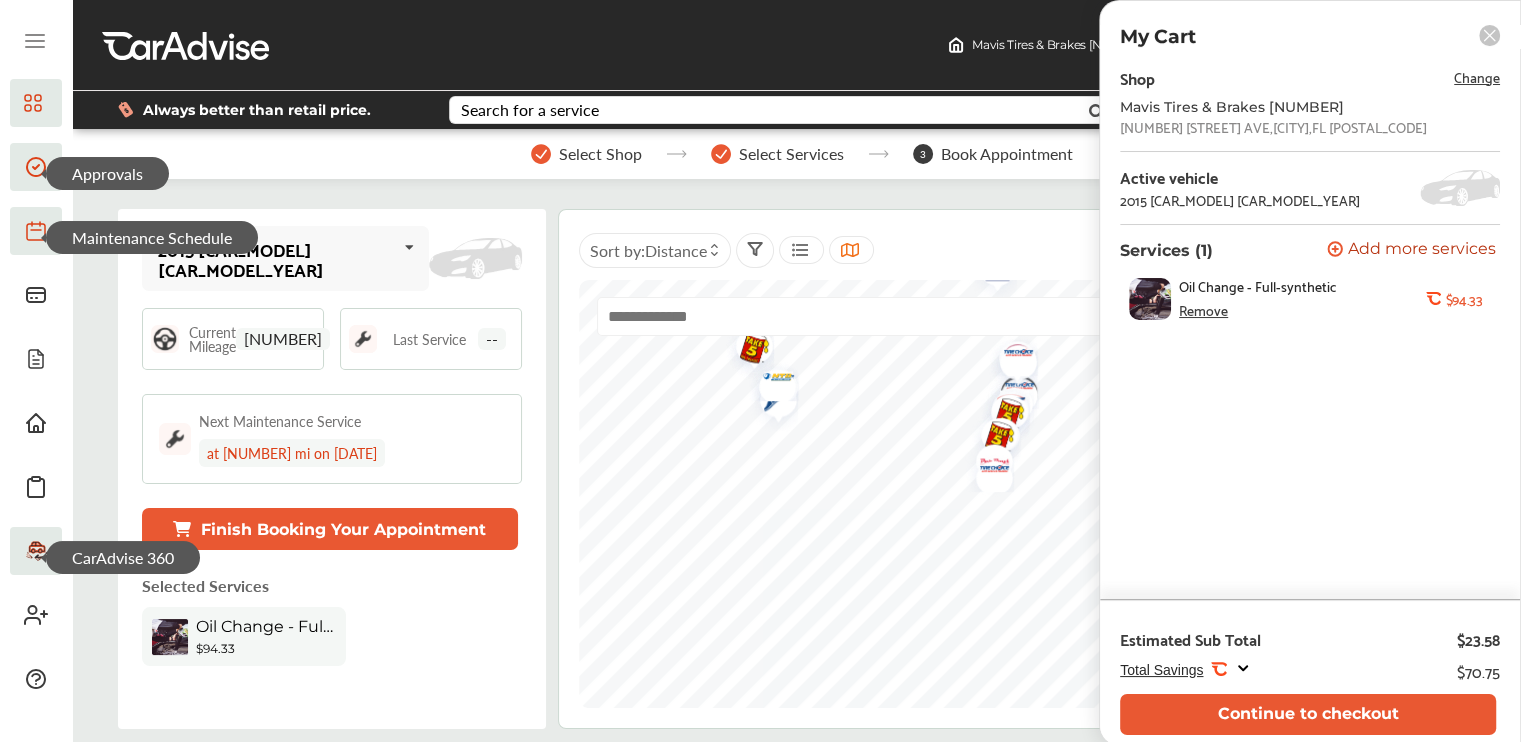 click 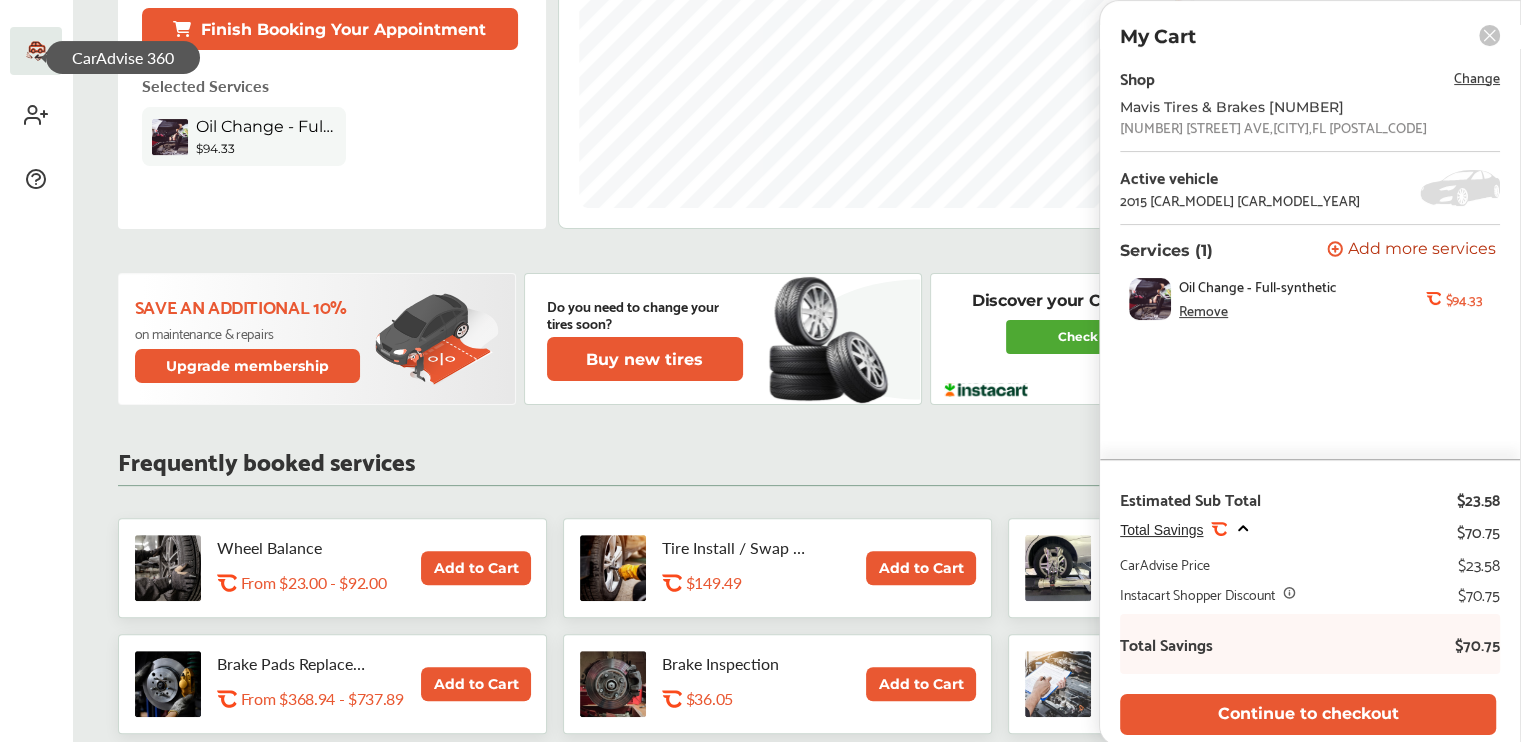 scroll, scrollTop: 833, scrollLeft: 0, axis: vertical 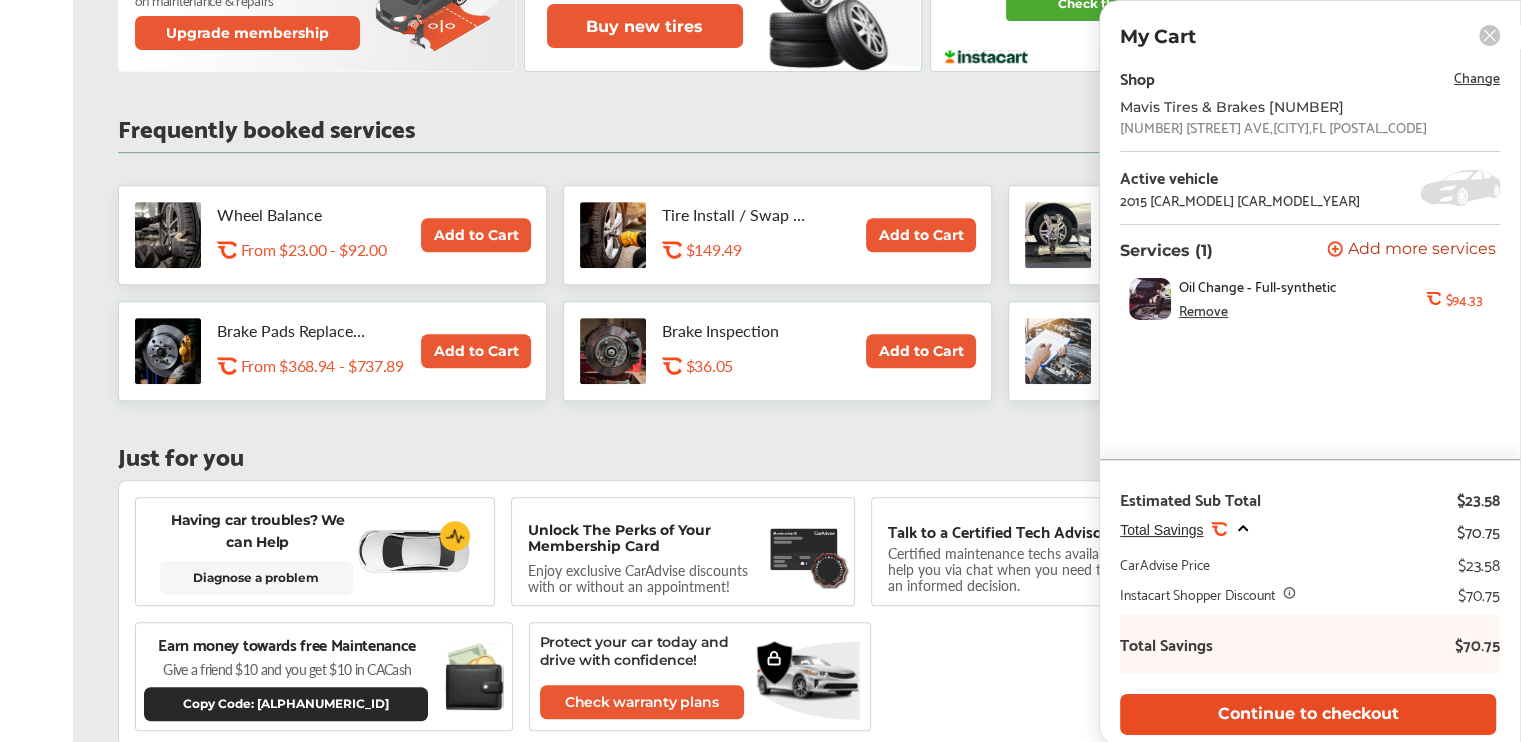 click on "Continue to checkout" at bounding box center (1308, 714) 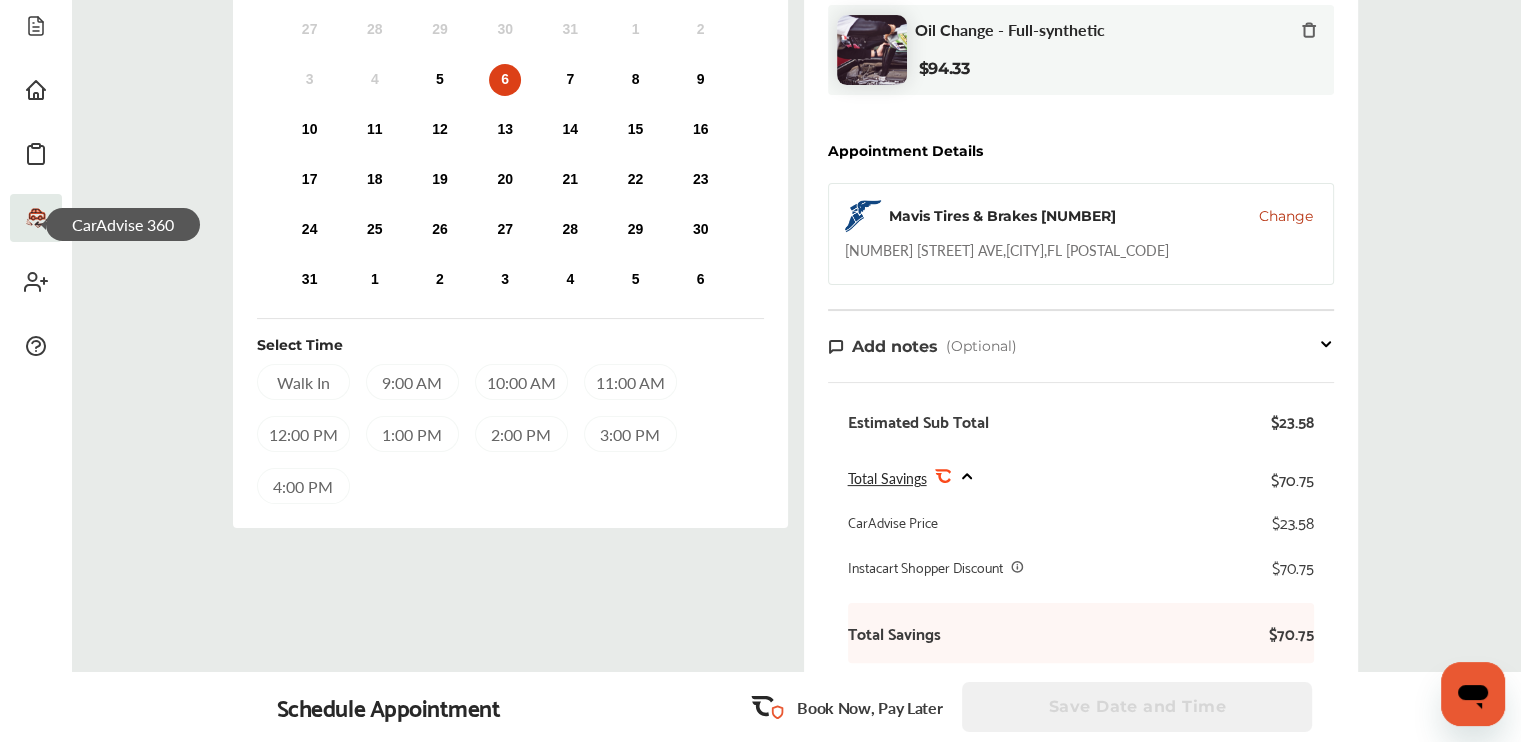 scroll, scrollTop: 166, scrollLeft: 0, axis: vertical 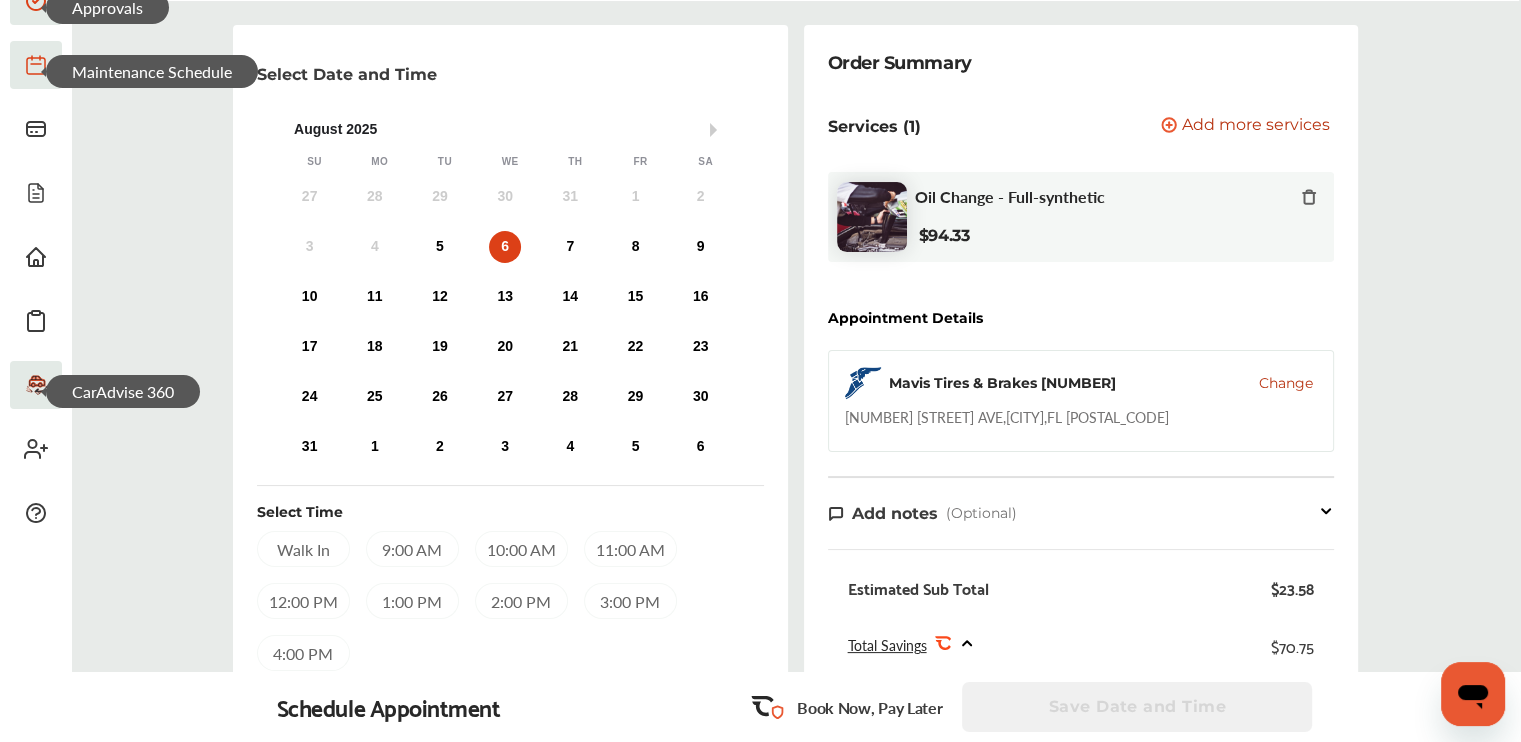 click on "Change" at bounding box center (1286, 383) 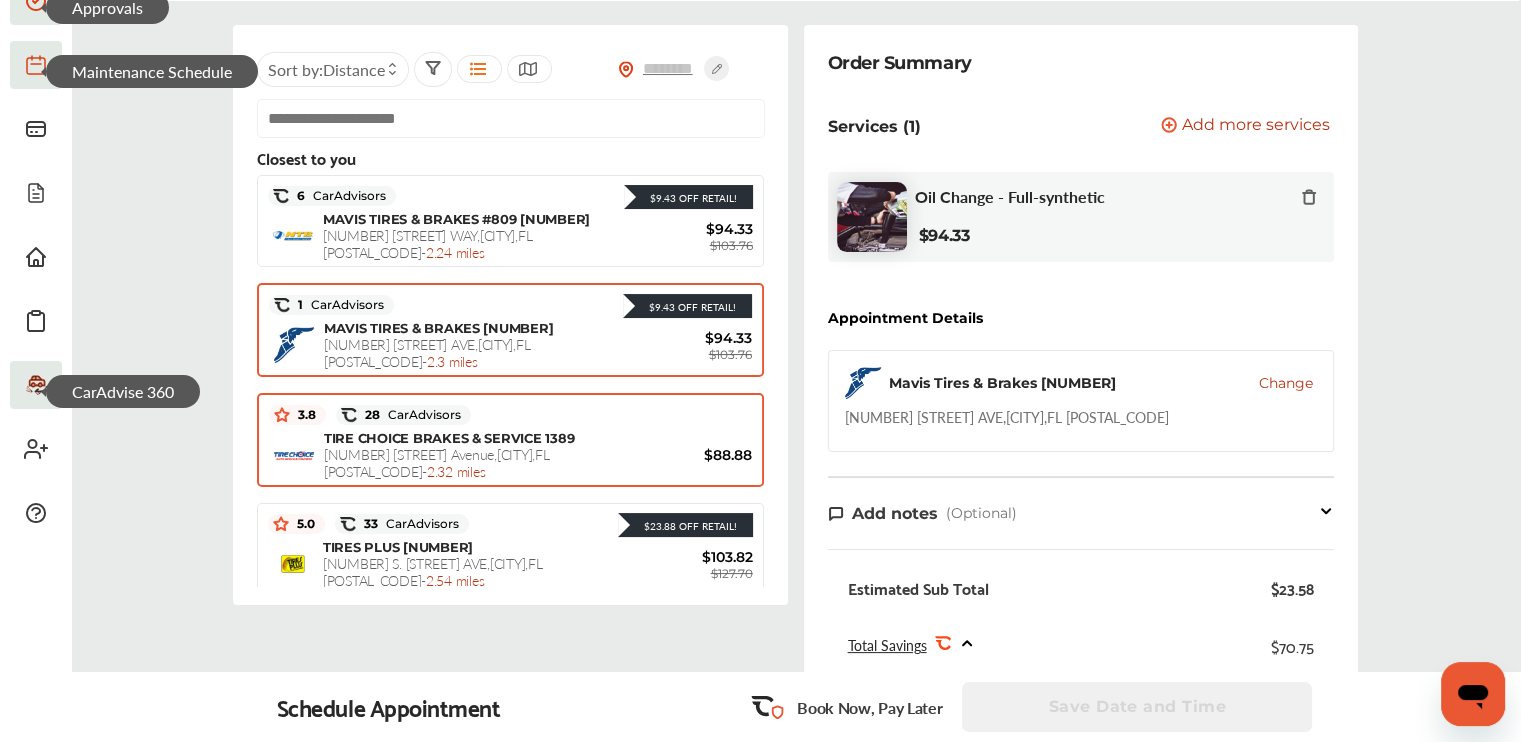 click on "TIRE CHOICE BRAKES & SERVICE 1389 [NUMBER] [STREET] Avenue ,  [CITY],  [STATE]   -  2.32 miles" at bounding box center (478, 455) 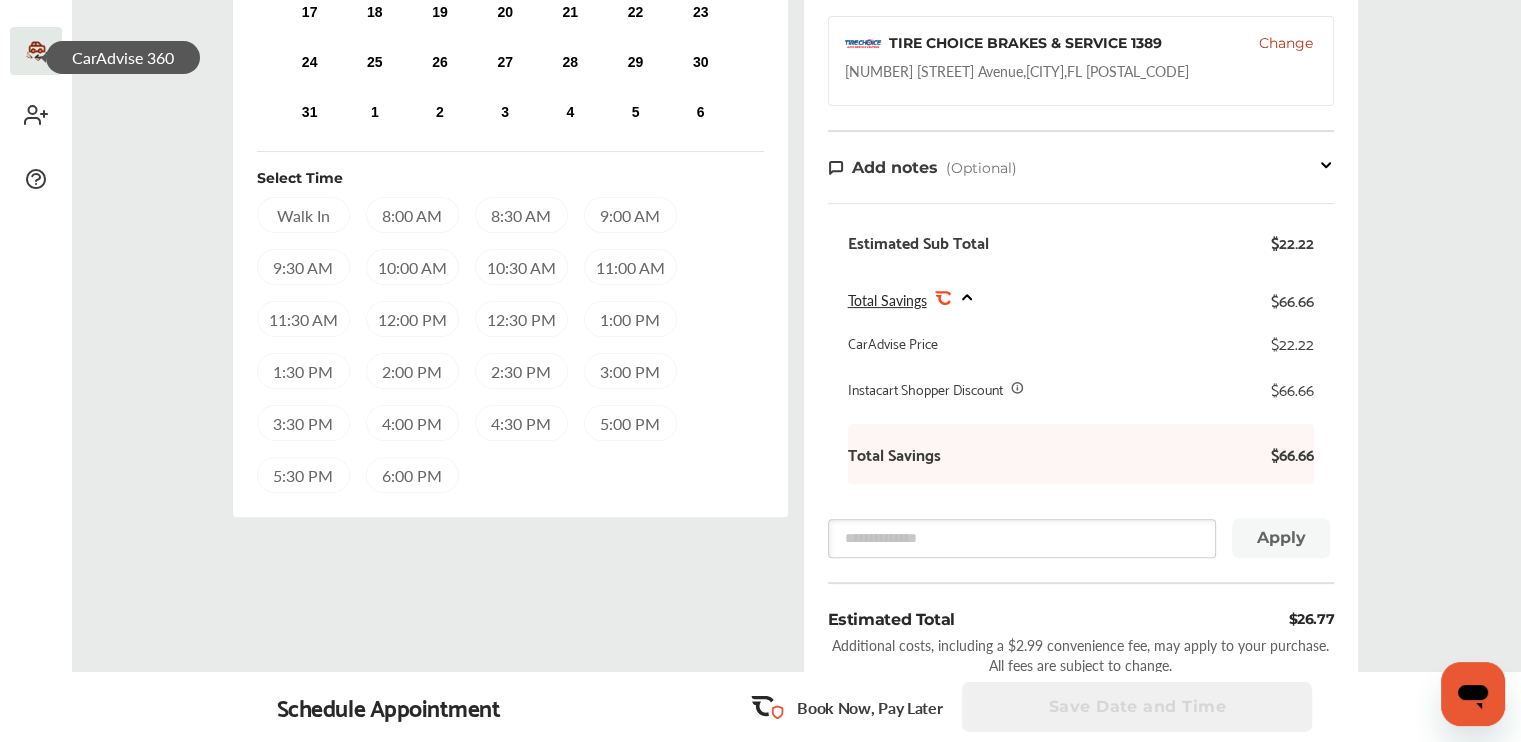 scroll, scrollTop: 166, scrollLeft: 0, axis: vertical 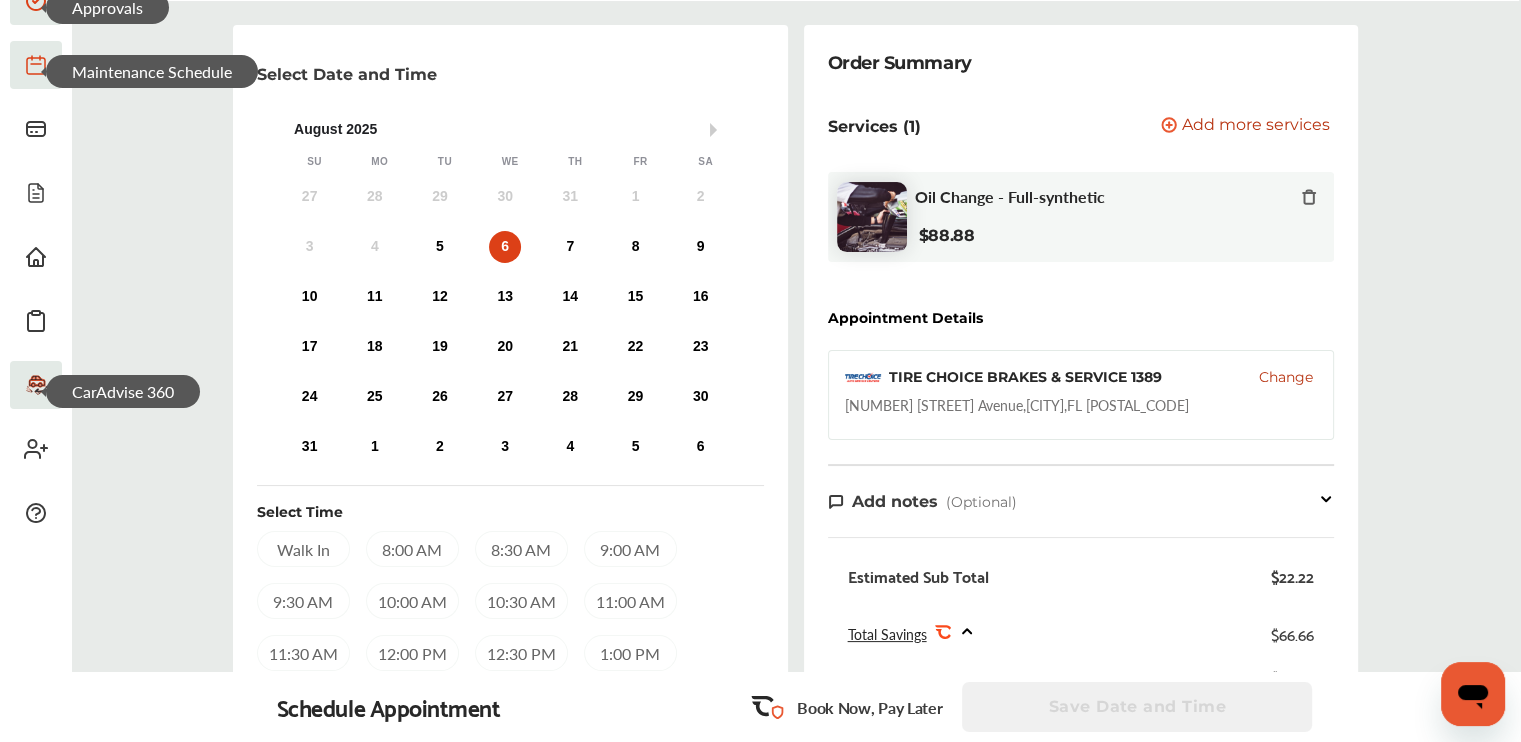 click on "Change" at bounding box center [1286, 377] 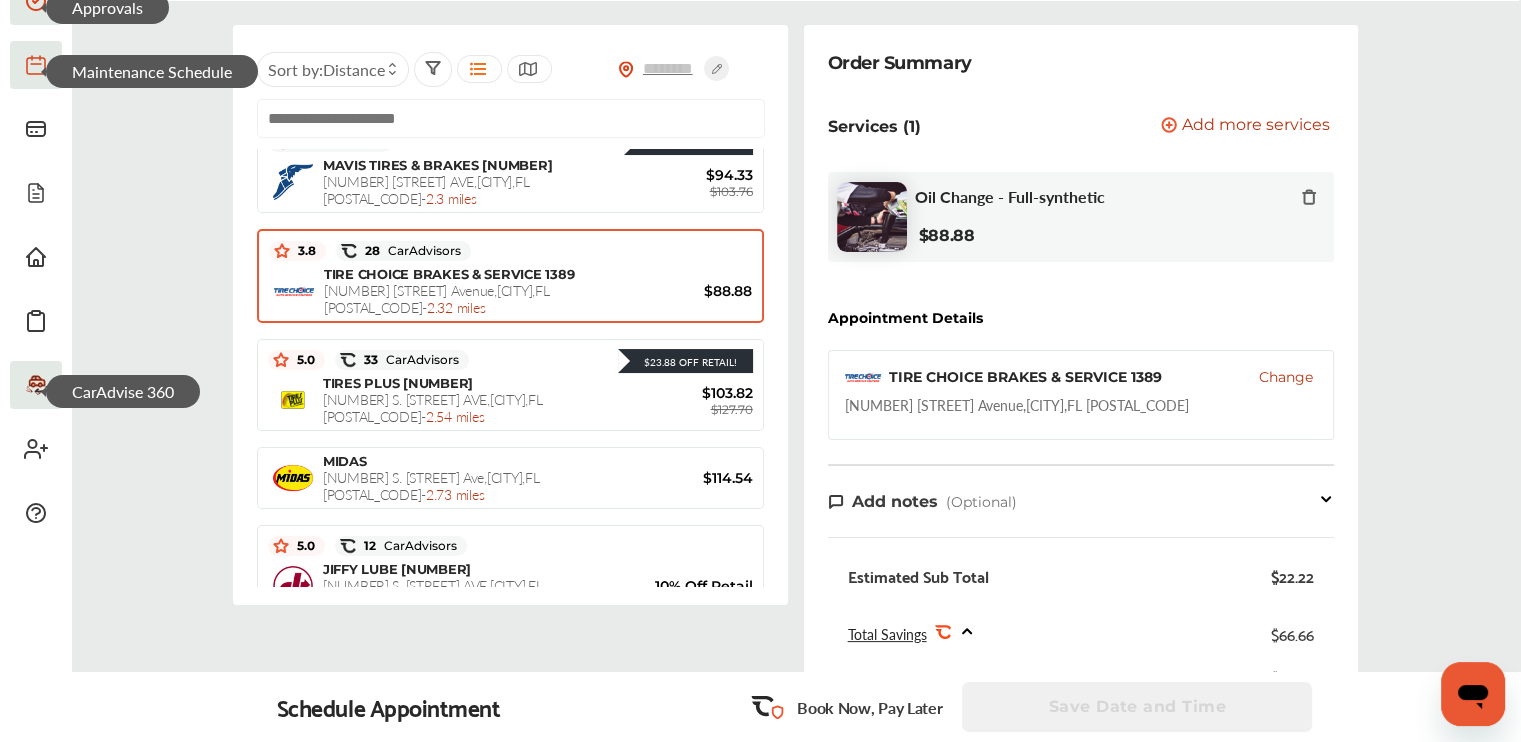 scroll, scrollTop: 0, scrollLeft: 0, axis: both 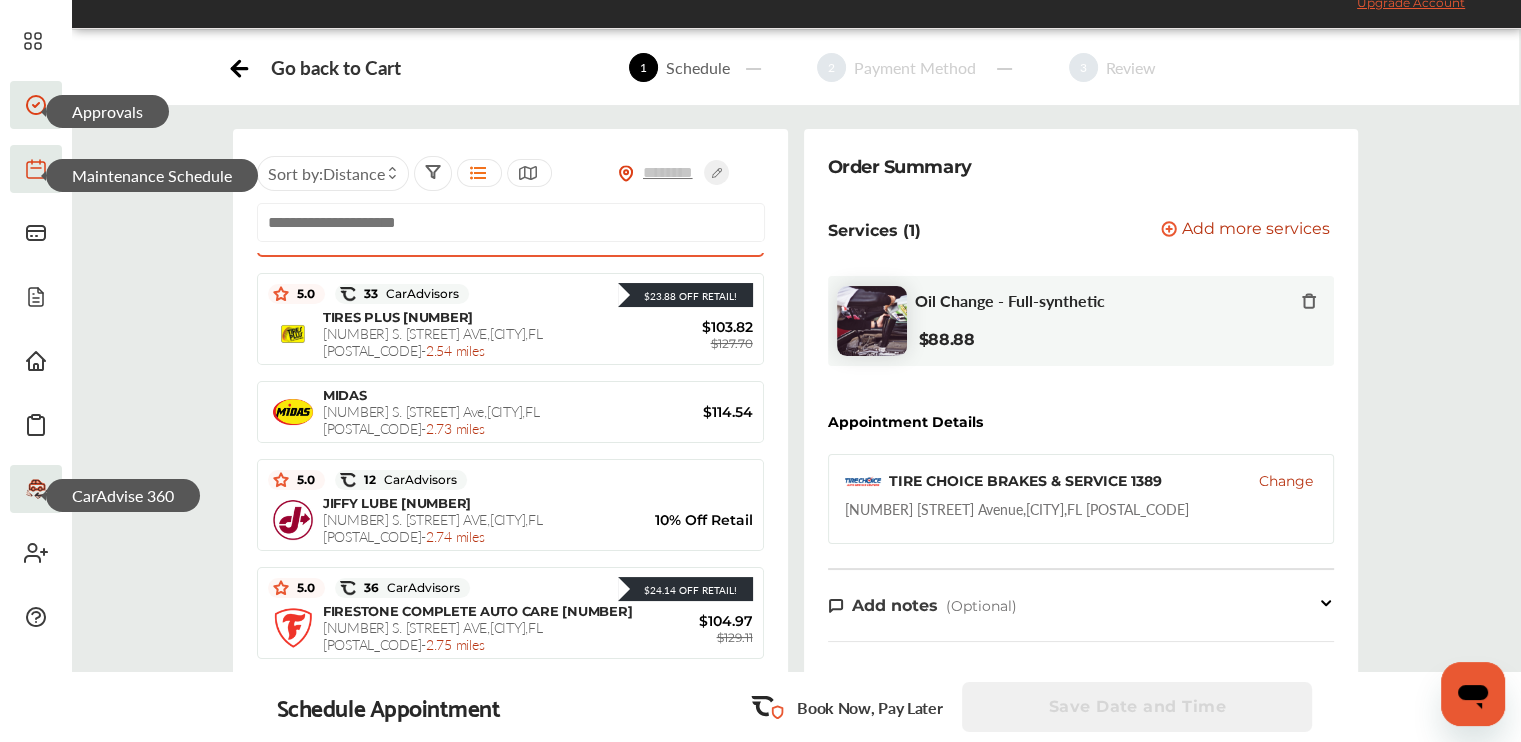 click on "Sort by :  Distance
Closest to you $9.43 Off Retail!   6    CarAdvisors $9.43 Off Retail! MAVIS TIRES & BRAKES #809 [NUMBER] [STREET],  [CITY],  [STATE]   -  2.24 miles $94.33 $103.76 $9.43 Off Retail!   1    CarAdvisors $9.43 Off Retail! MAVIS TIRES & BRAKES 120088 [NUMBER] [STREET] S ,  [CITY],  [STATE]   -  2.3 miles $94.33 $103.76   3.8   28    CarAdvisors TIRE CHOICE BRAKES & SERVICE 1389 [NUMBER] [STREET] Avenue ,  [CITY],  [STATE]   -  2.32 miles $88.88 $23.88 Off Retail!   5.0   33    CarAdvisors $23.88 Off Retail! TIRES PLUS 533432 [NUMBER] S. [STREET] ,  [CITY],  [STATE]   -  2.54 miles $103.82 $127.70 MIDAS [NUMBER] S. [STREET] Ave ,  [CITY],  [STATE]   -  2.73 miles $114.54   5.0   12    CarAdvisors JIFFY LUBE 75 [NUMBER] S. [STREET] AVE ,  [CITY],  [STATE]   -  2.74 miles 10% Off Retail $24.14 Off Retail!   5.0   36    CarAdvisors $24.14 Off Retail! FIRESTONE COMPLETE AUTO CARE 23043 [NUMBER] S. [STREET] AVE ,  [CITY],  [STATE]   -  2.75 miles" at bounding box center [795, 653] 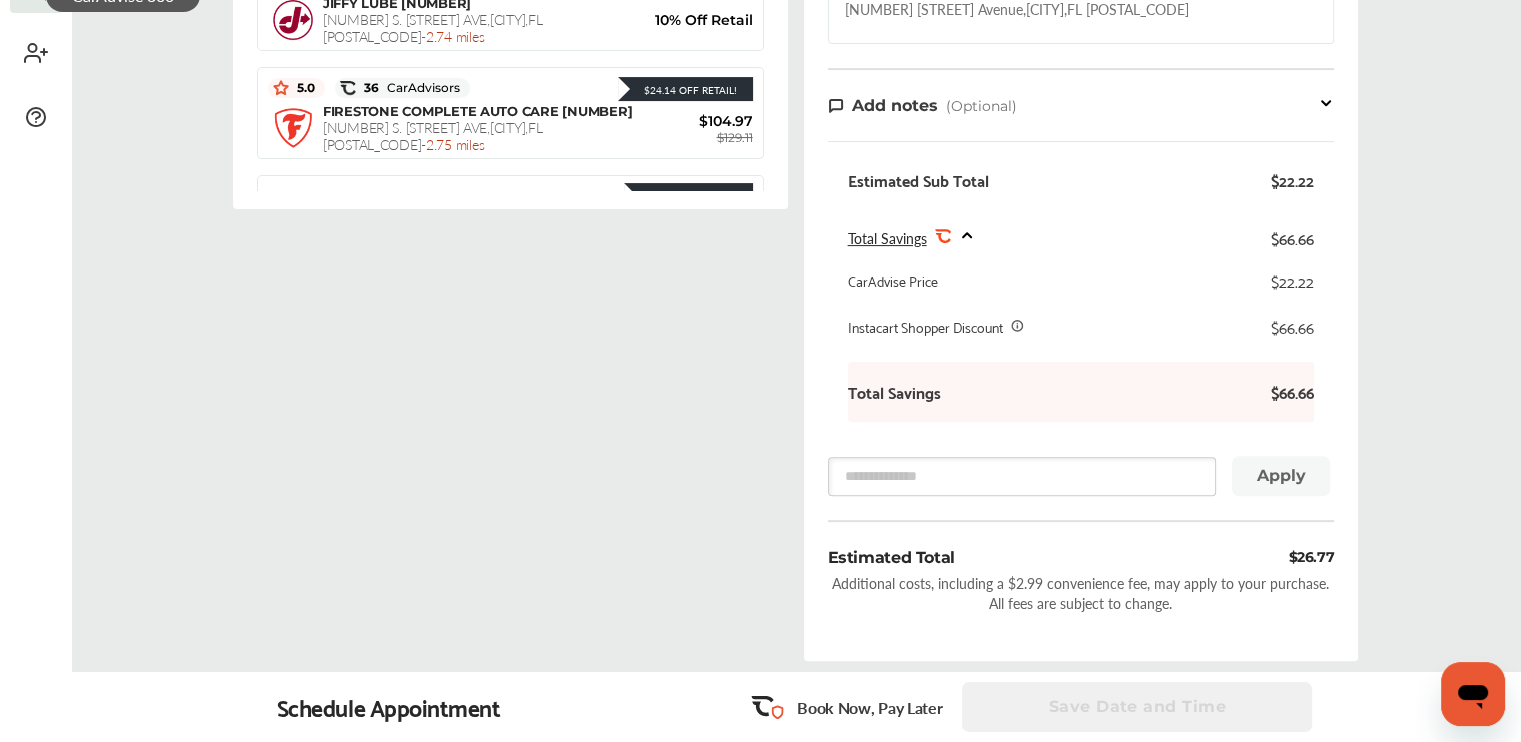 scroll, scrollTop: 62, scrollLeft: 0, axis: vertical 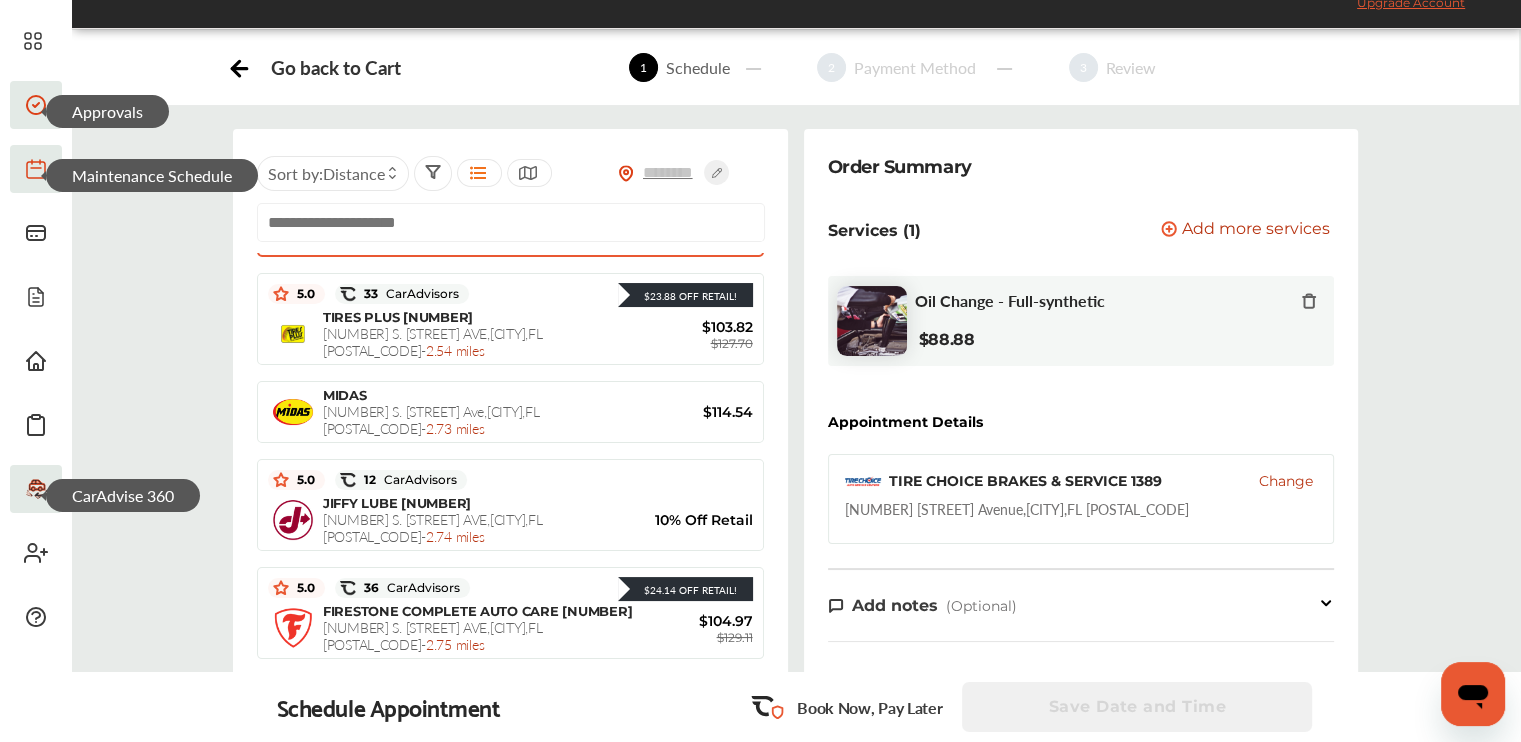 click 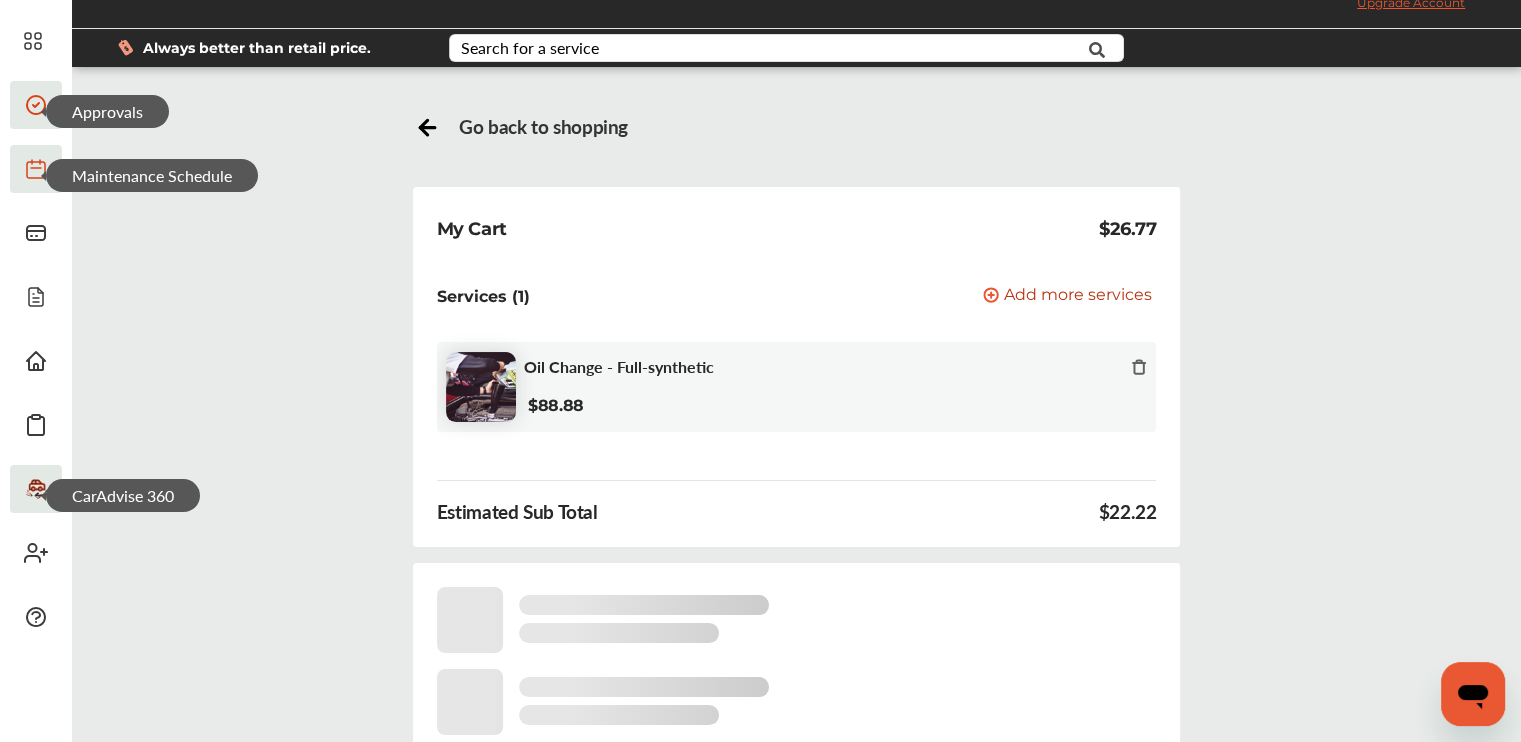 scroll, scrollTop: 0, scrollLeft: 0, axis: both 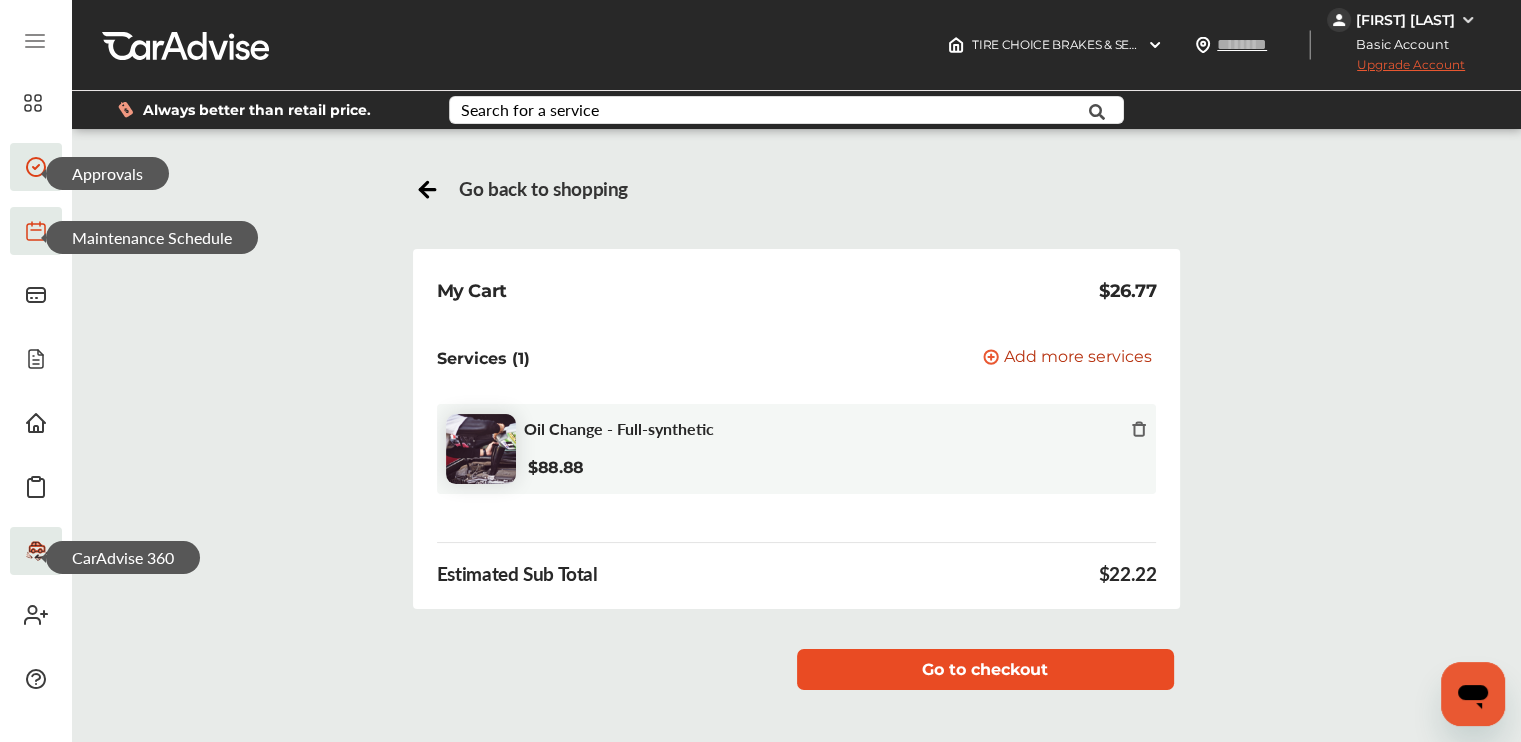 click on "Go to checkout" at bounding box center [985, 669] 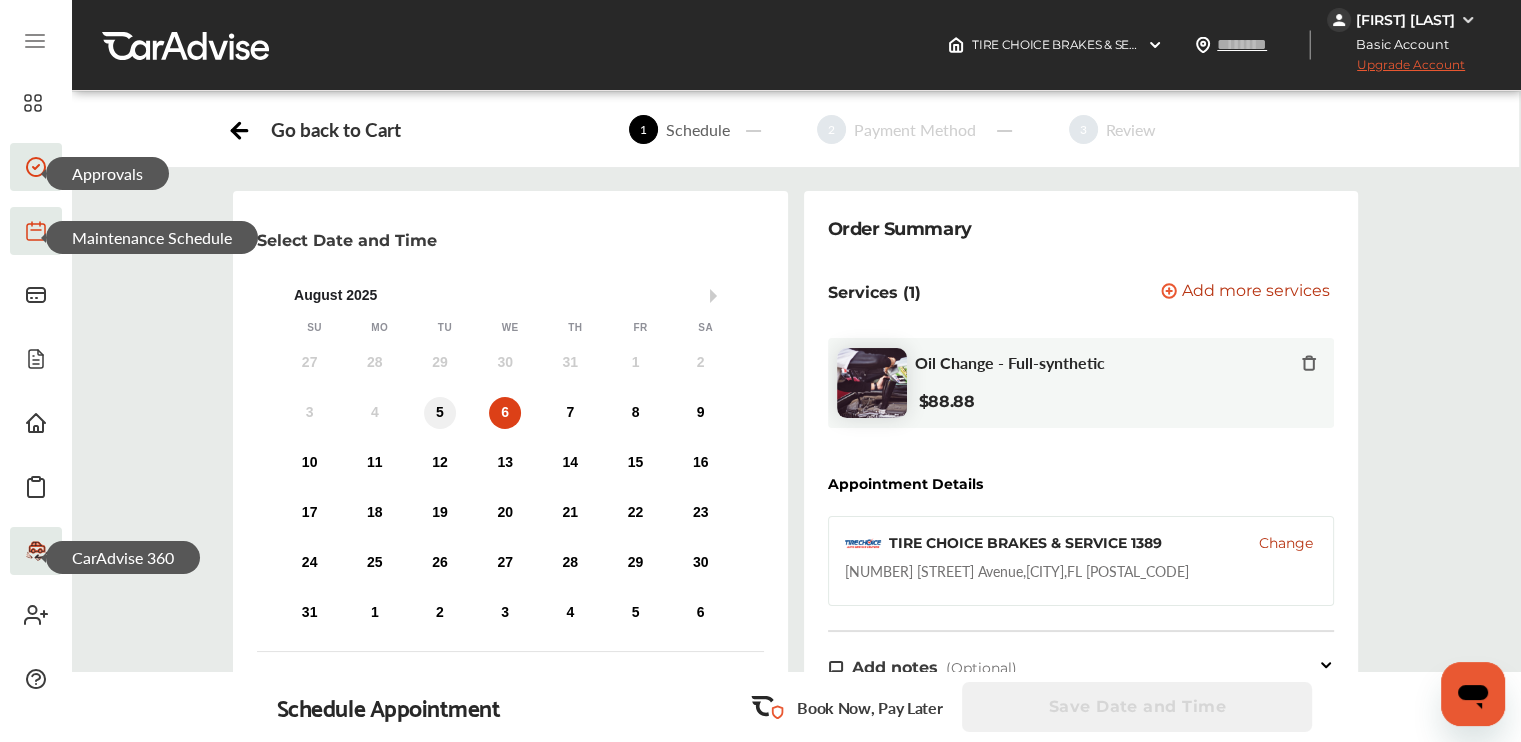 click on "5" at bounding box center (440, 413) 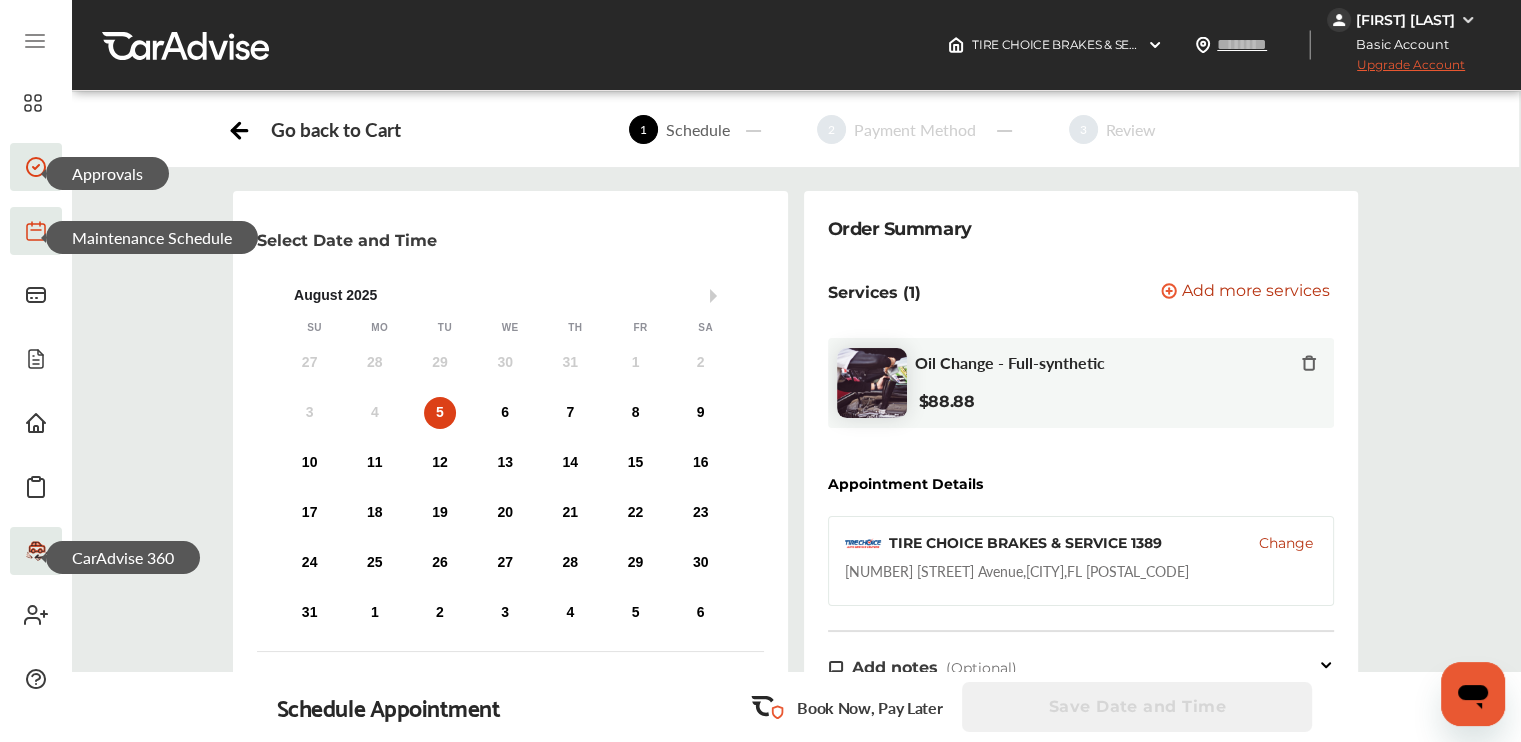 scroll, scrollTop: 333, scrollLeft: 0, axis: vertical 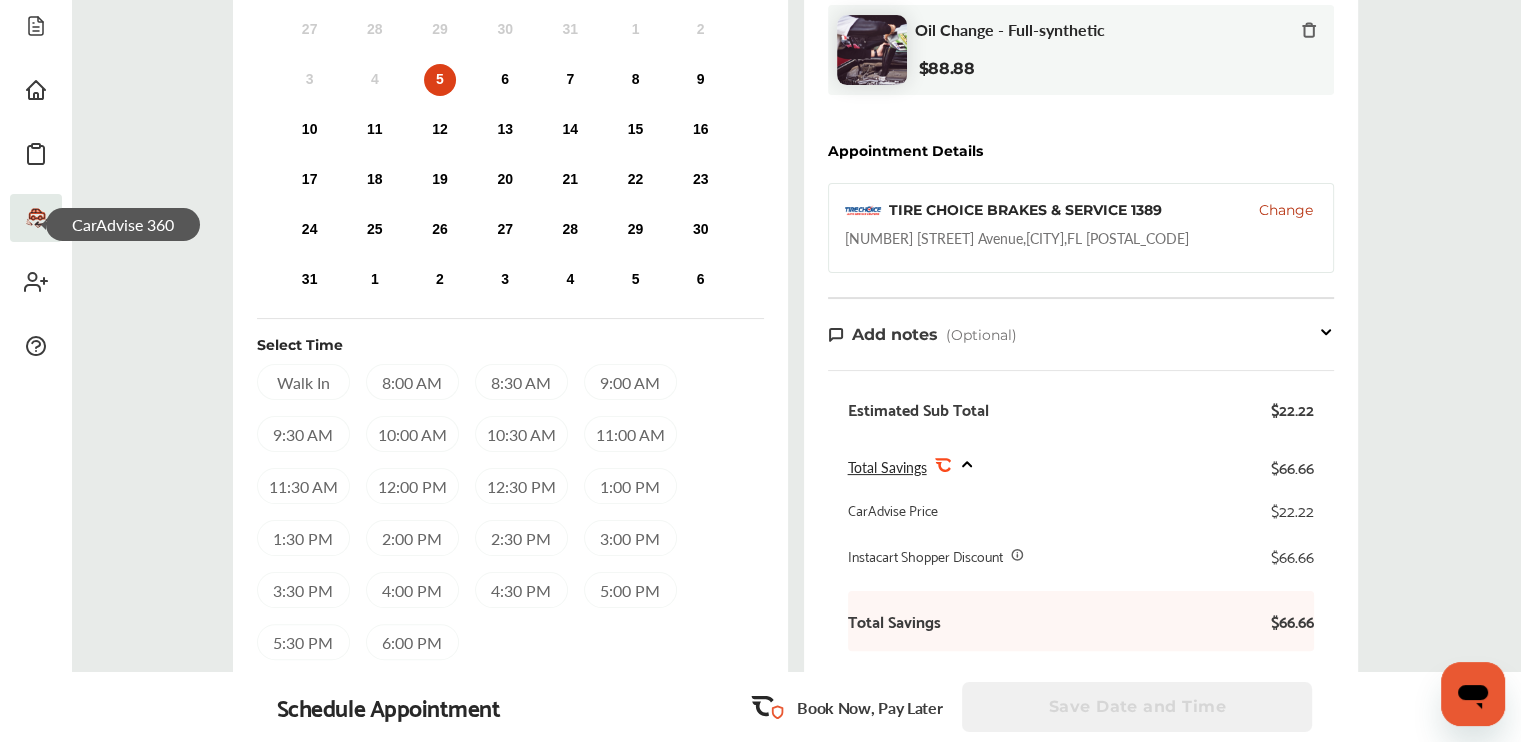click on "4:30 PM" at bounding box center [521, 590] 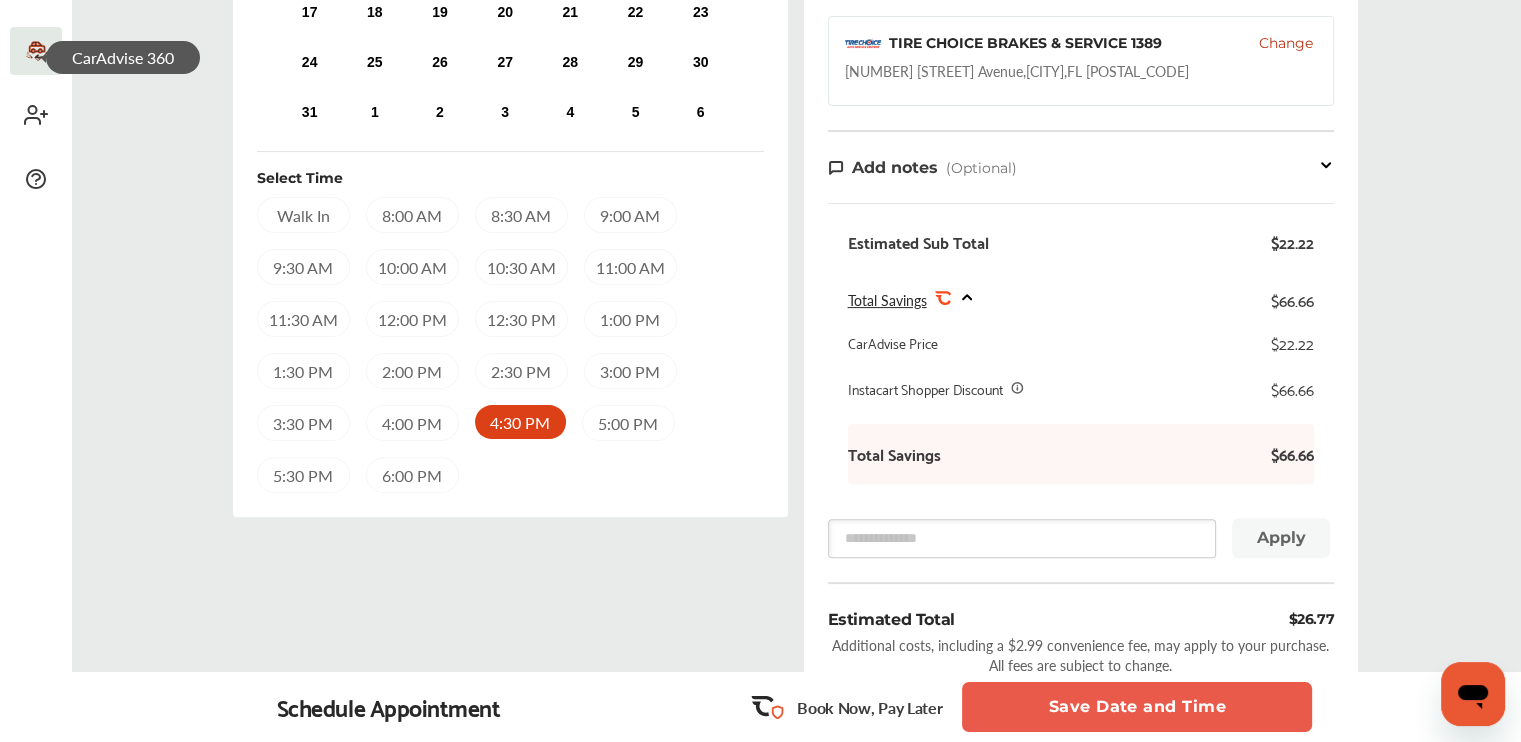 scroll, scrollTop: 666, scrollLeft: 0, axis: vertical 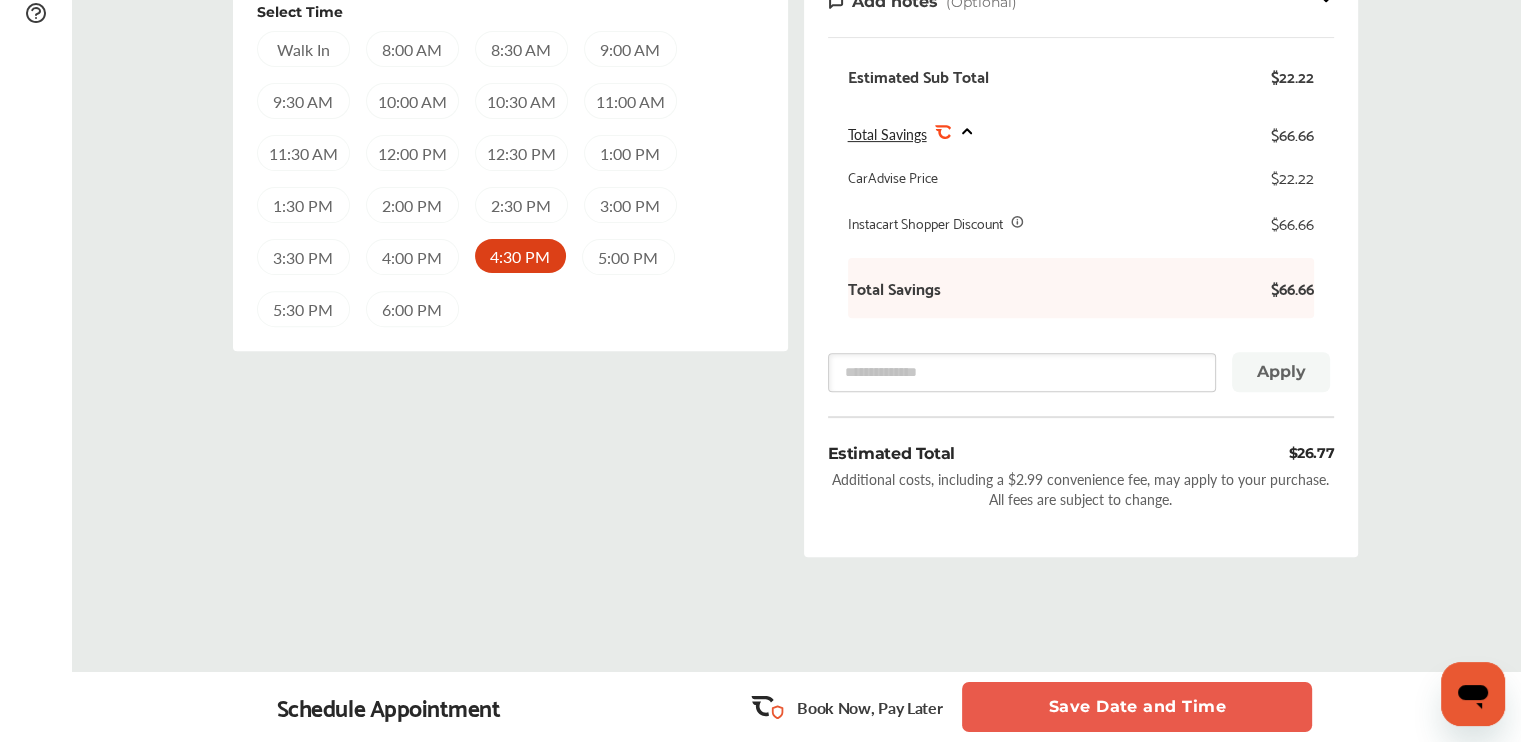 click on "Save Date and Time" at bounding box center [1137, 707] 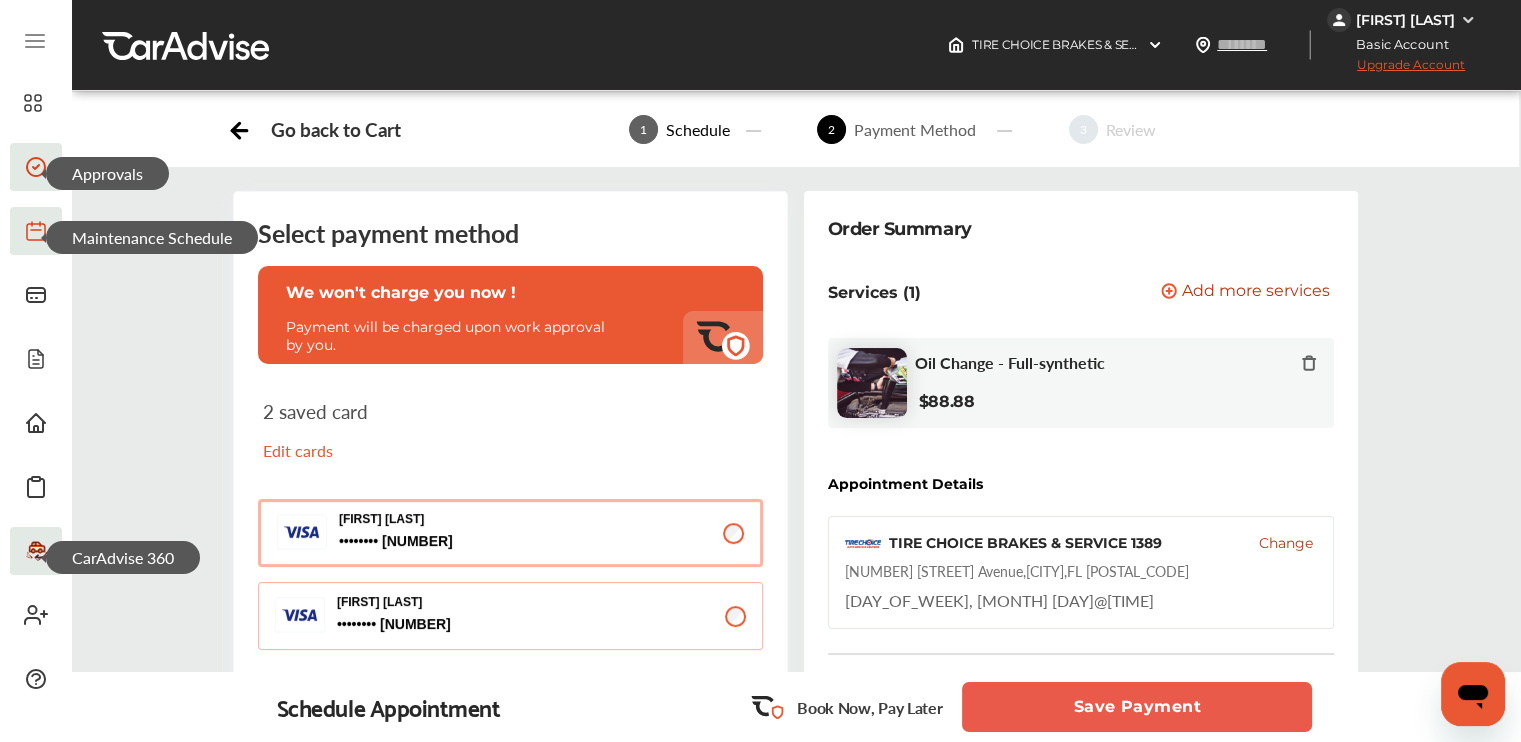 scroll, scrollTop: 167, scrollLeft: 0, axis: vertical 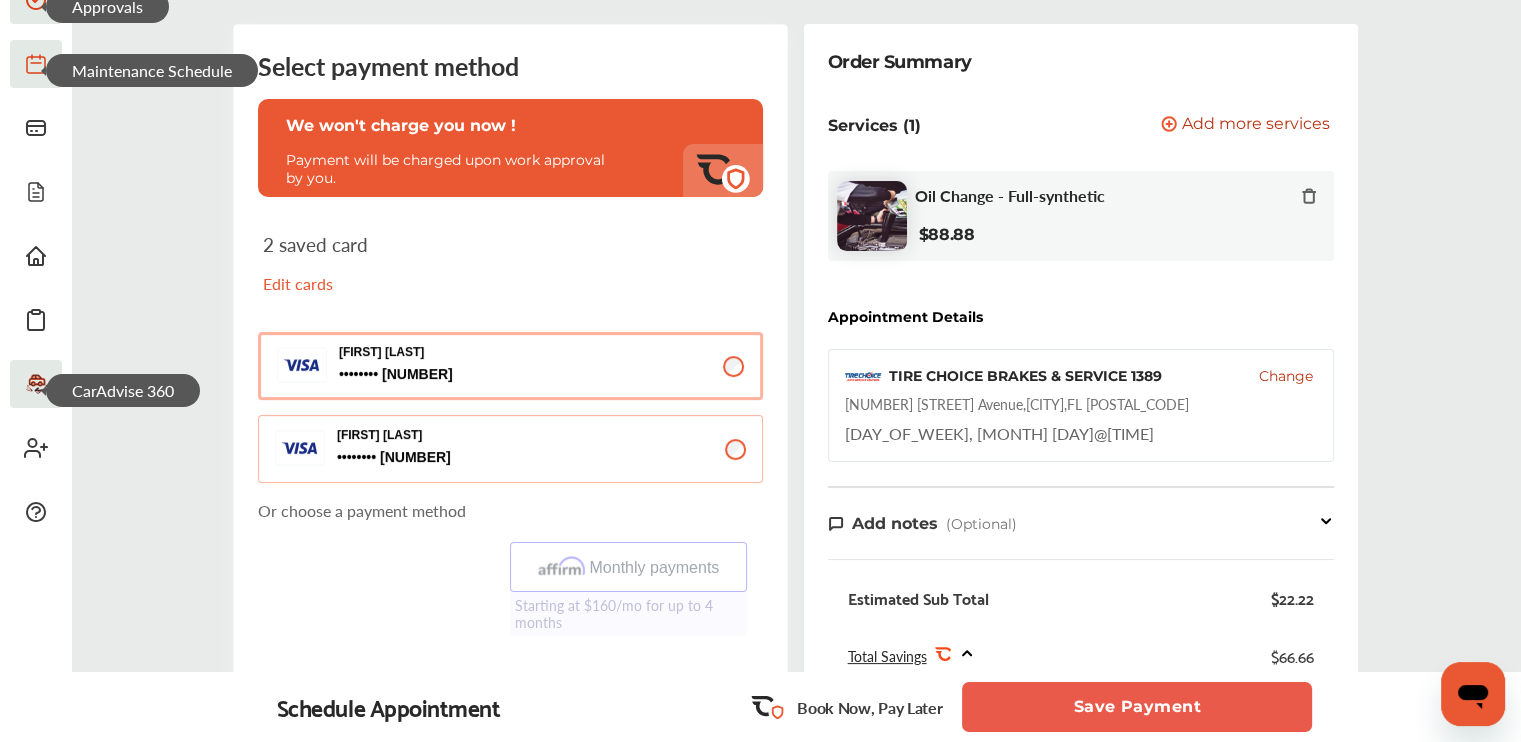 click on "Select payment method We won't charge you now ! Payment will be charged upon work approval by you.
2 saved card Edit cards
[FIRST] [LAST]   [NUMBER]   [NUMBER]
[FIRST] [LAST]    [NUMBER]   [NUMBER] Or choose a payment method   Monthly payments Starting at $160/mo for up to 4 months We protect your payment information using encryption to provide bank-level security. We won't charge you now ! Payment will be charged upon work approval by you.
Booking Summary $26.77
Order Summary Services (1) Add a service
Add more services Oil Change - Full-synthetic
$88.88 Appointment Details Tire Choice Brakes & Service 1389 Change [NUMBER] [STREET] Avenue ,  [CITY],  [STATE]   [DAY_OF_WEEK], [MONTH] [DAY]  @  [TIME] Add notes (Optional)
Estimated Sub Total $22.22 Total Savings
.st0{fill:#FA4A1C;}
$66.66 CarAdvise Price $22.22 Instacart Shopper Discount
$66.66 Total Savings" at bounding box center (795, 591) 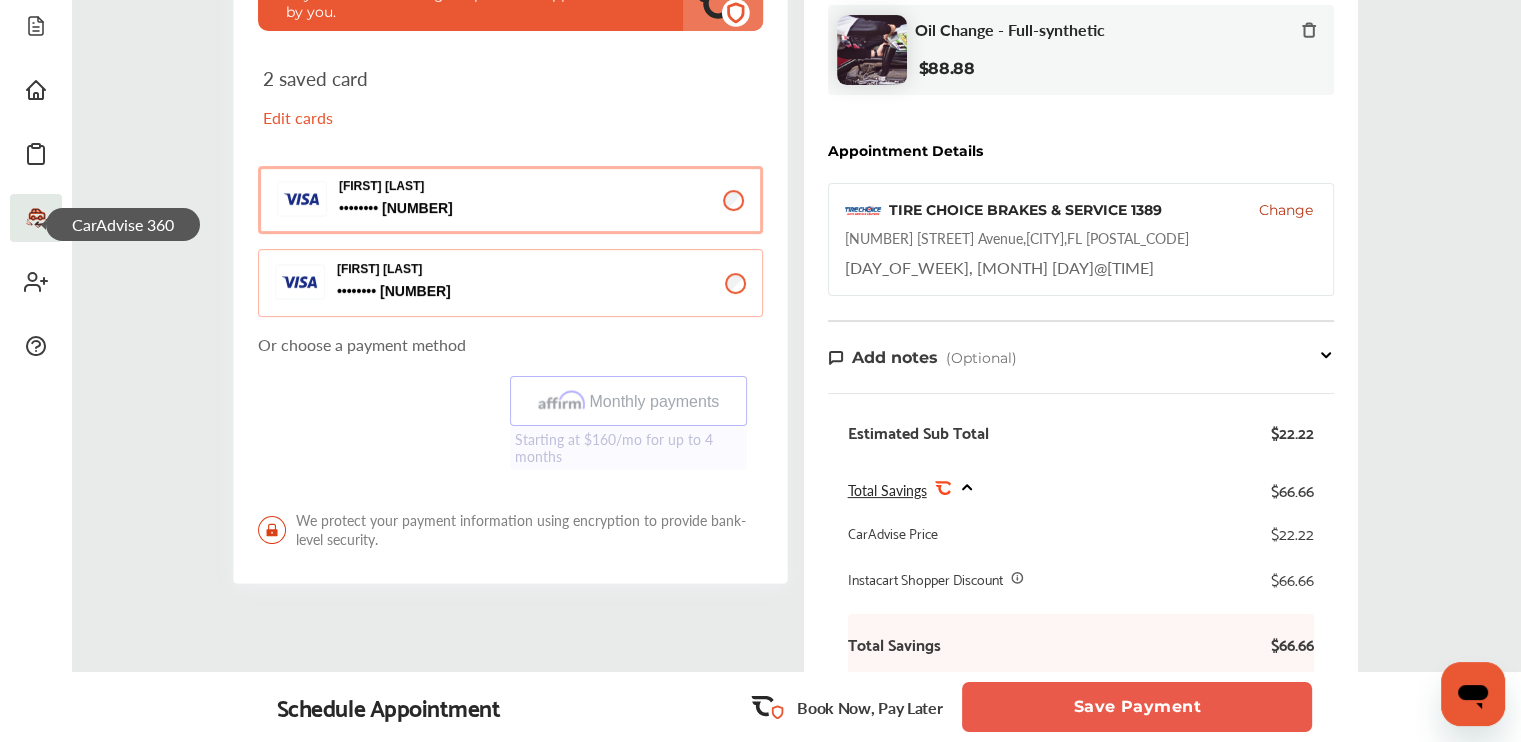 scroll, scrollTop: 667, scrollLeft: 0, axis: vertical 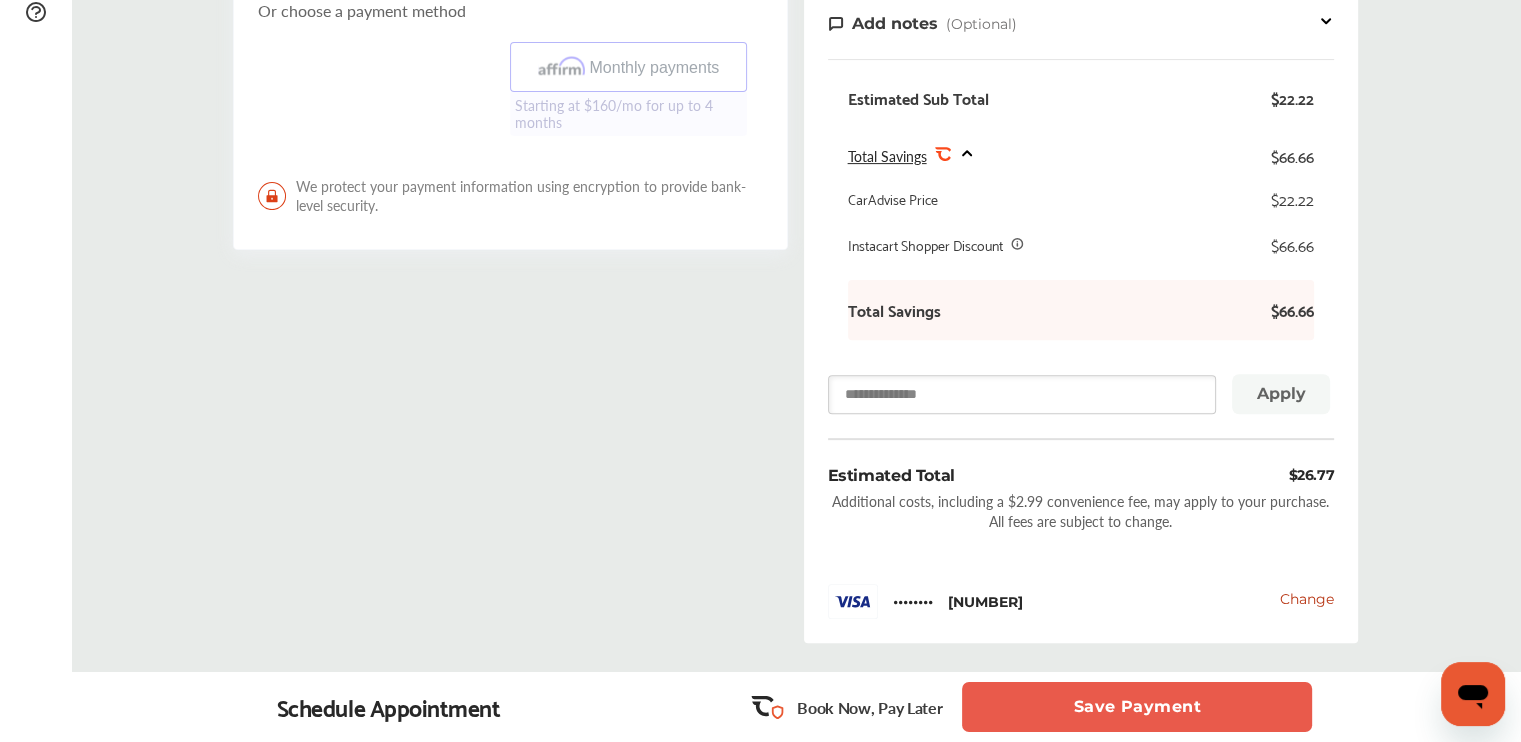 click at bounding box center (1022, 394) 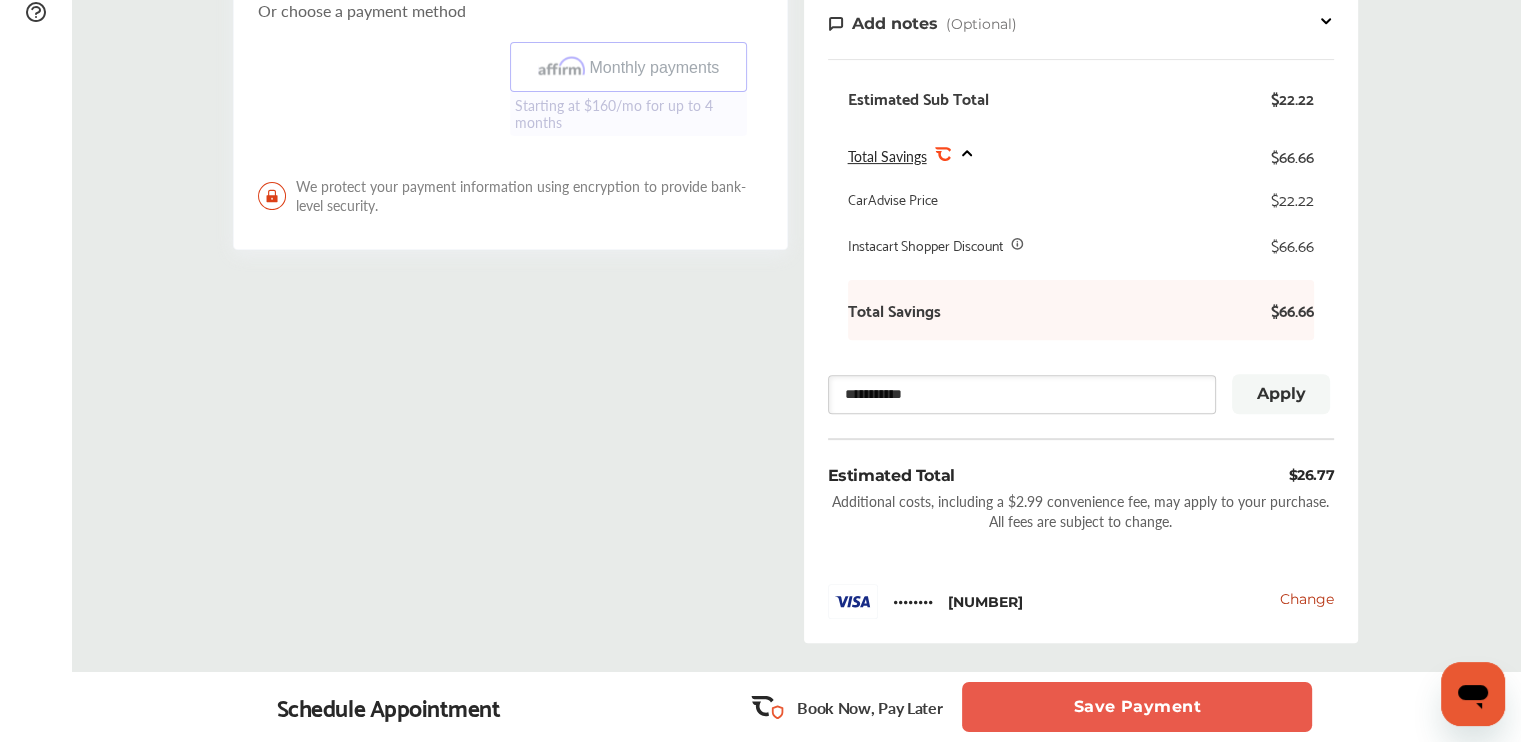 type on "**********" 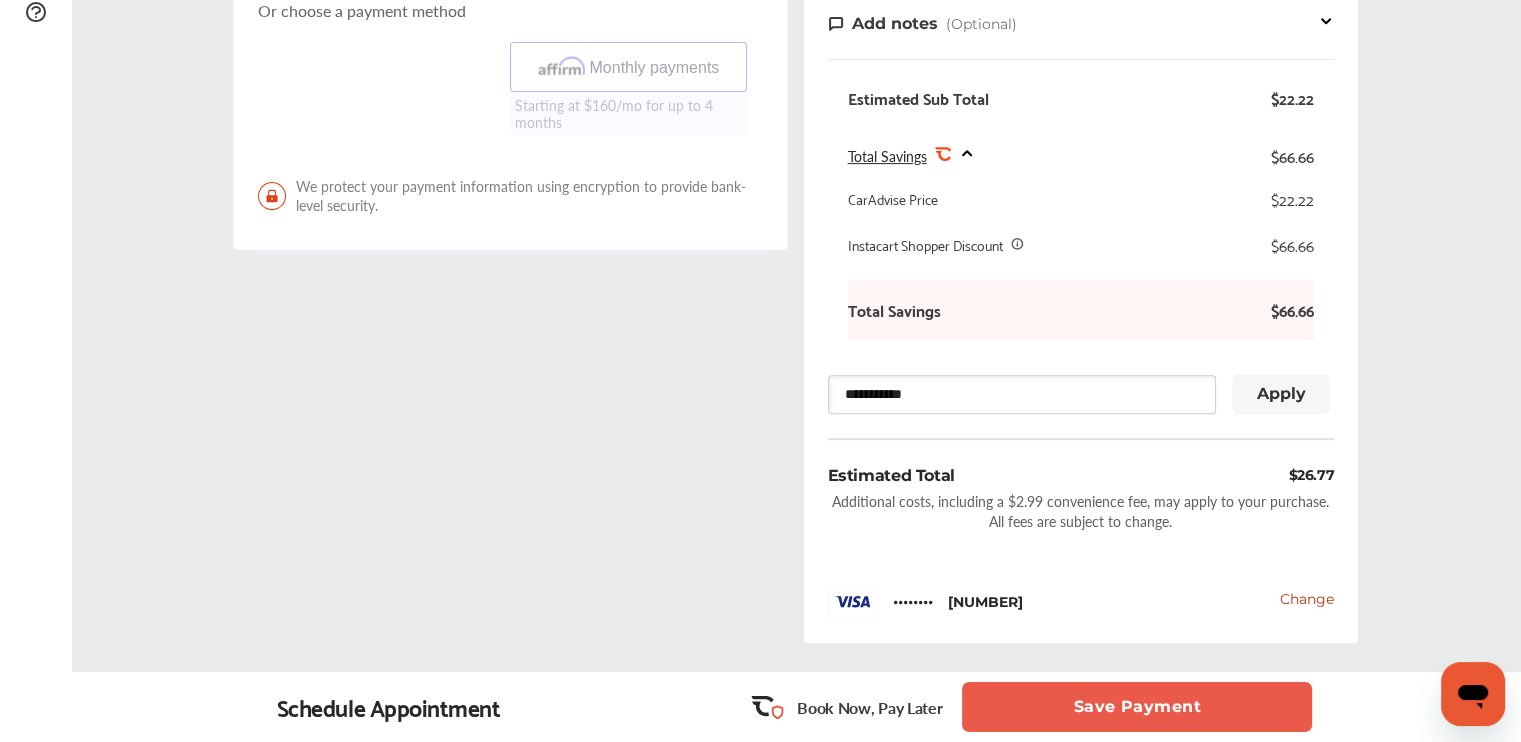 click on "Apply" at bounding box center [1281, 394] 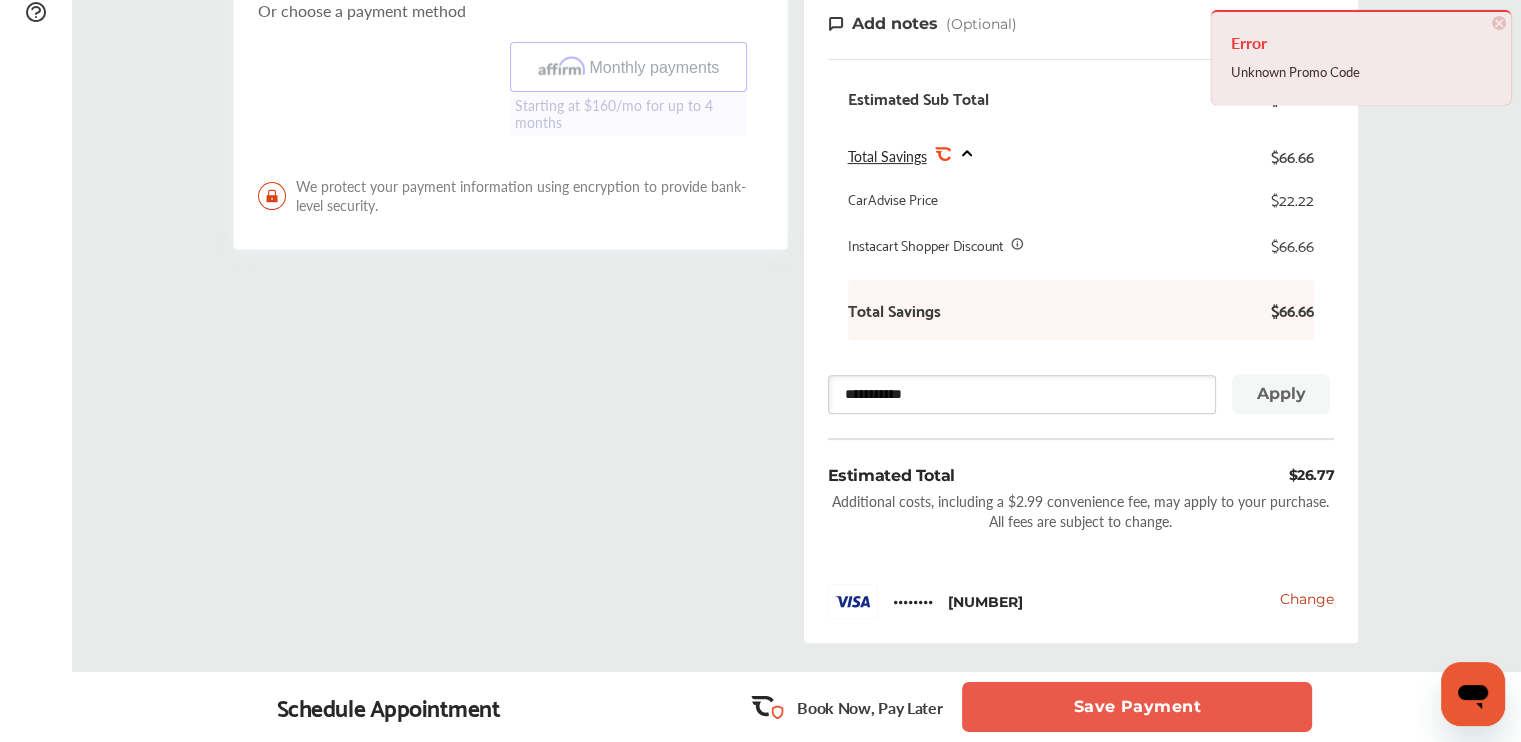 click on "Save Payment" at bounding box center (1137, 707) 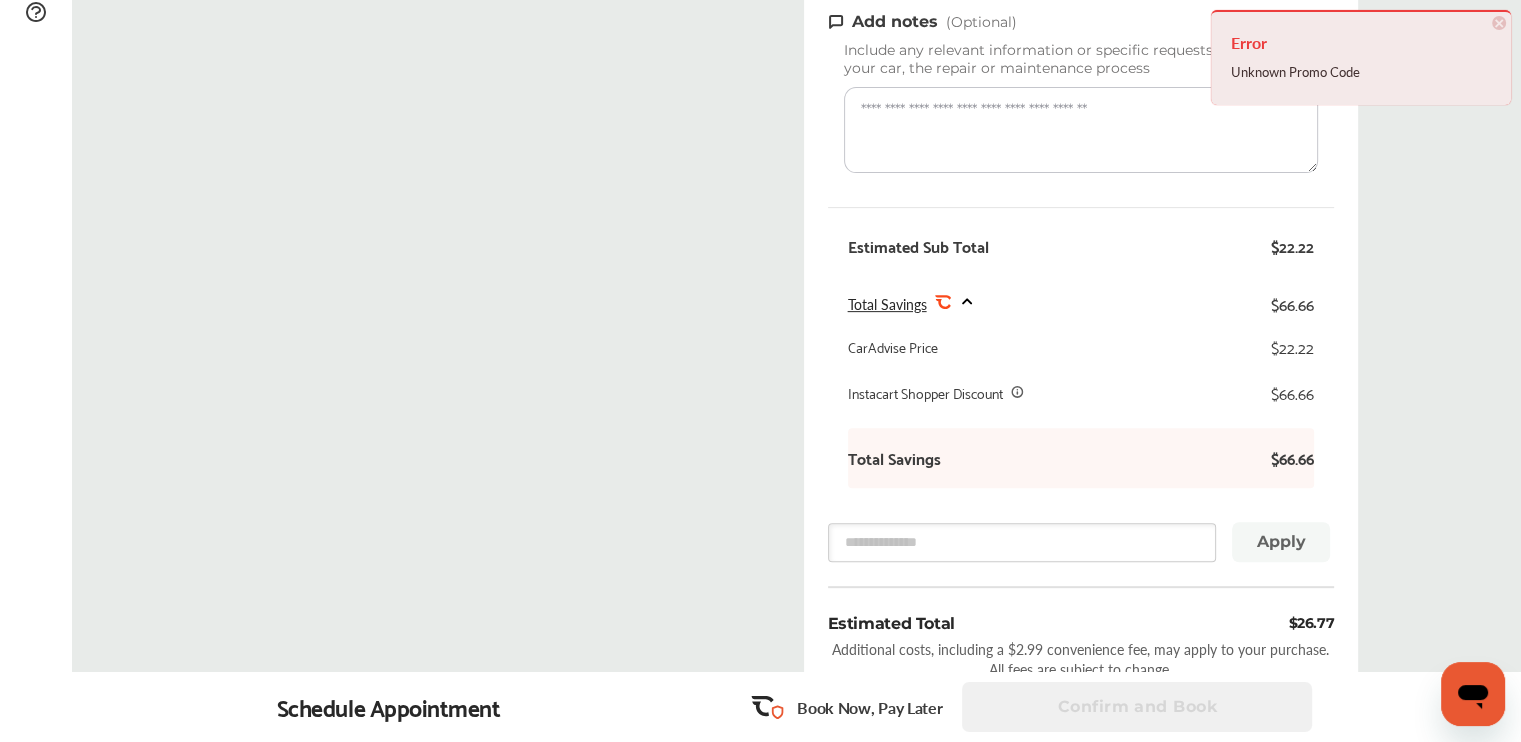 scroll, scrollTop: 0, scrollLeft: 0, axis: both 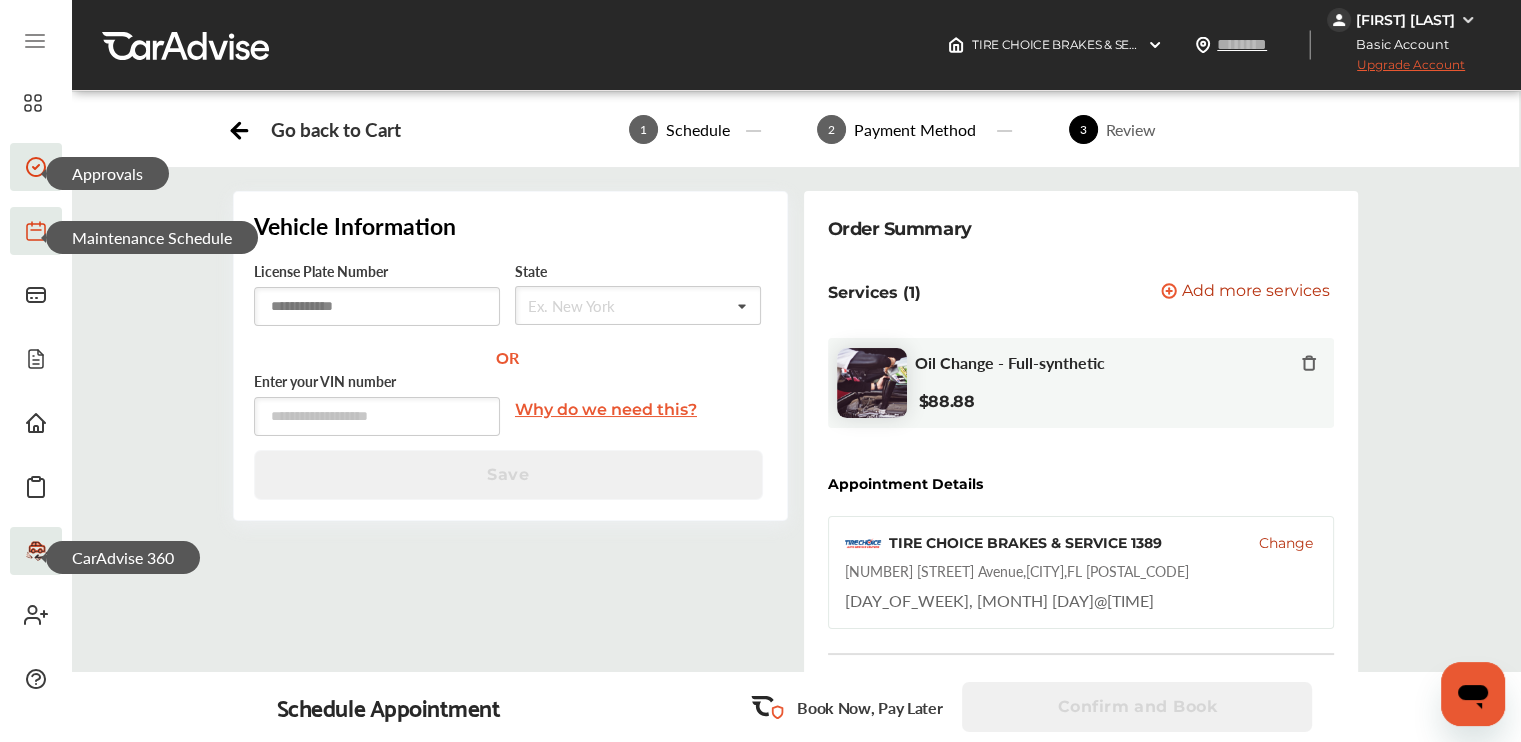 click at bounding box center [377, 306] 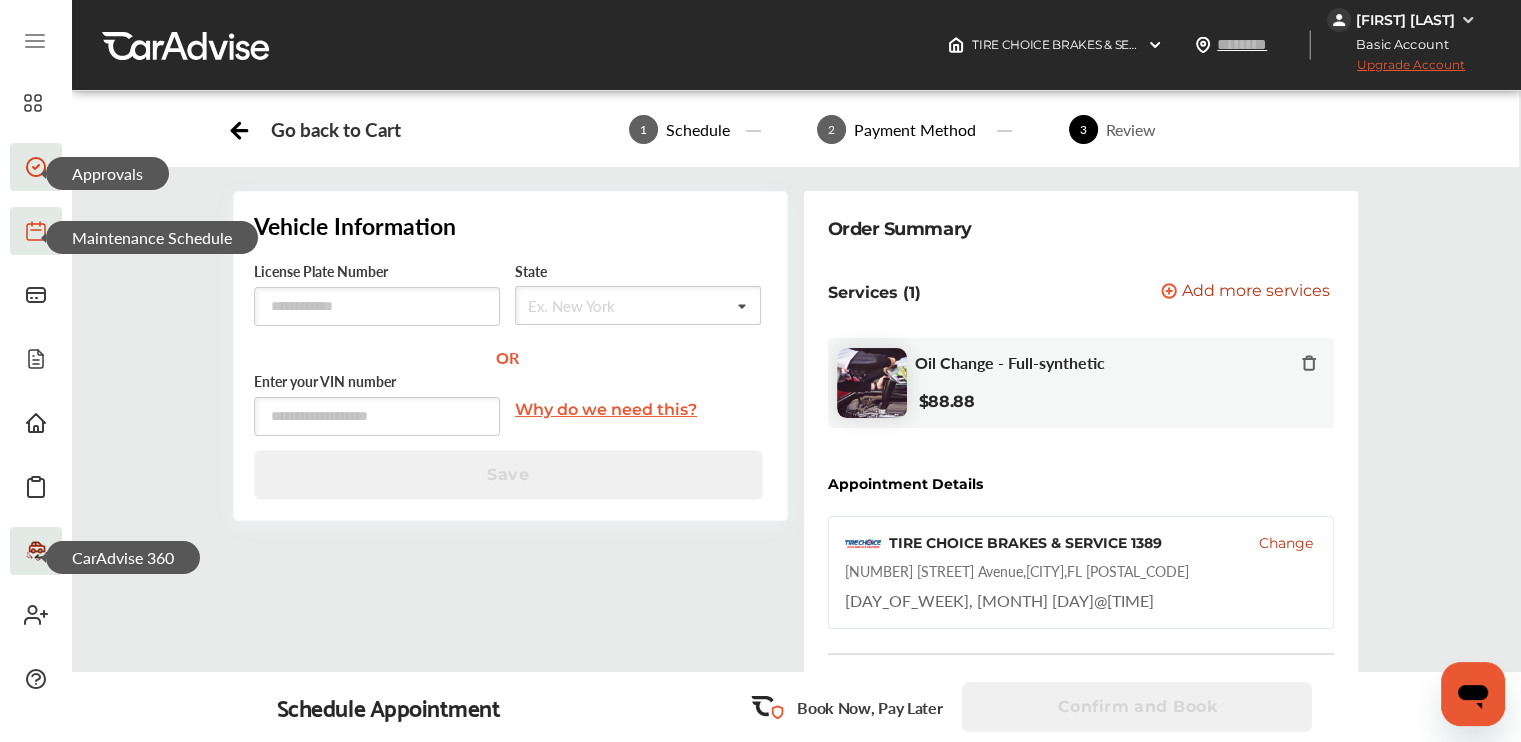 click on "Why do we need this?" at bounding box center [606, 409] 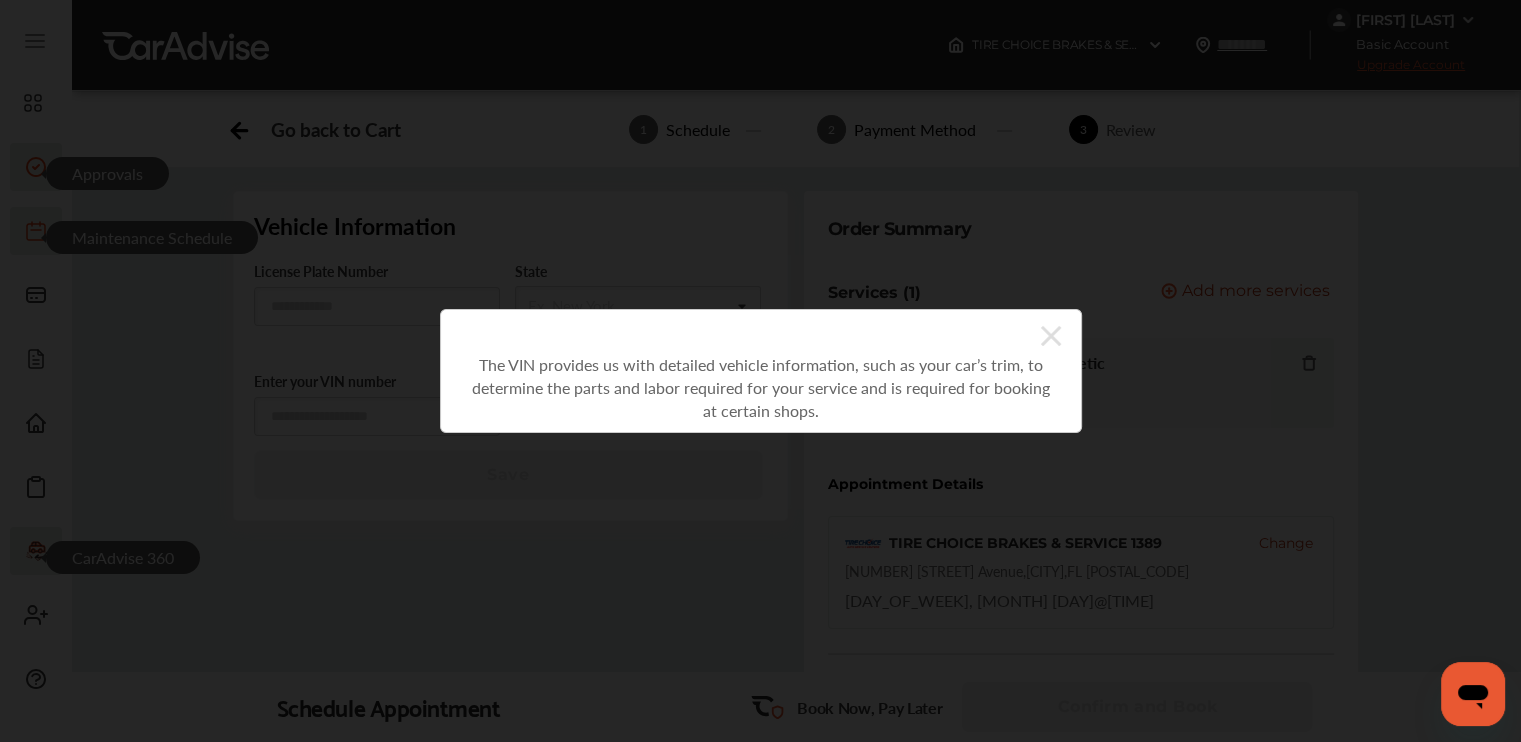 click 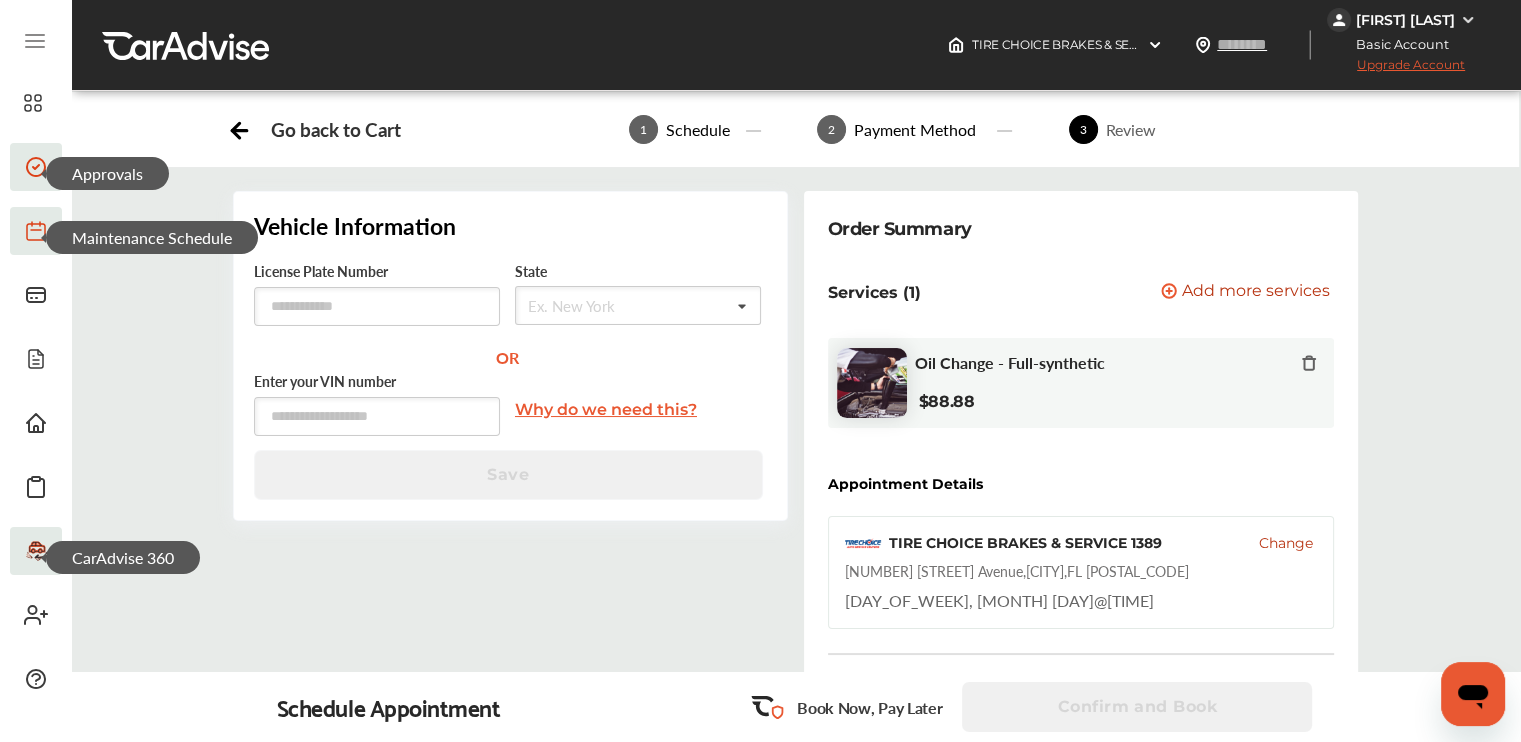 click on "OR" at bounding box center [510, 357] 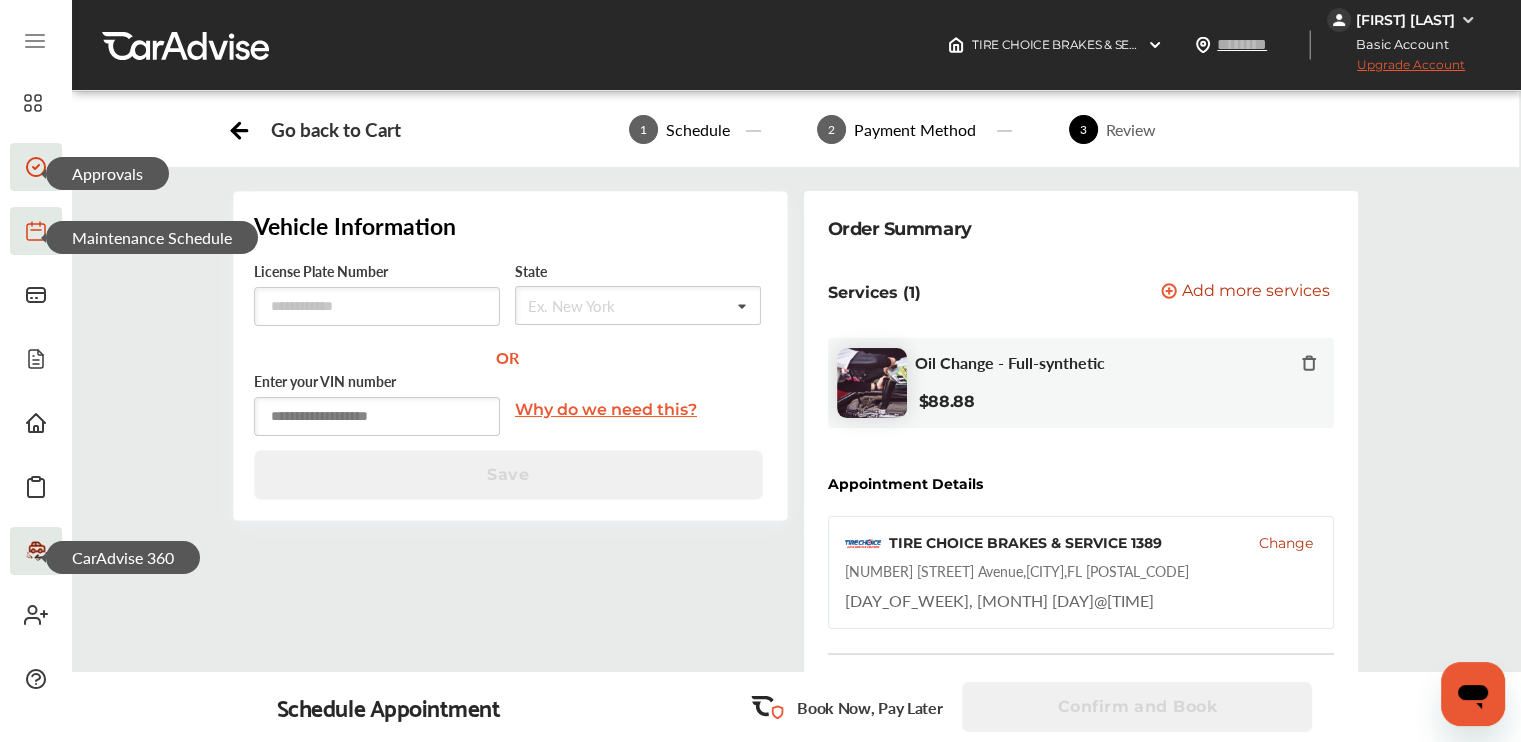 click at bounding box center [377, 416] 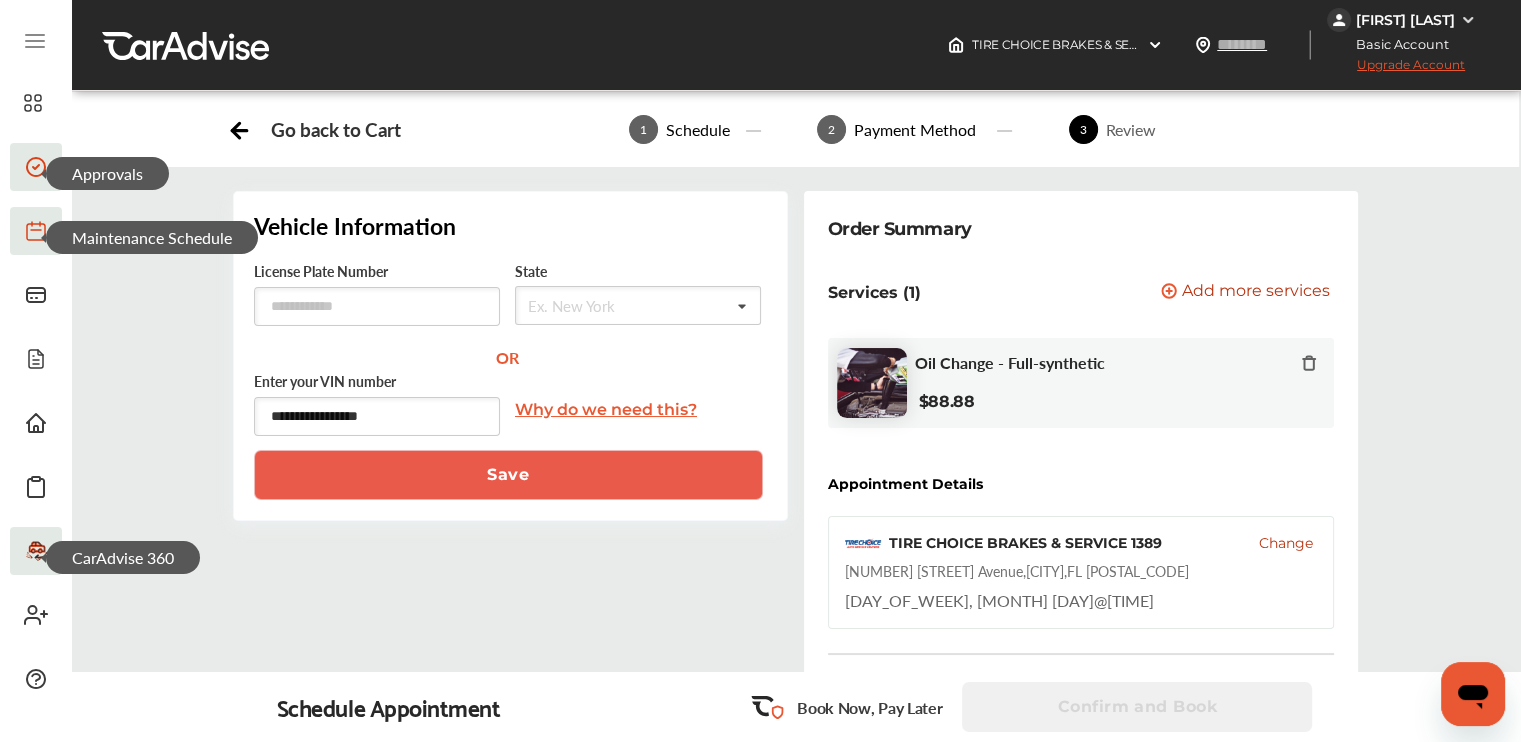 type on "**********" 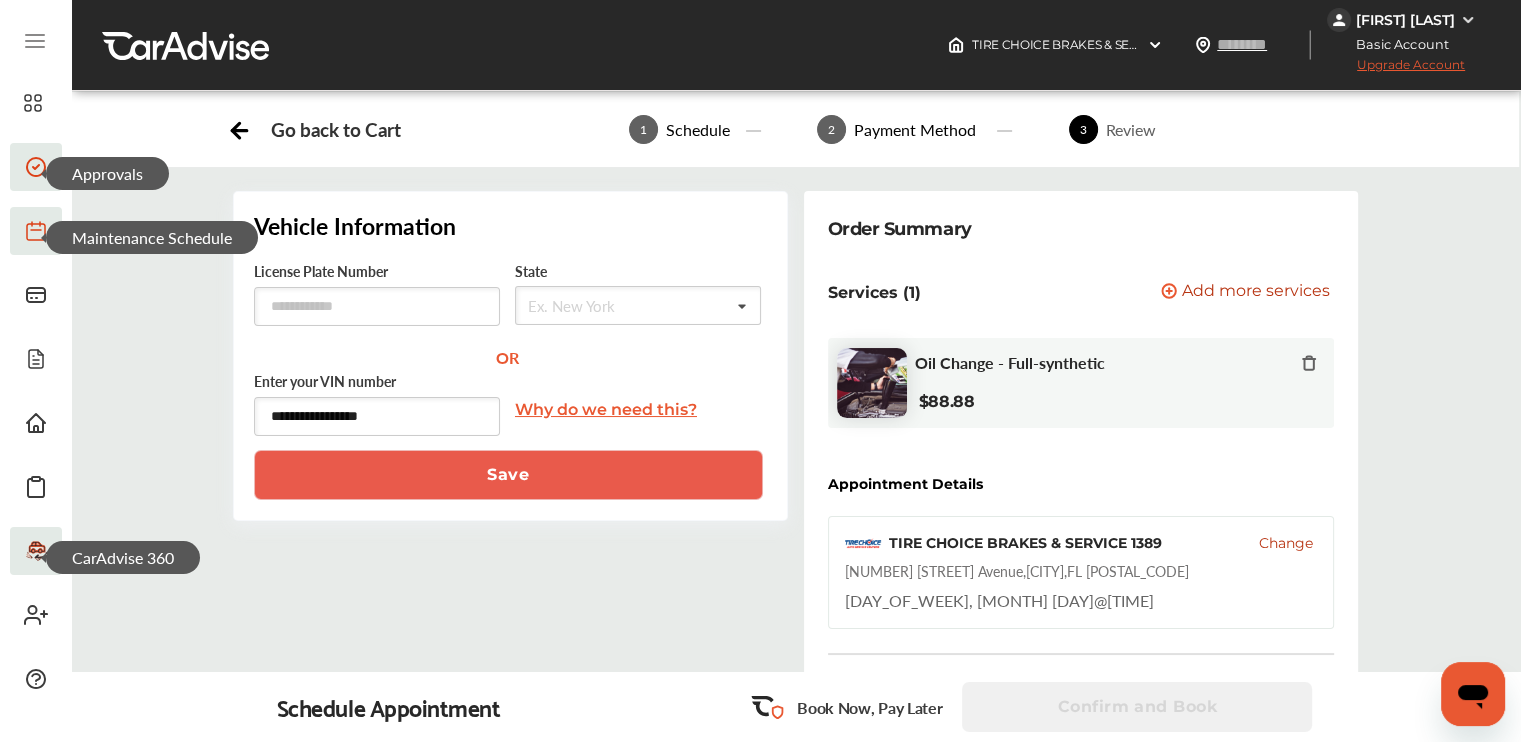 click on "Save" at bounding box center [508, 475] 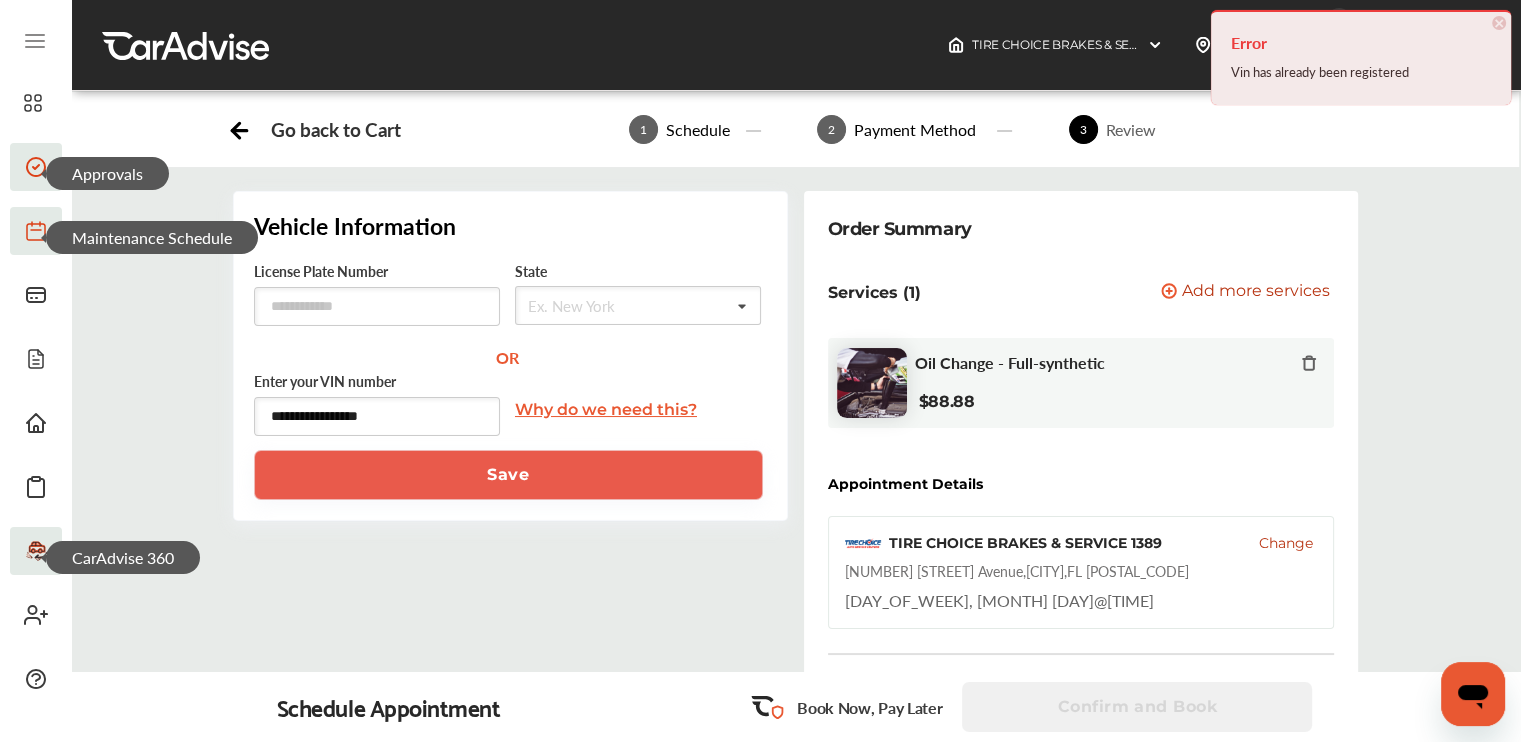 click on "×" at bounding box center (1499, 23) 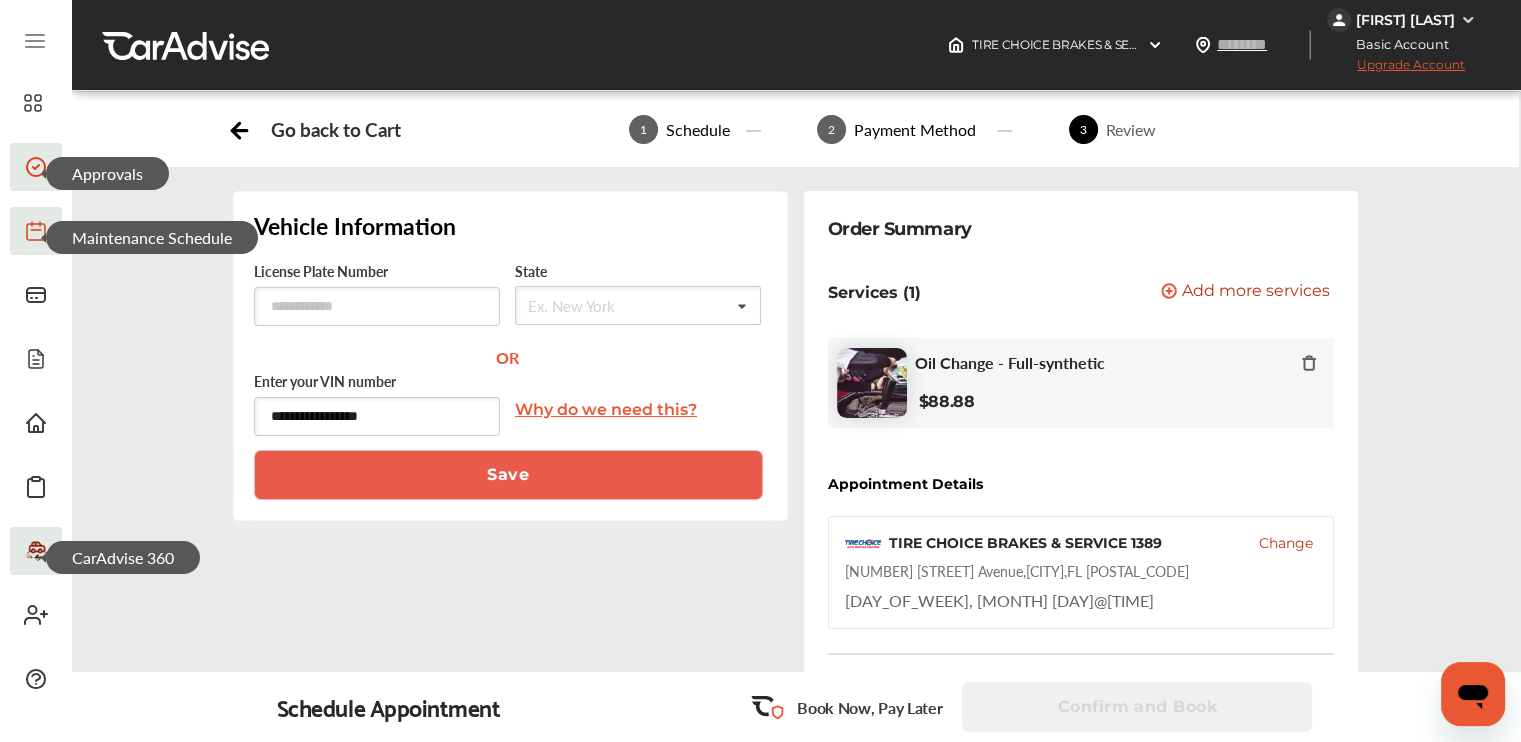click on "Save" at bounding box center [508, 475] 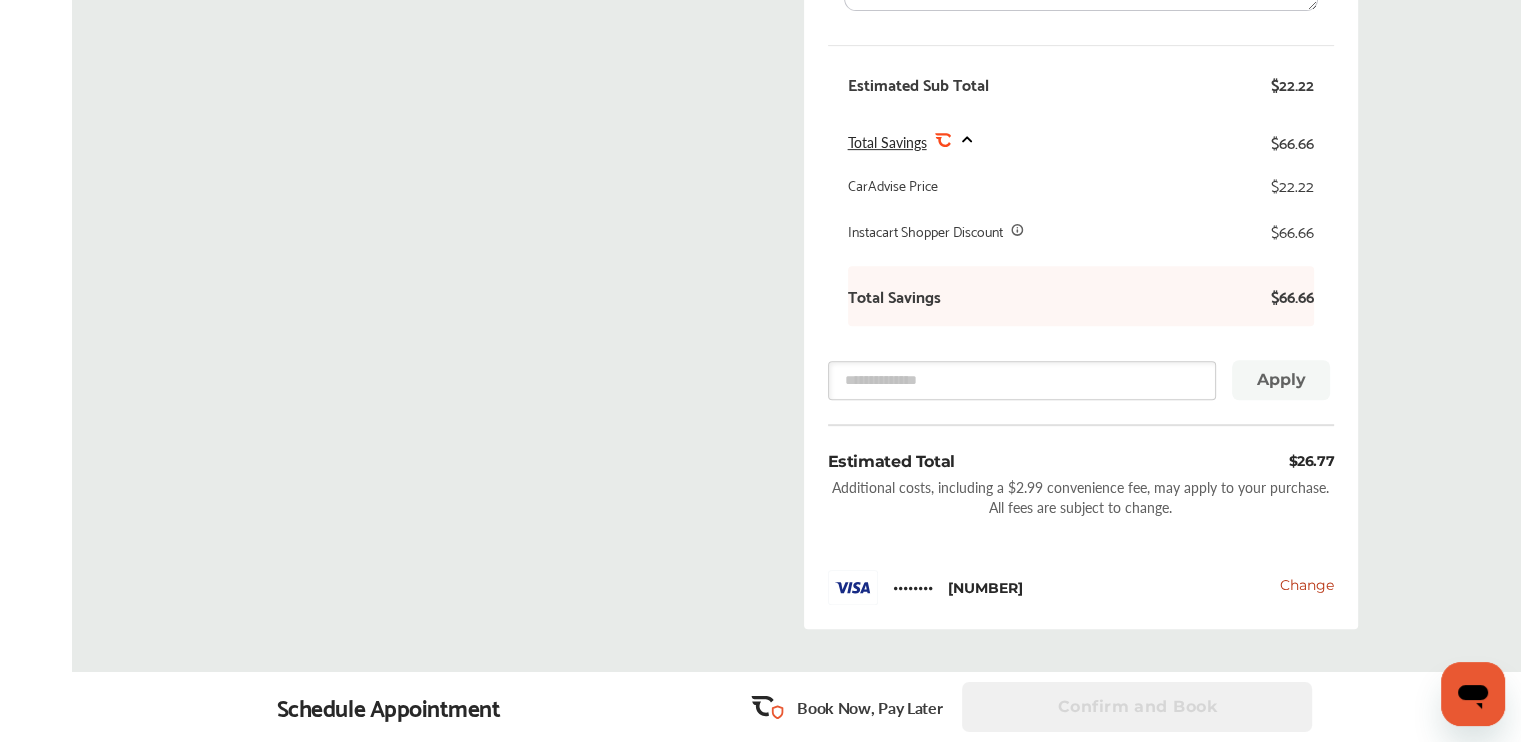 scroll, scrollTop: 0, scrollLeft: 0, axis: both 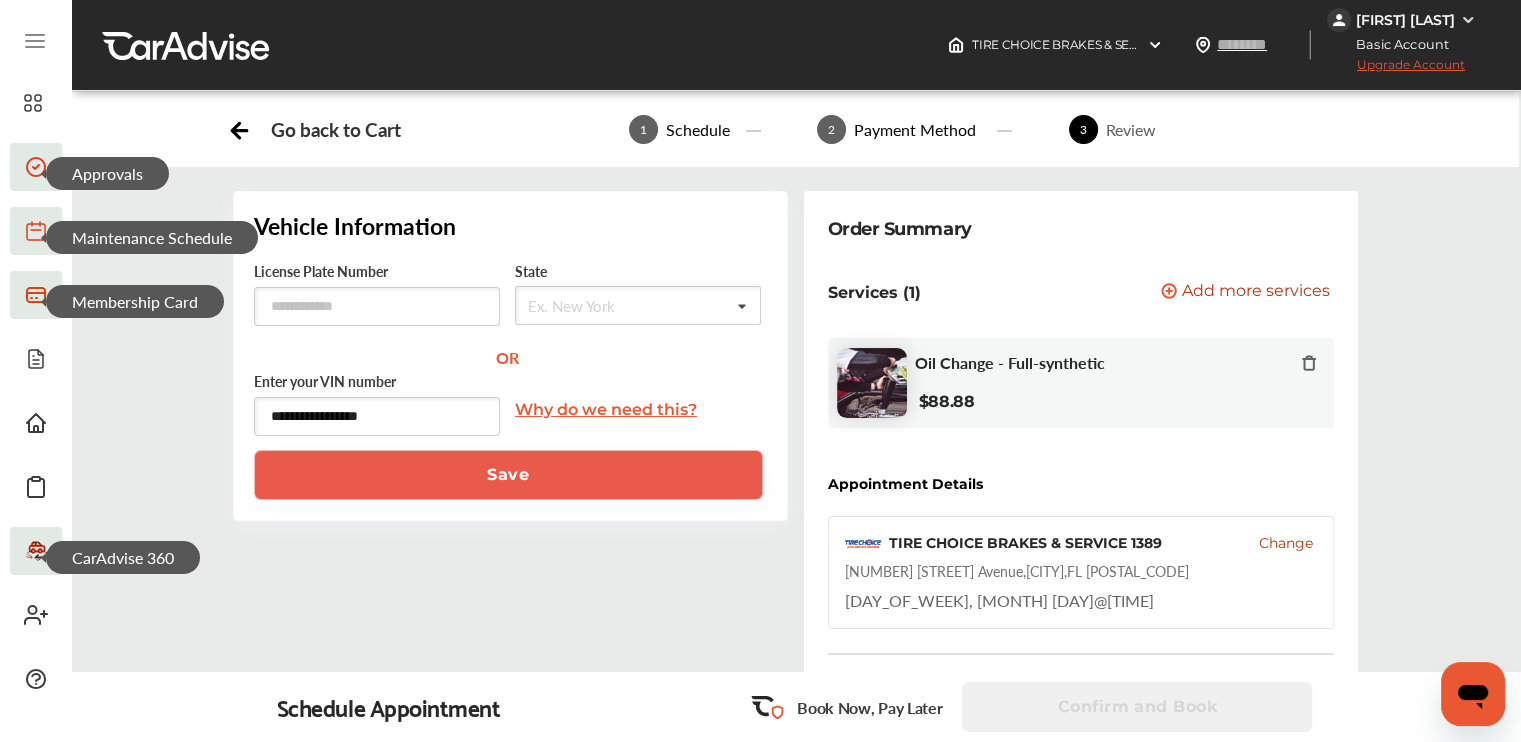 click at bounding box center (36, 300) 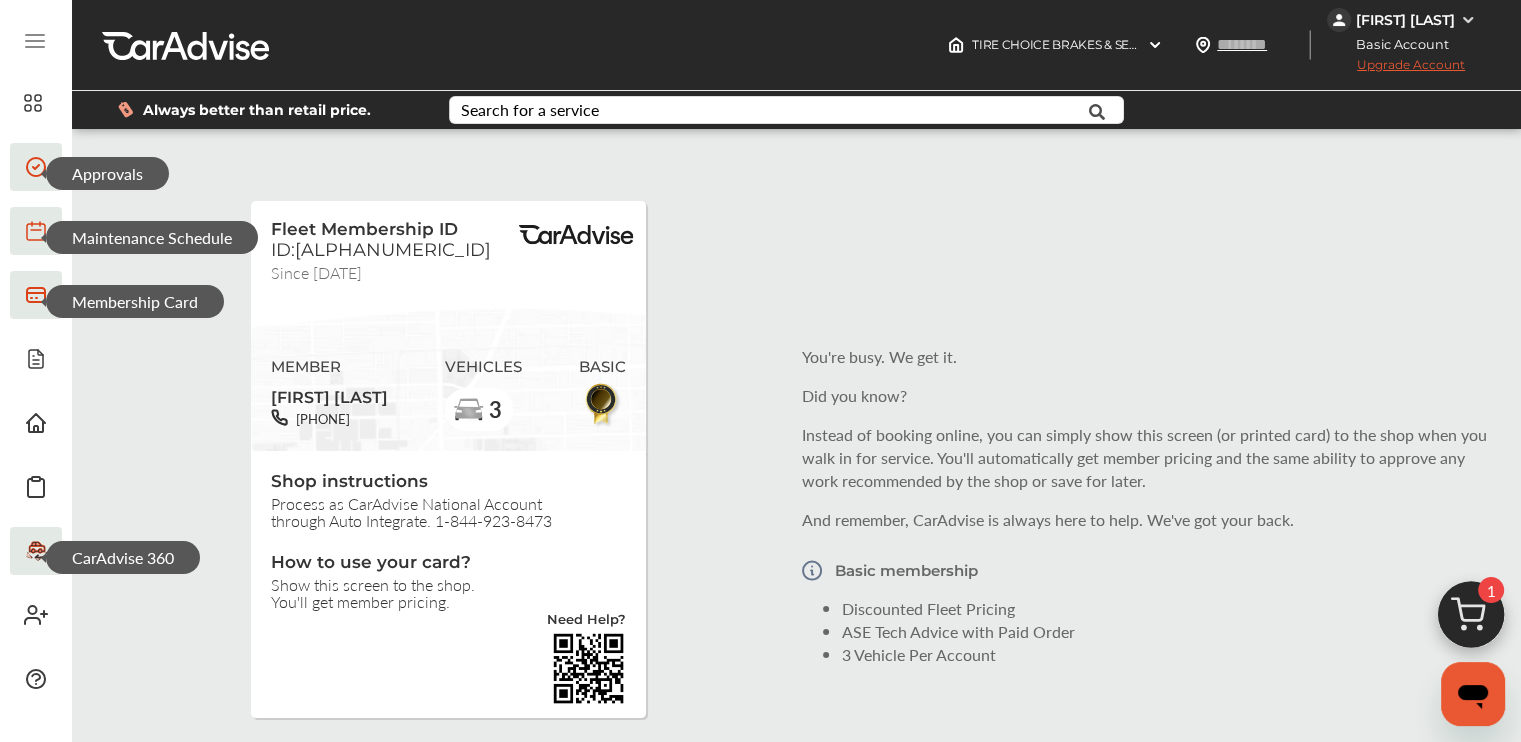 click at bounding box center (469, 411) 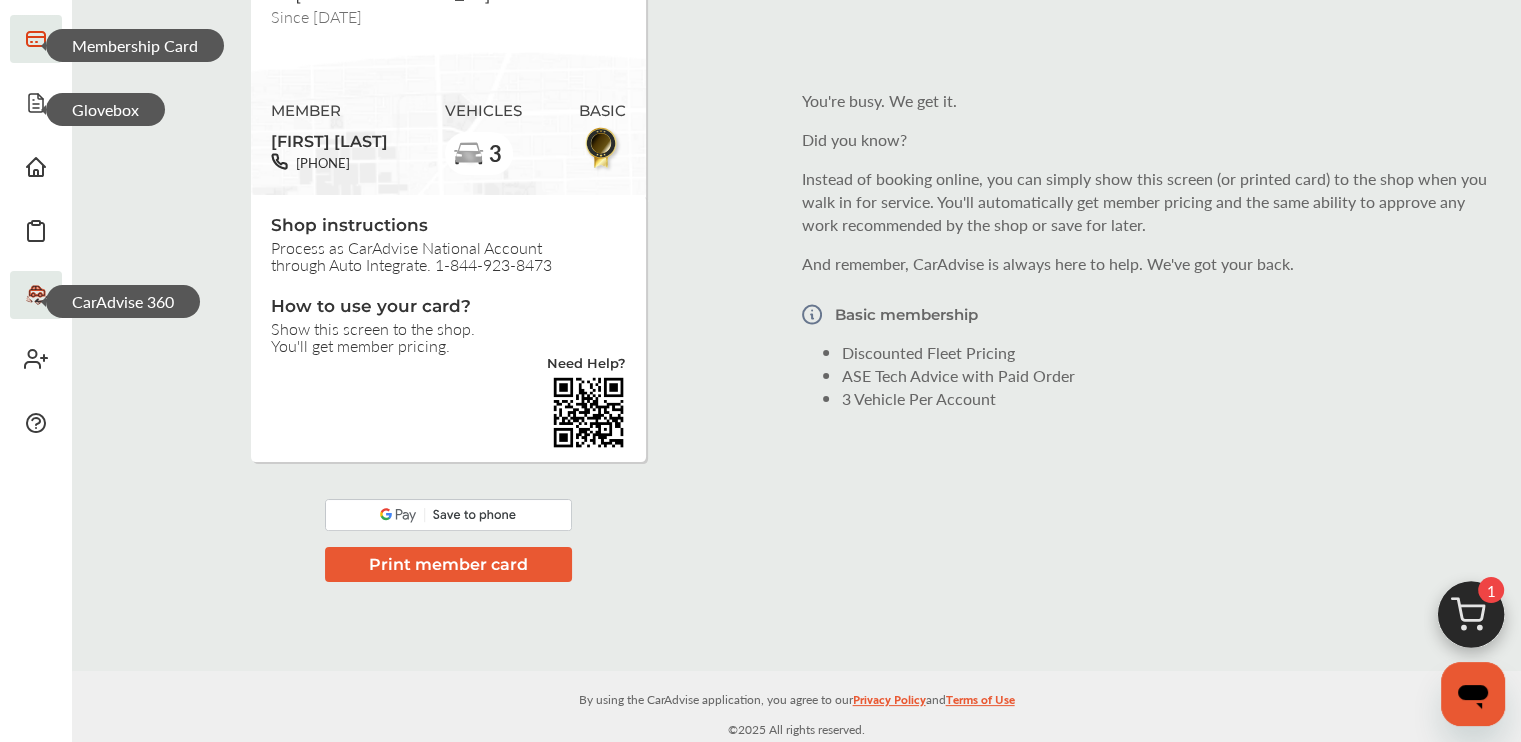 click on "Glovebox" at bounding box center (105, 109) 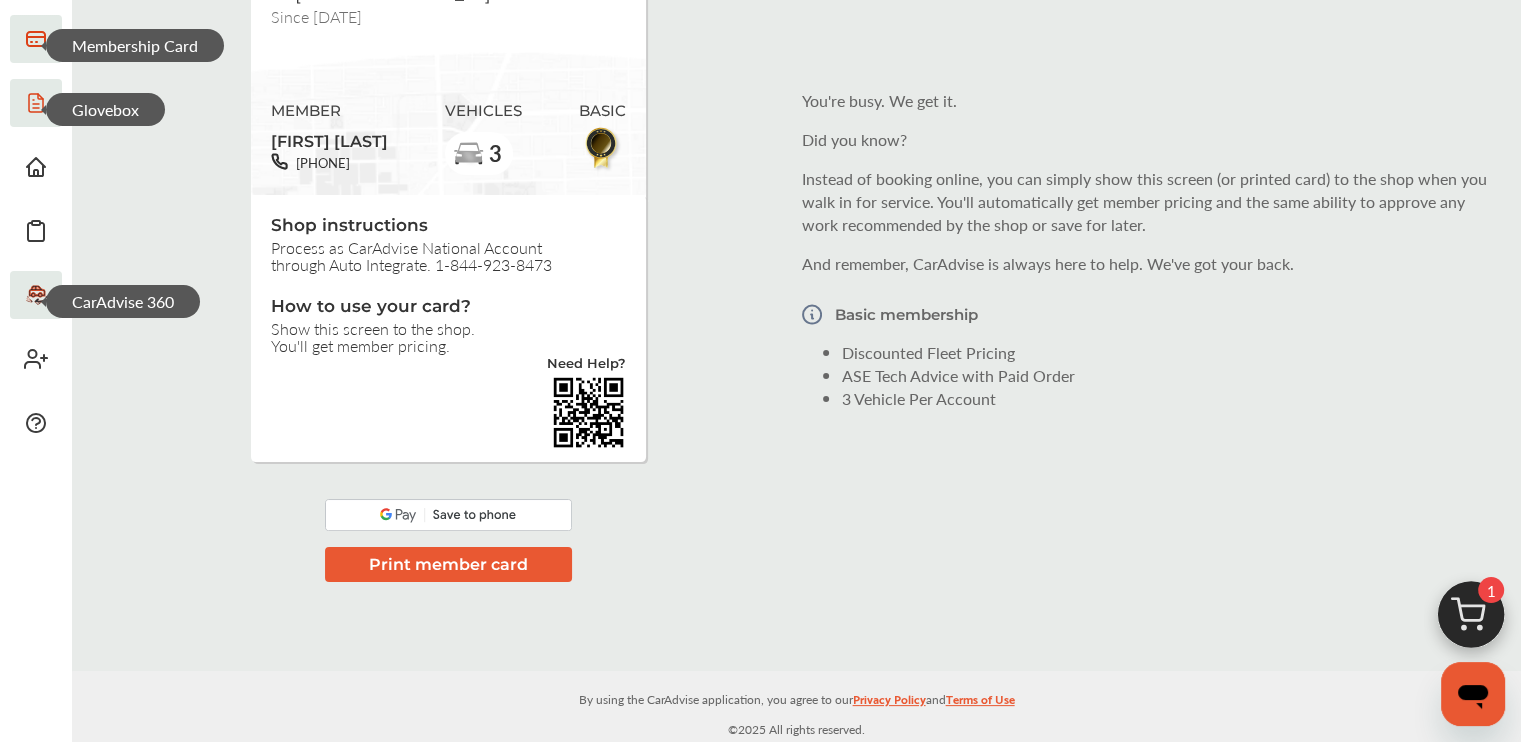 click 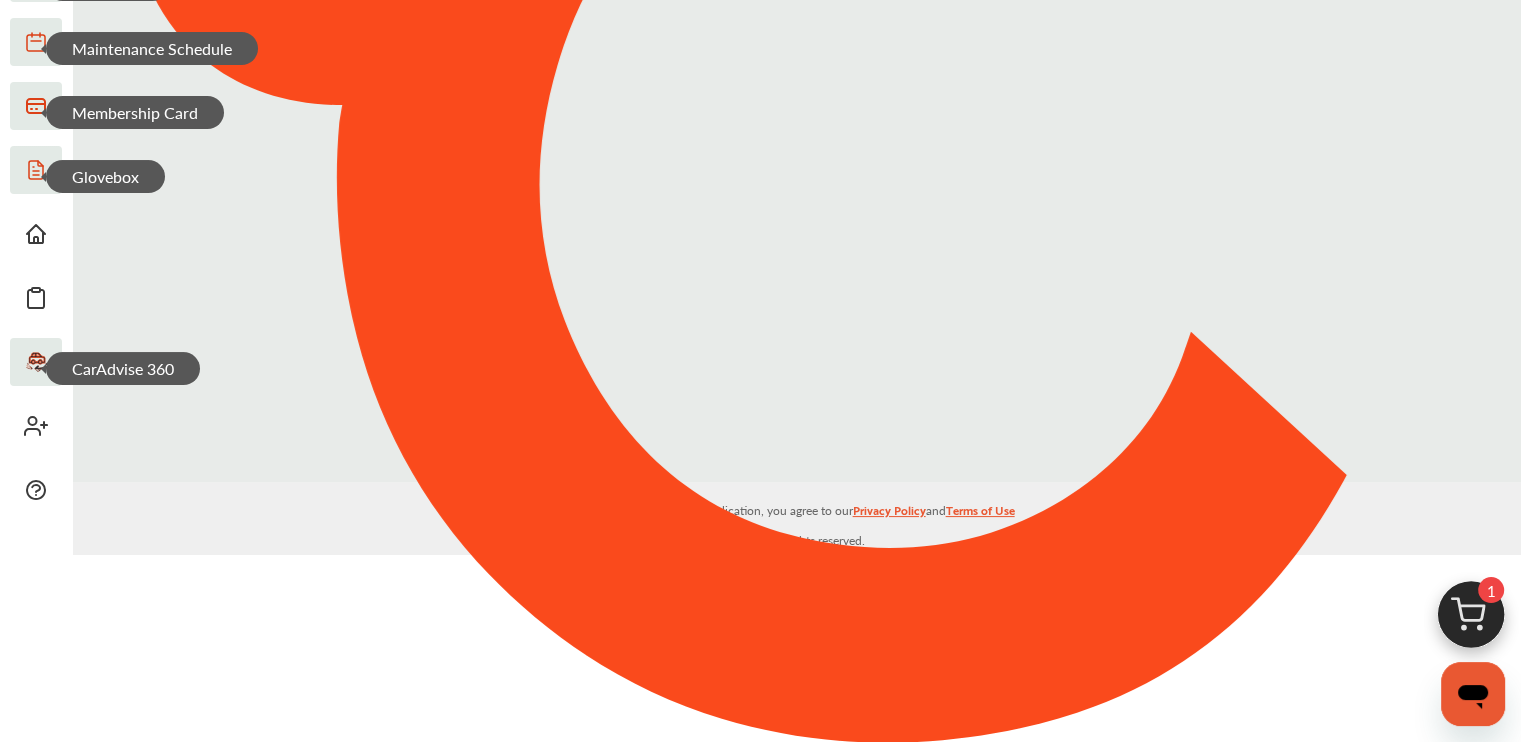 scroll, scrollTop: 0, scrollLeft: 0, axis: both 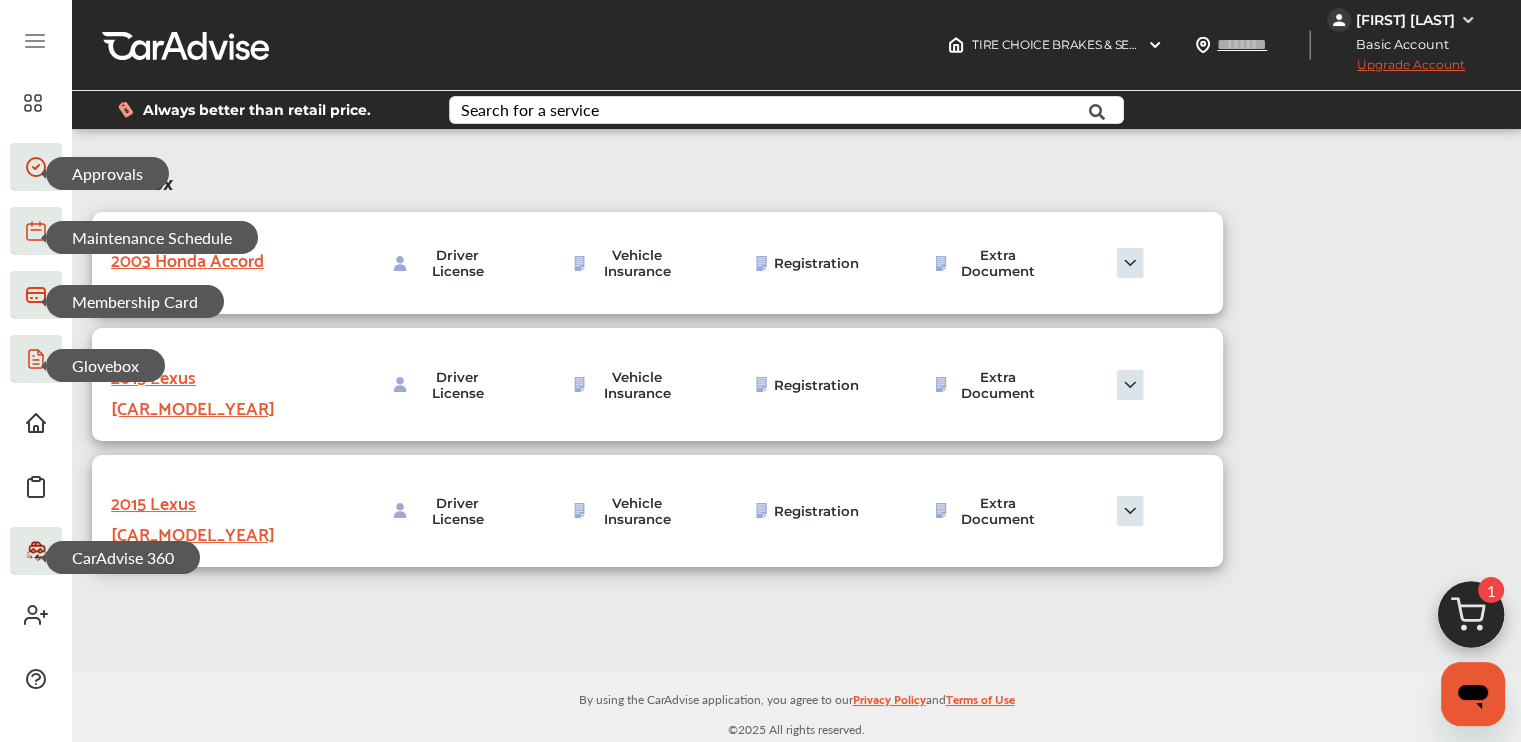 click at bounding box center (1130, 263) 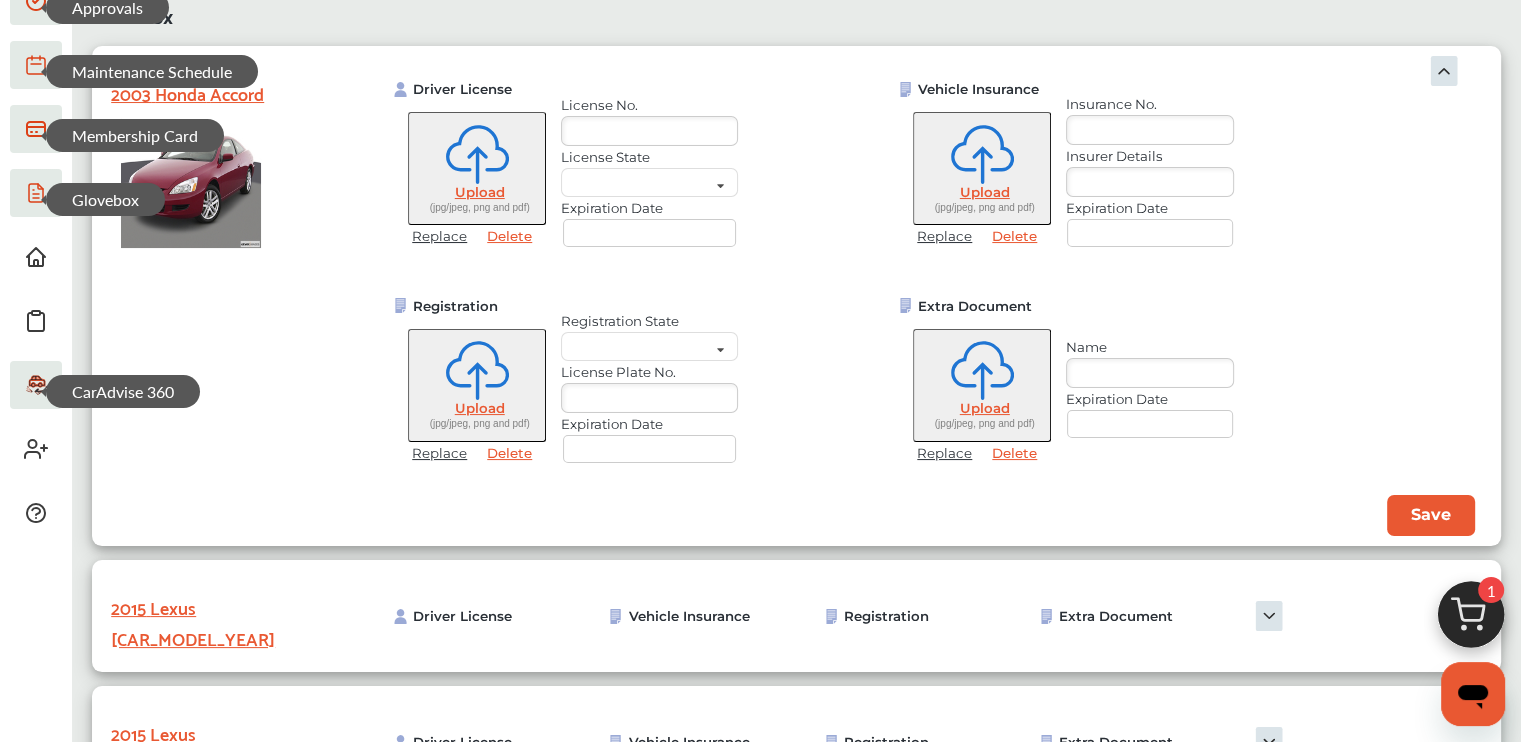 scroll, scrollTop: 333, scrollLeft: 0, axis: vertical 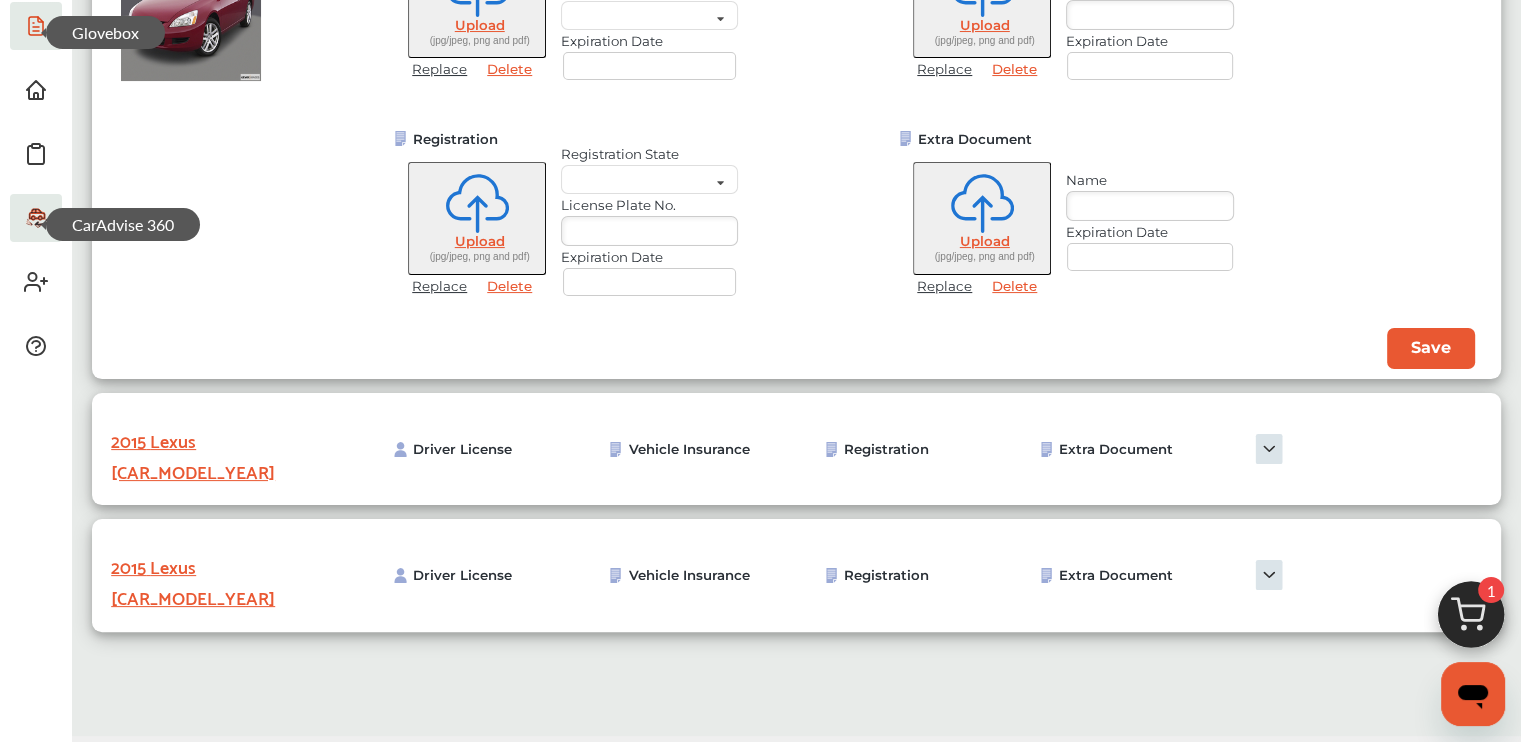 click at bounding box center (1269, 575) 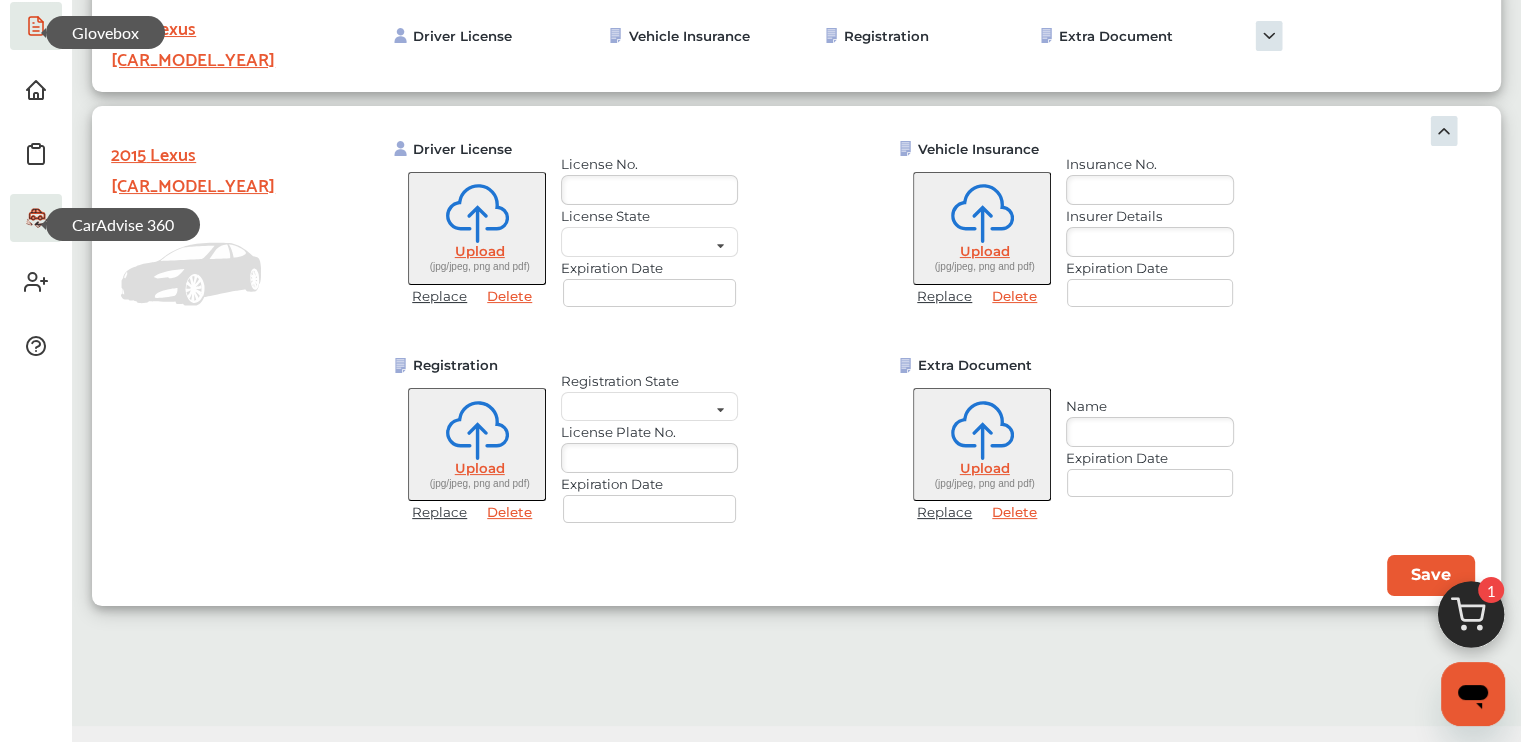 click on "Delete" at bounding box center (509, 512) 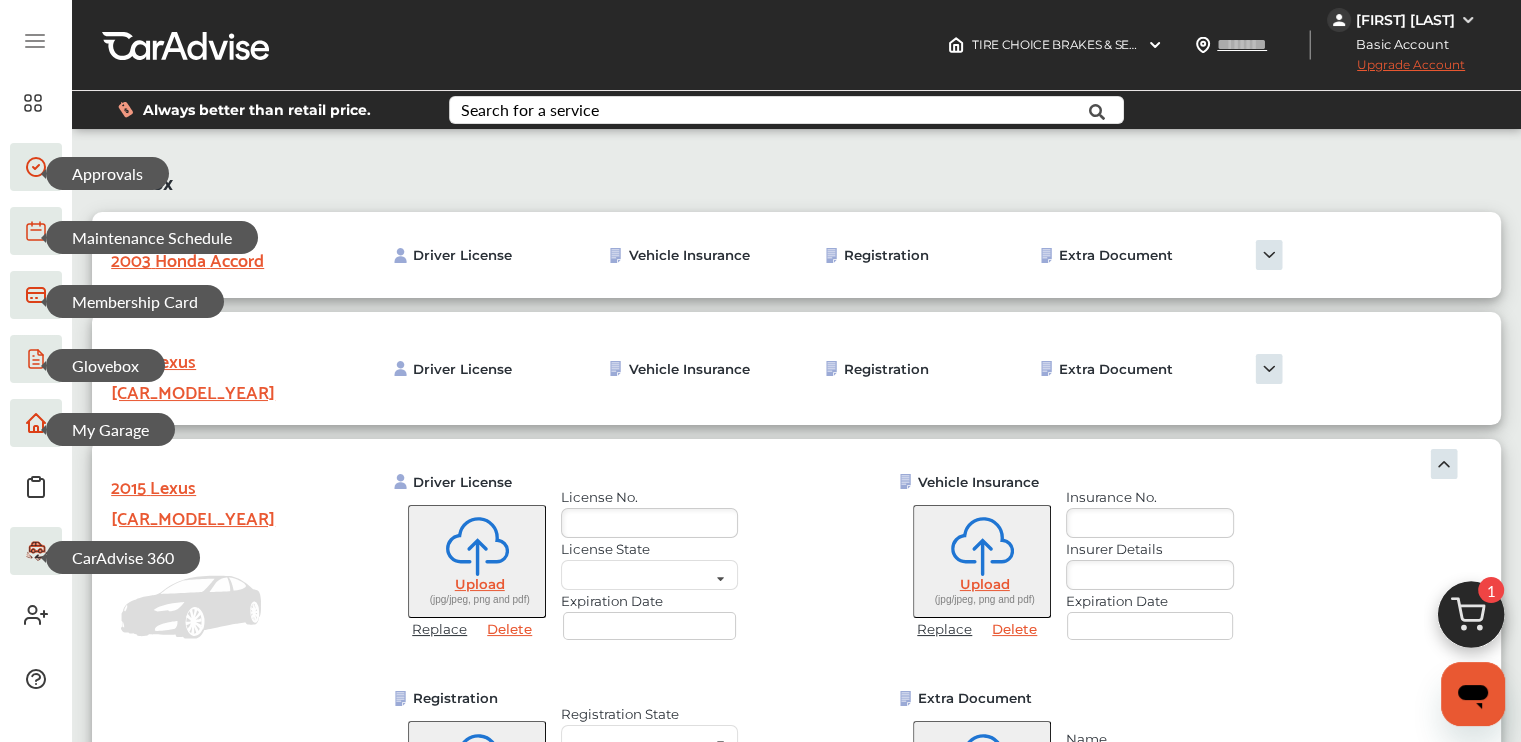 click 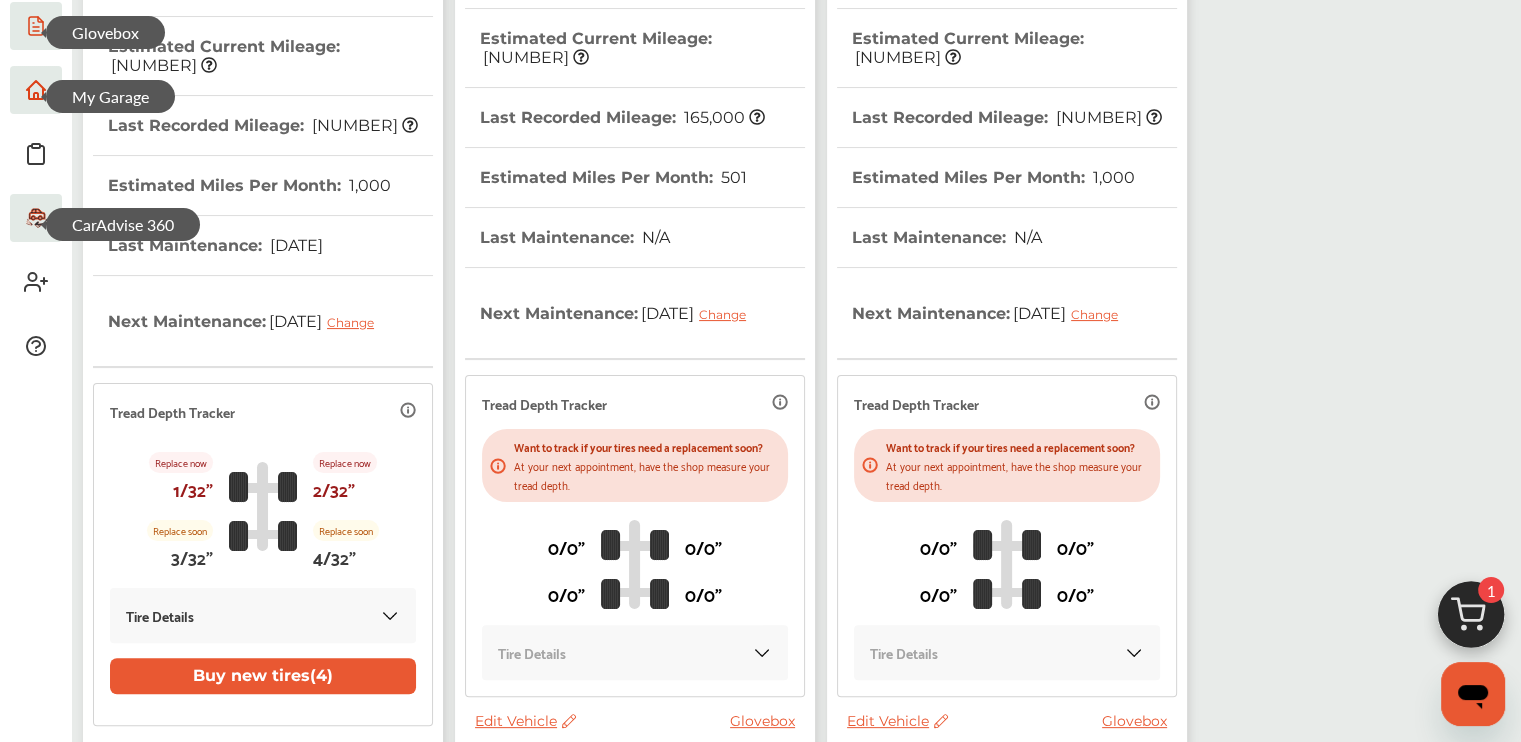 scroll, scrollTop: 541, scrollLeft: 0, axis: vertical 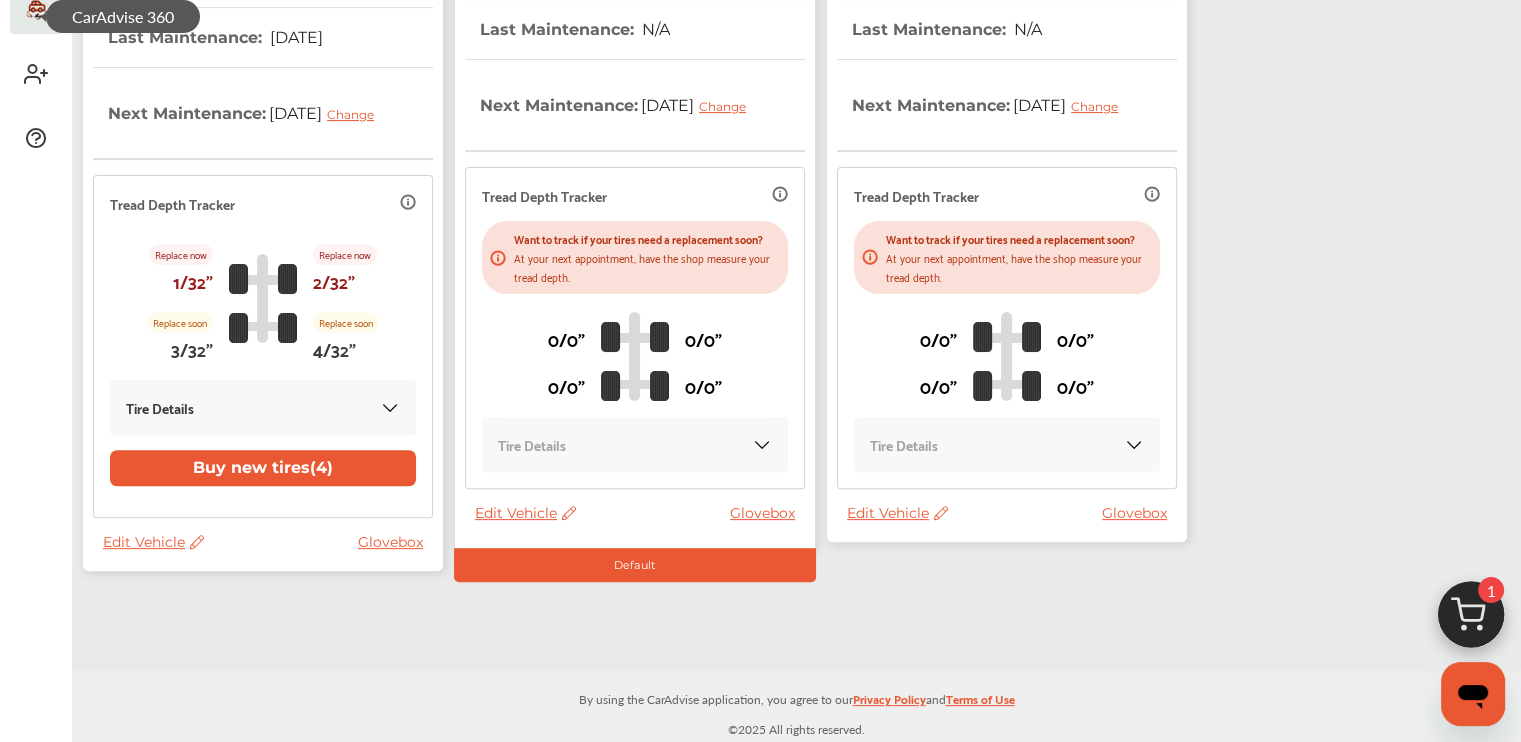 click on "Edit Vehicle" at bounding box center (897, 513) 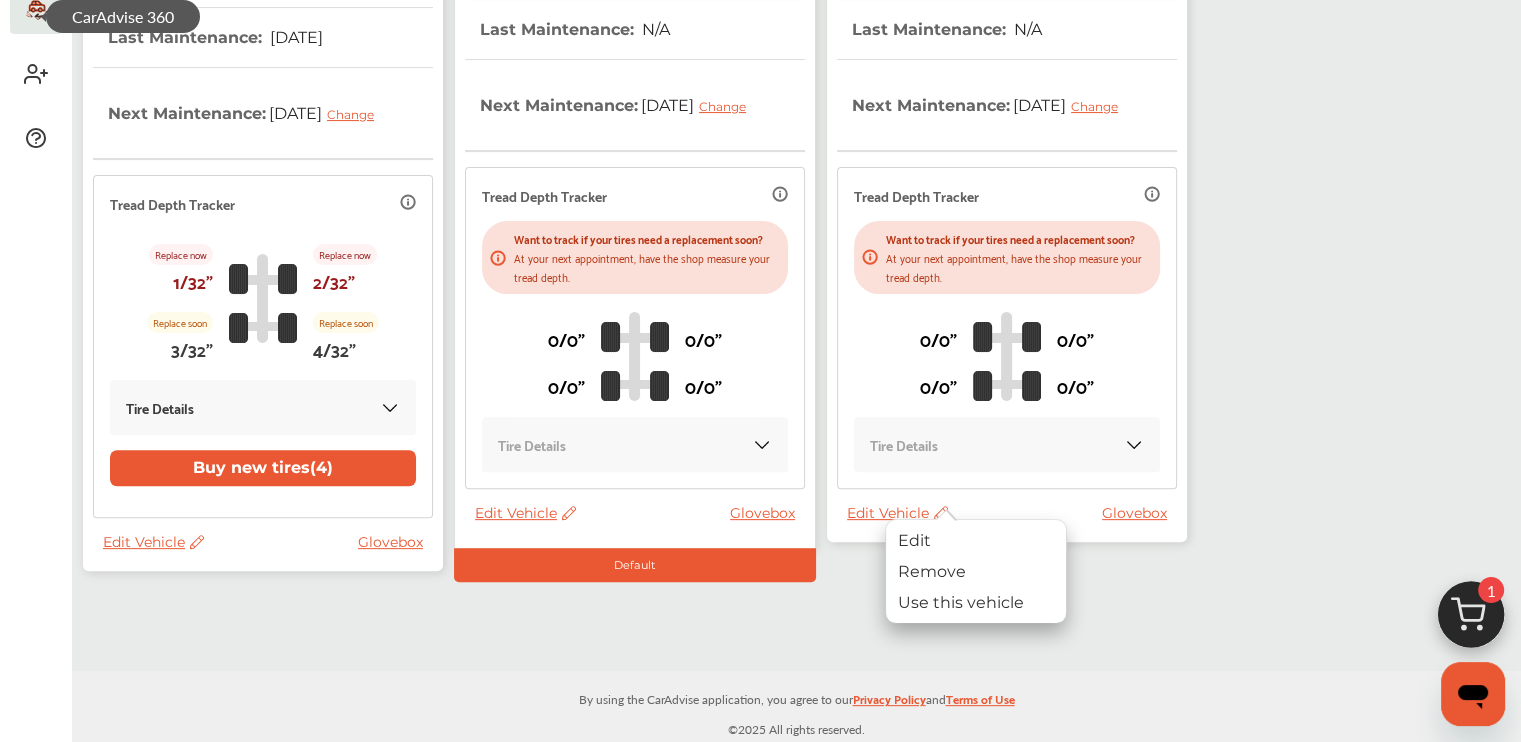 click on "Edit Vehicle" at bounding box center (525, 513) 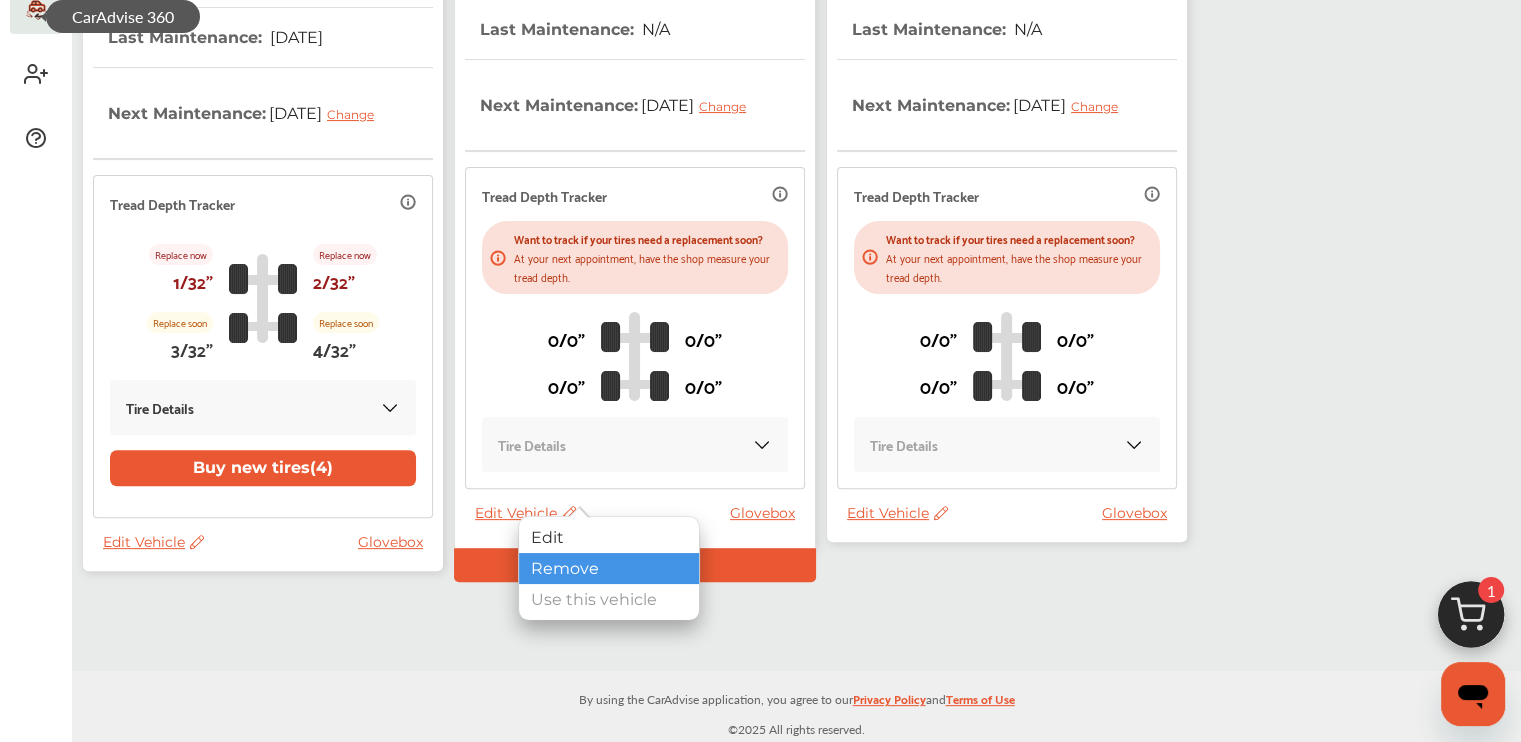 click on "Remove" at bounding box center [609, 568] 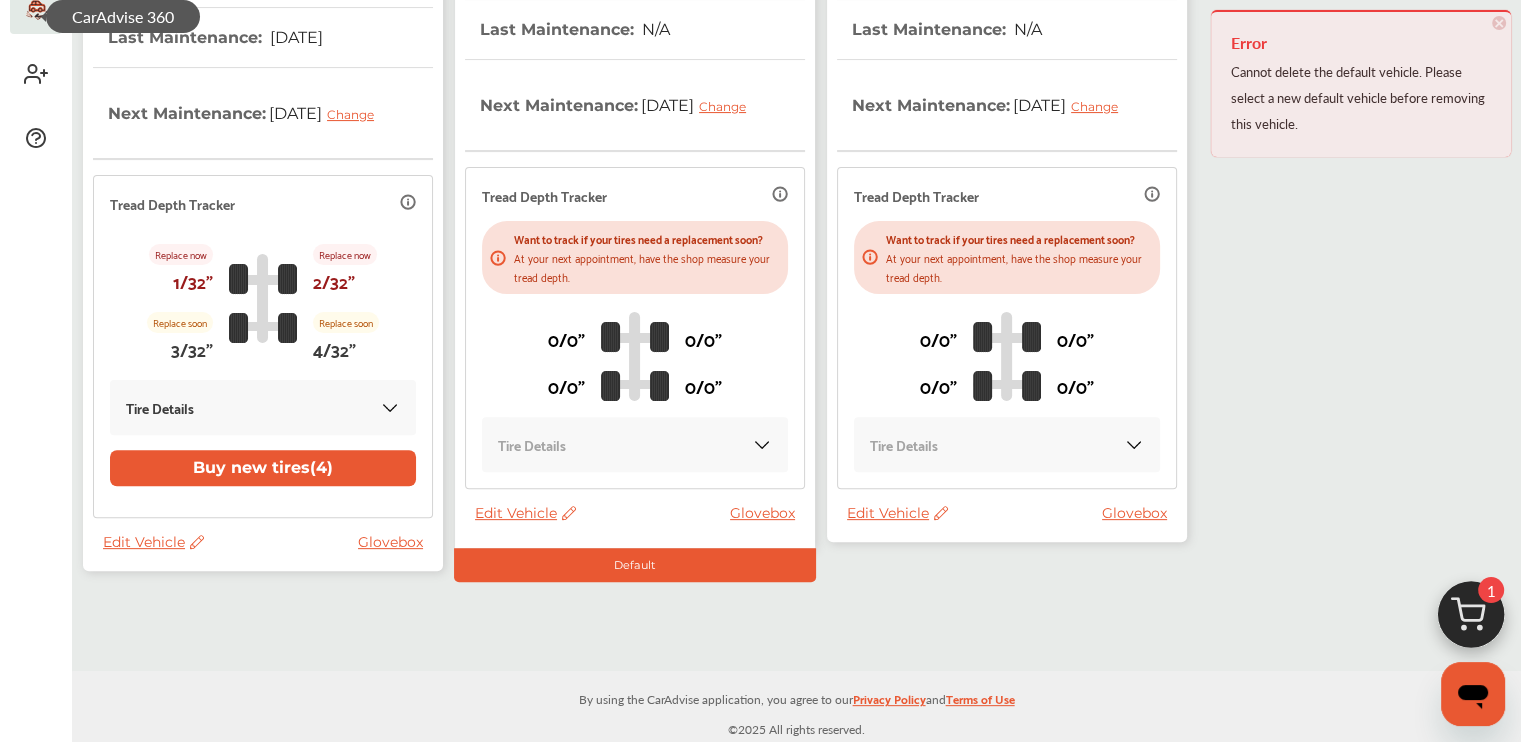 click on "Edit Vehicle" at bounding box center [897, 513] 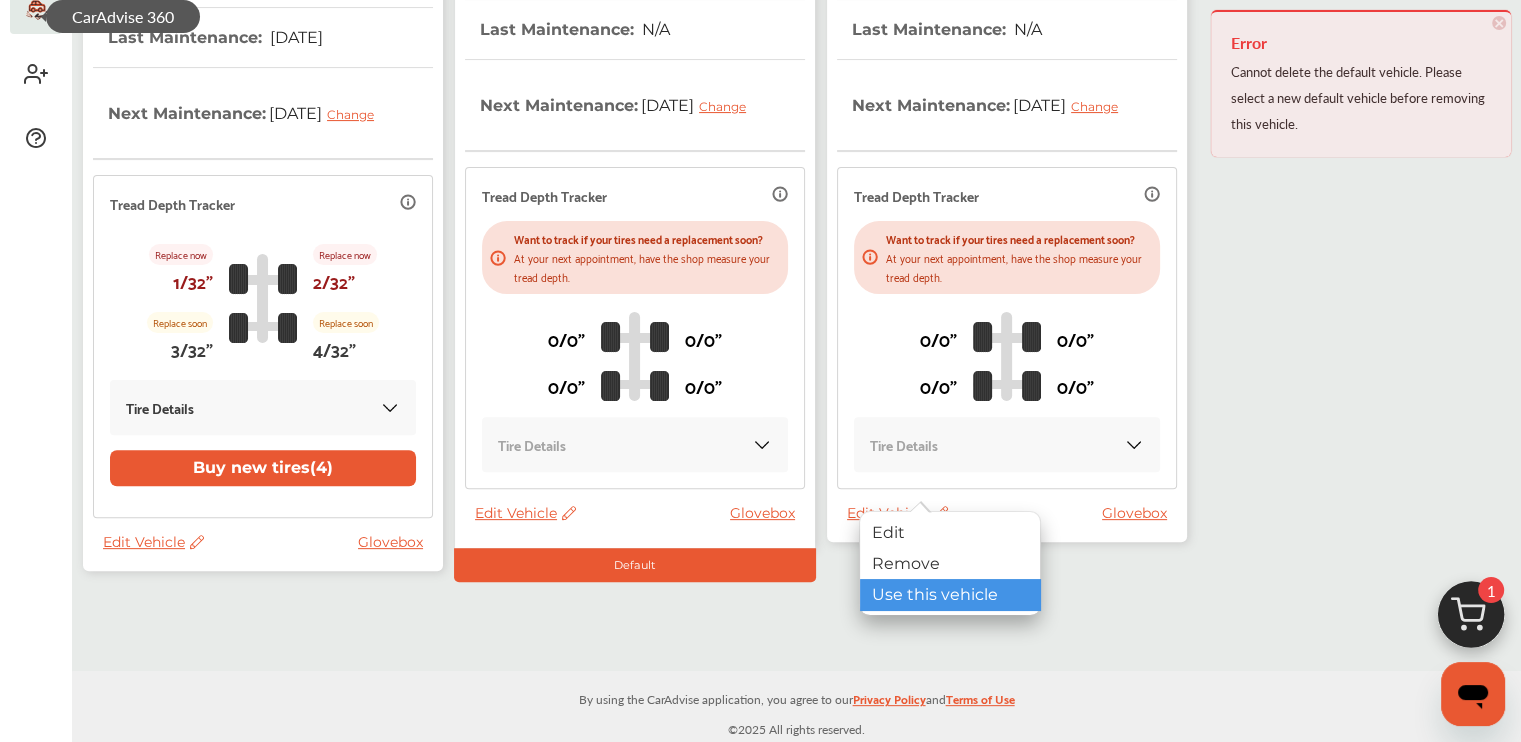 click on "Use this vehicle" at bounding box center (950, 594) 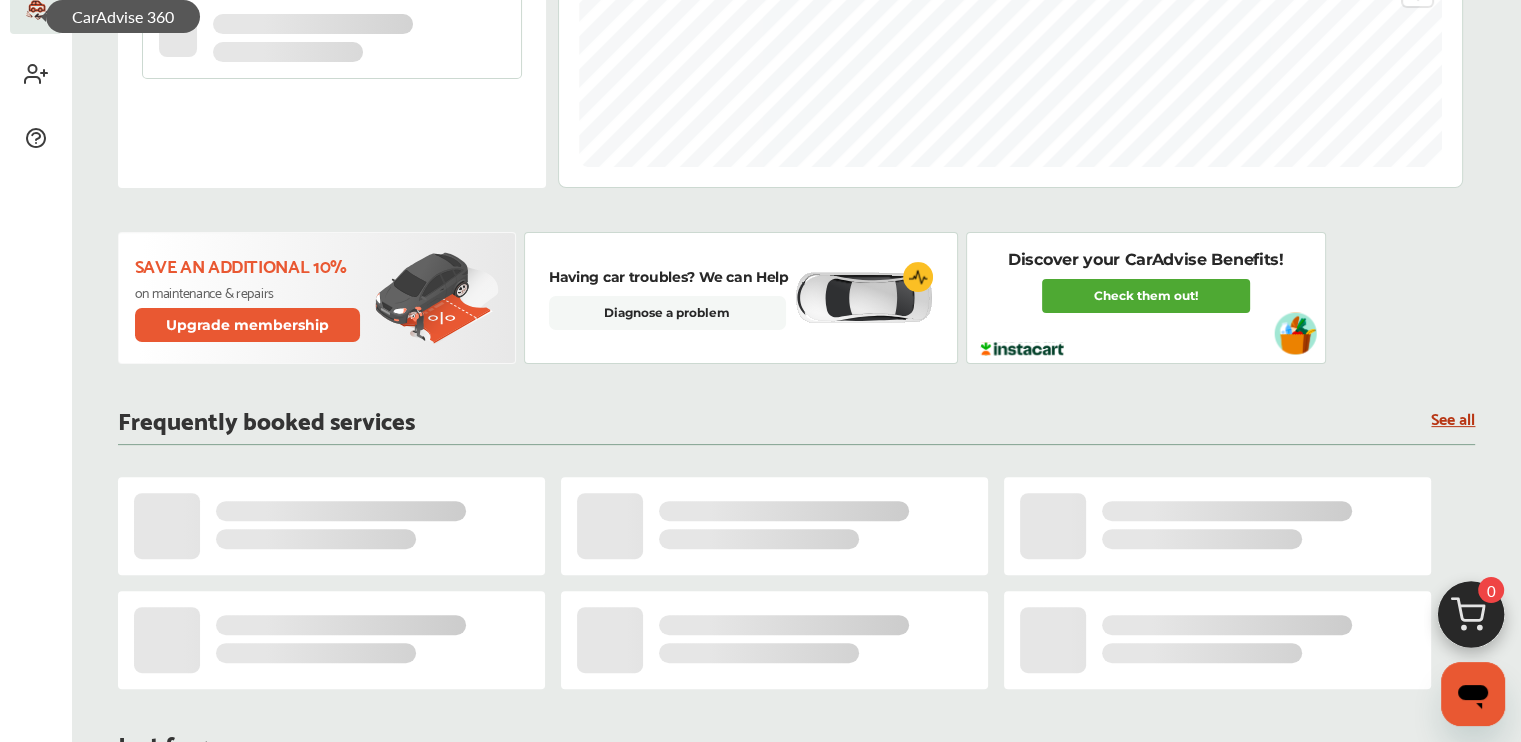 click at bounding box center [332, 4] 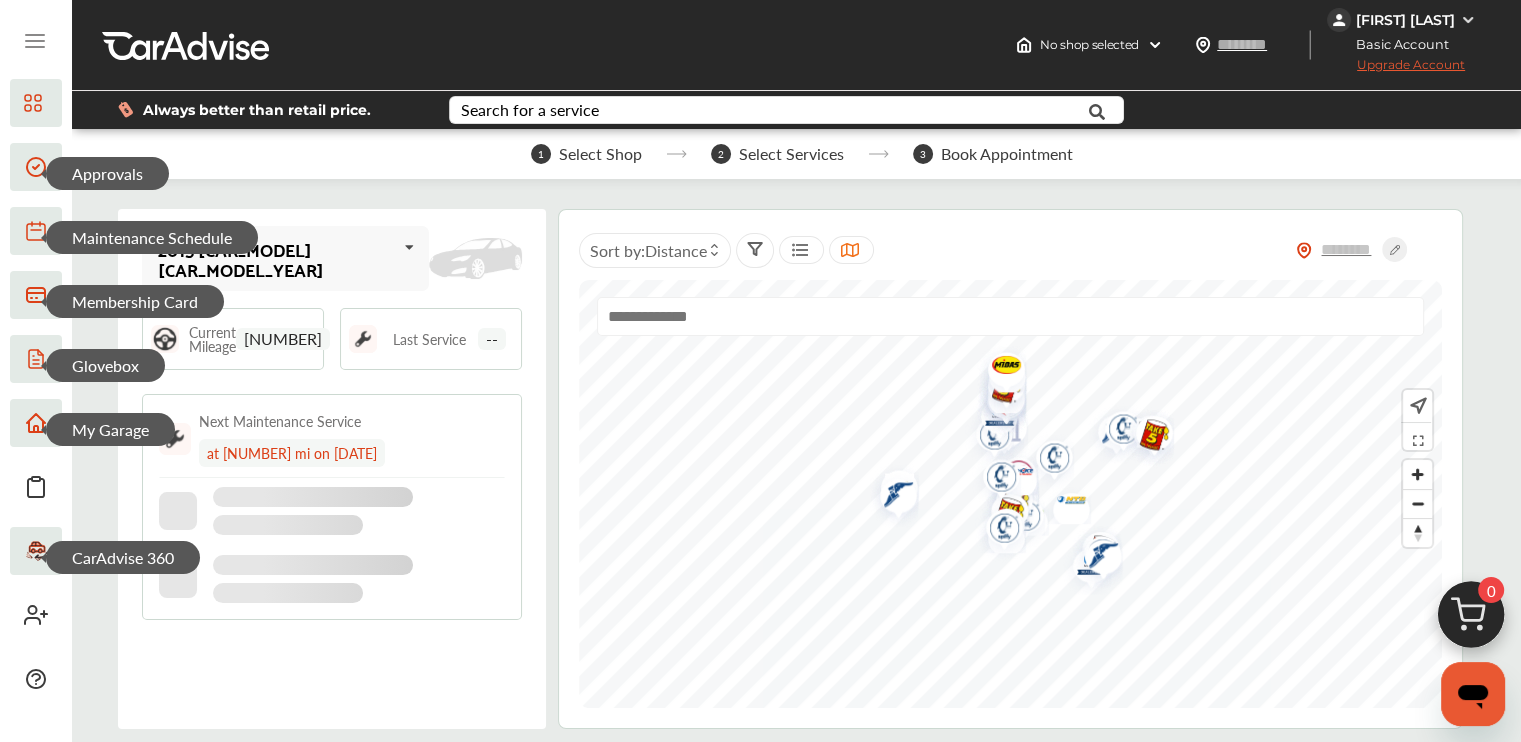 click 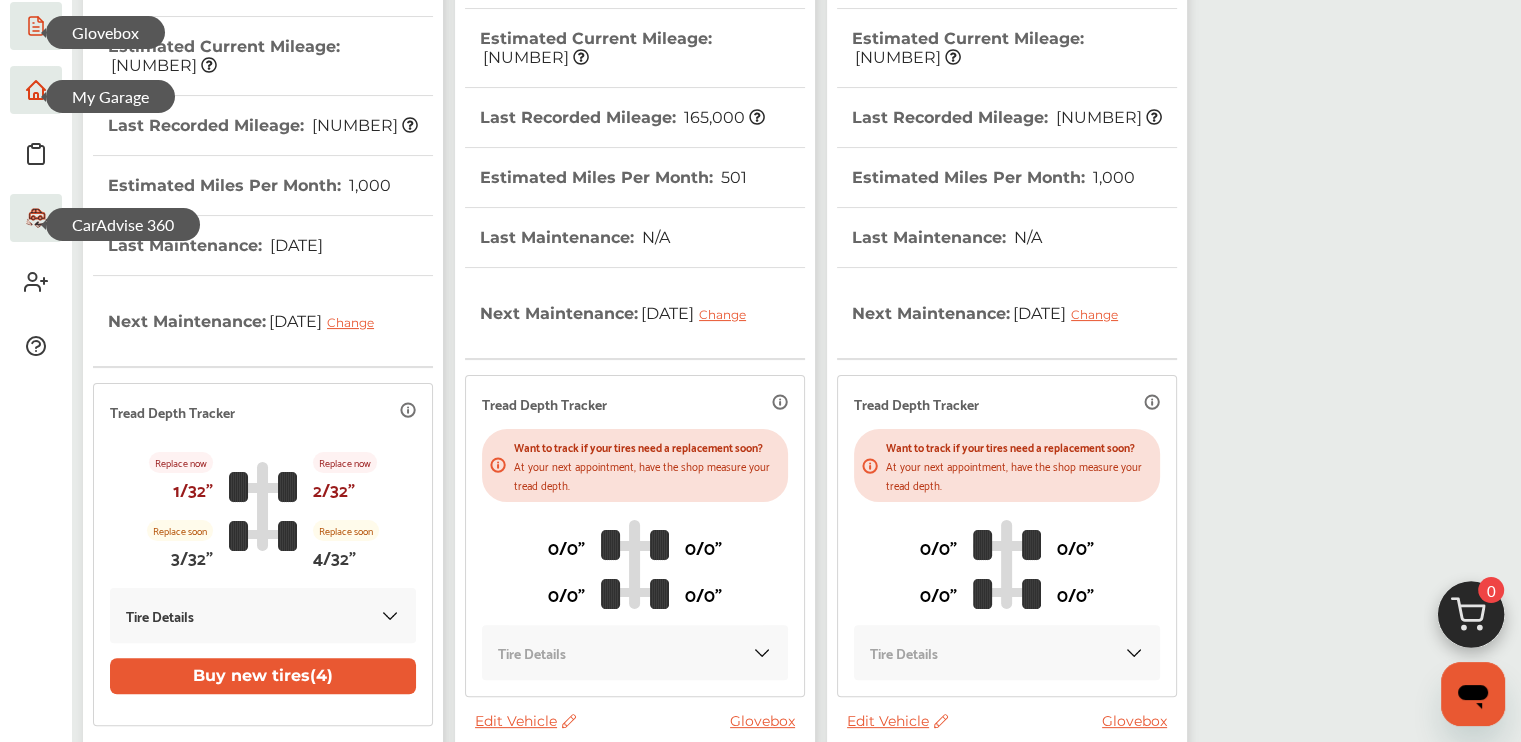 scroll, scrollTop: 541, scrollLeft: 0, axis: vertical 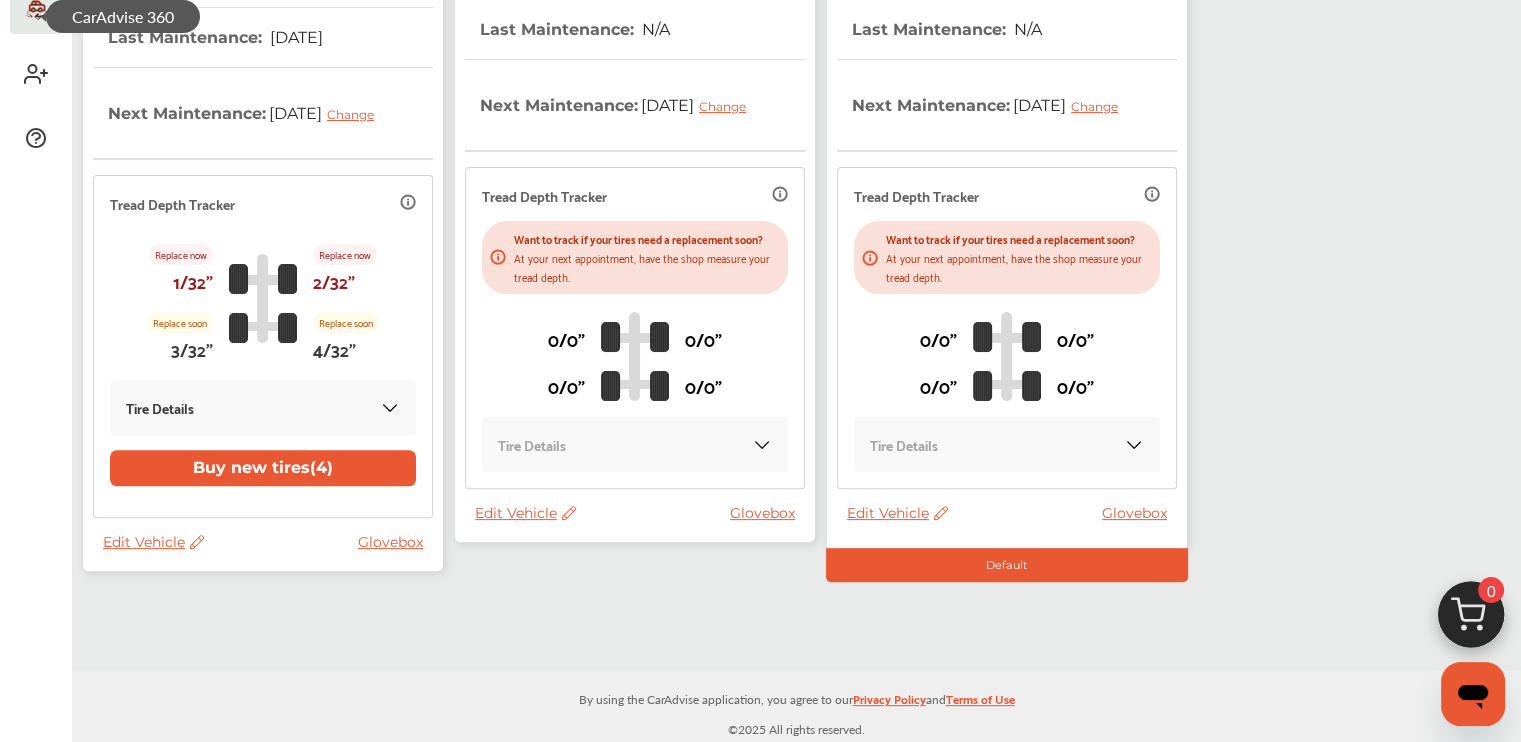 click on "Edit Vehicle" at bounding box center [525, 513] 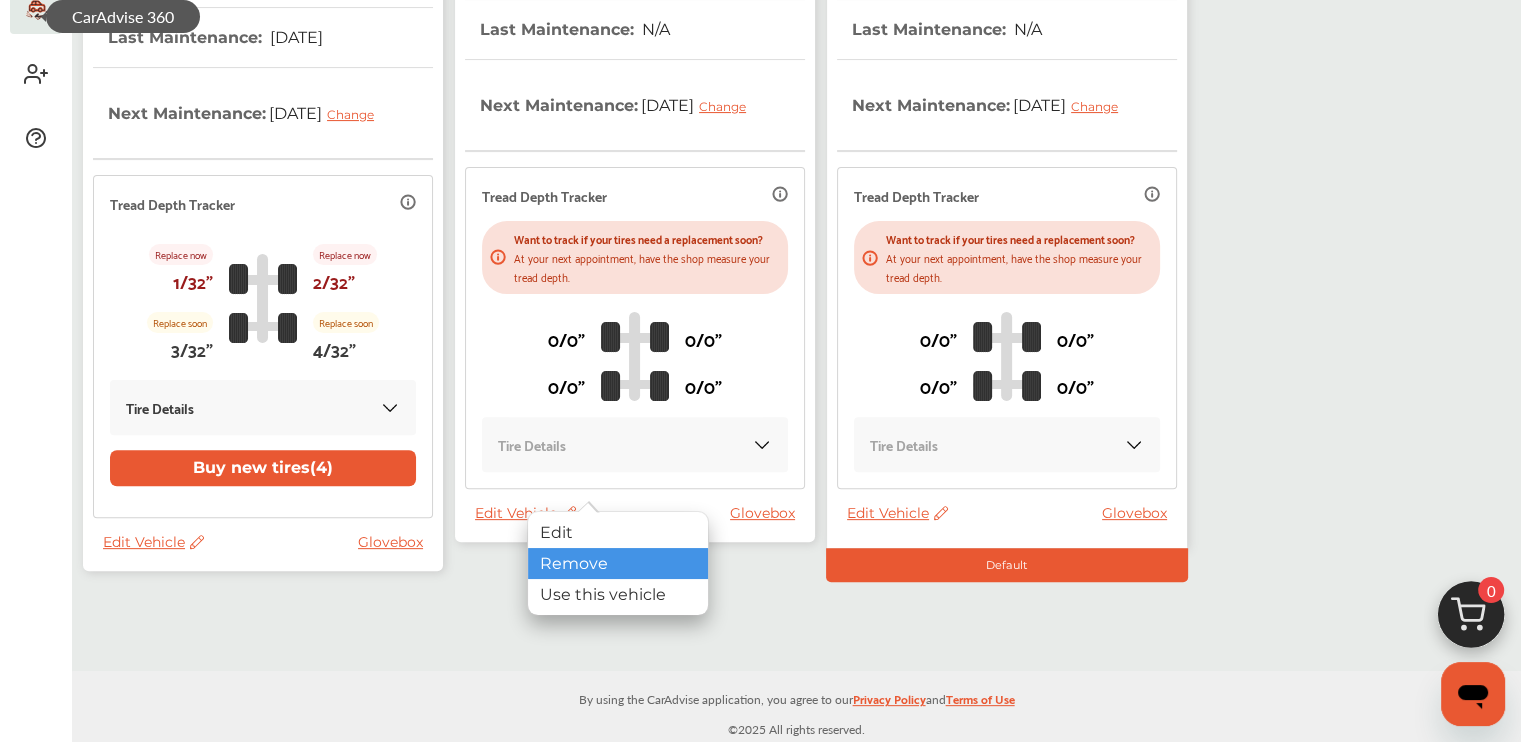 click on "Remove" at bounding box center (618, 563) 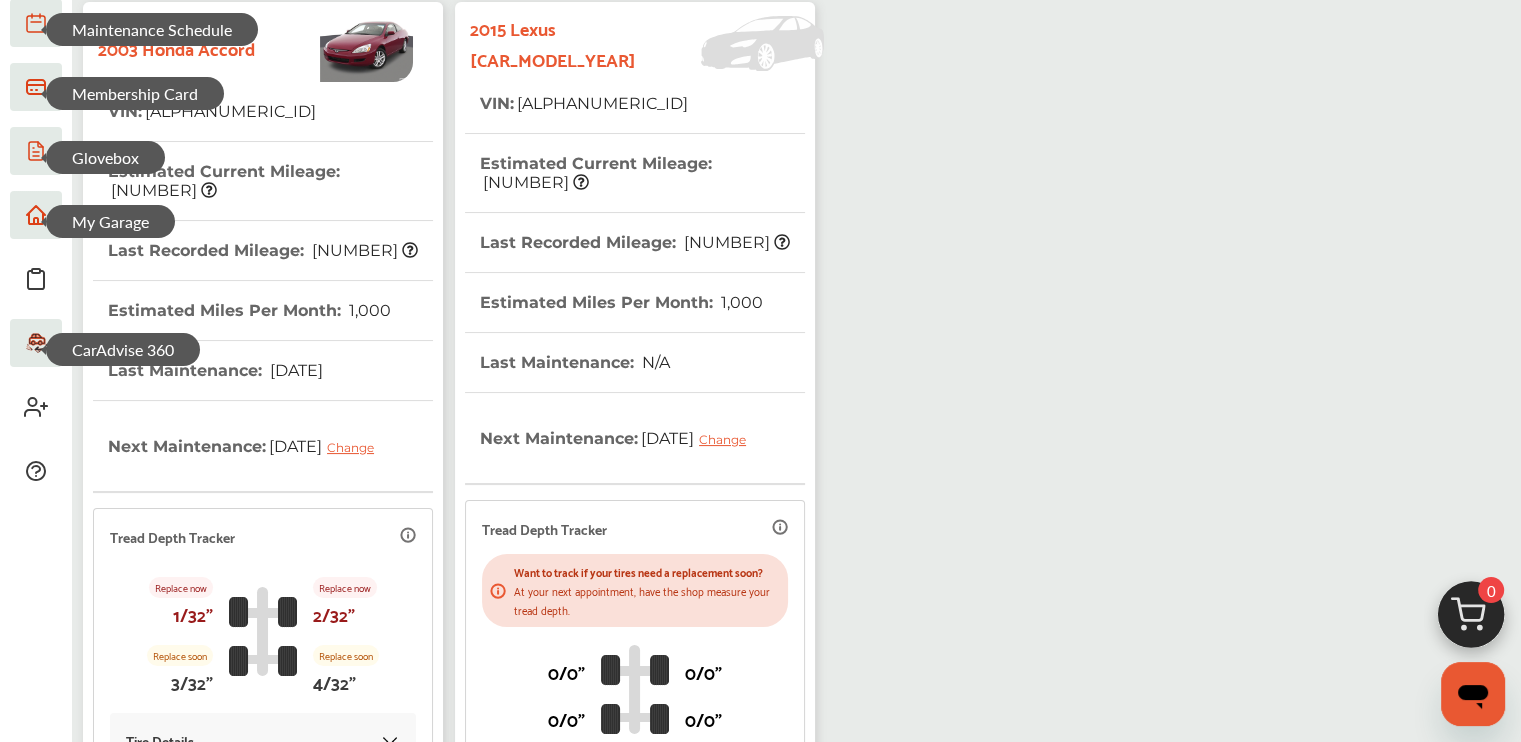 scroll, scrollTop: 541, scrollLeft: 0, axis: vertical 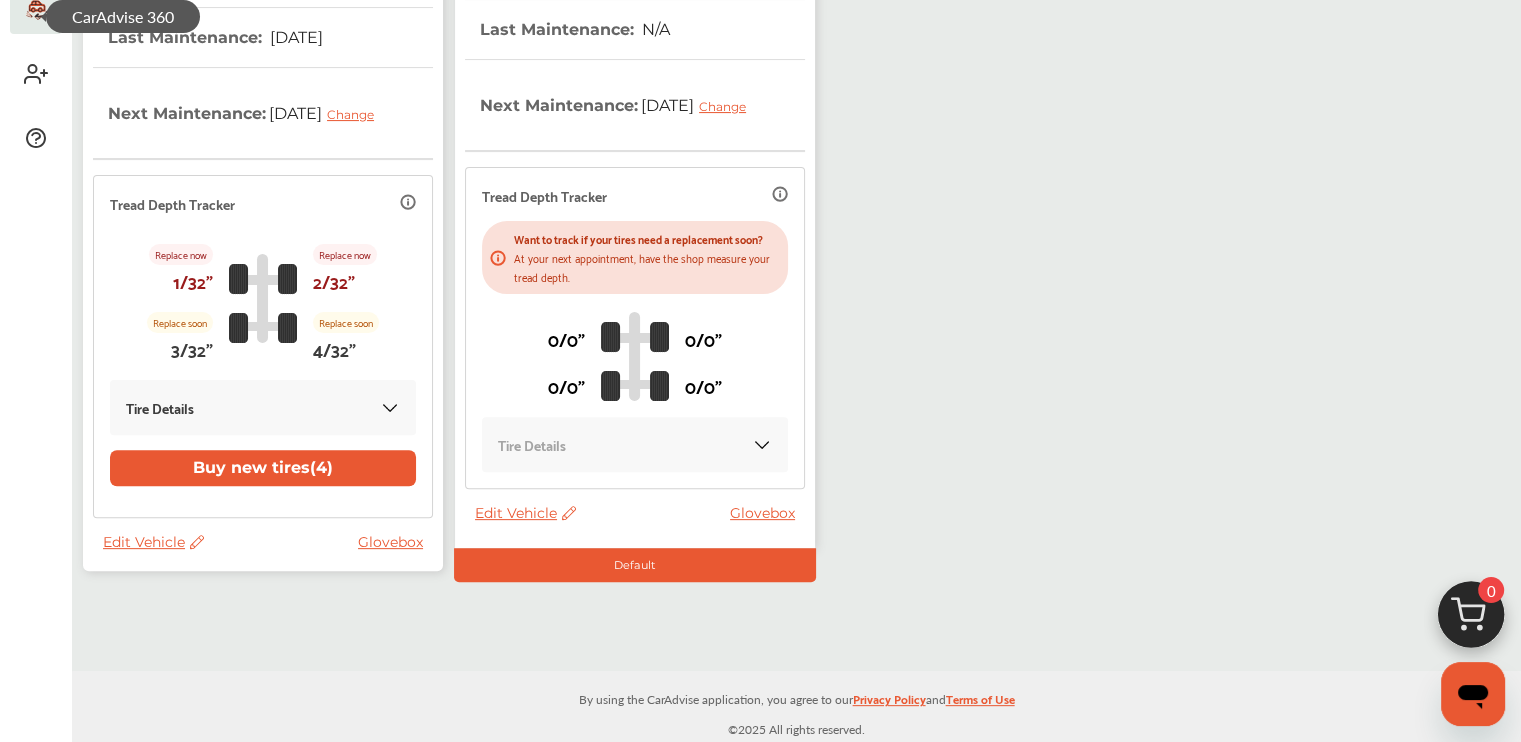 click on "Edit Vehicle" at bounding box center [525, 513] 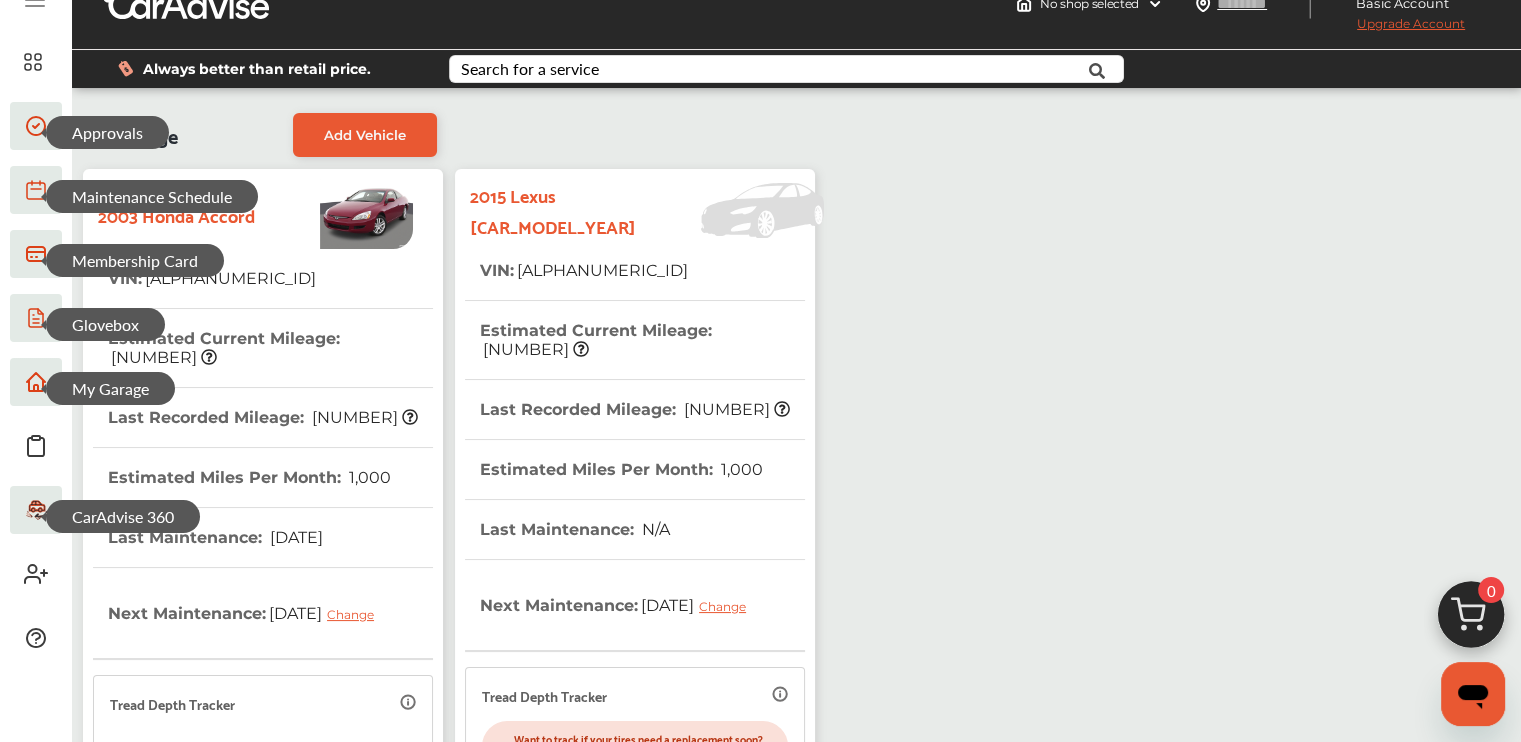 scroll, scrollTop: 541, scrollLeft: 0, axis: vertical 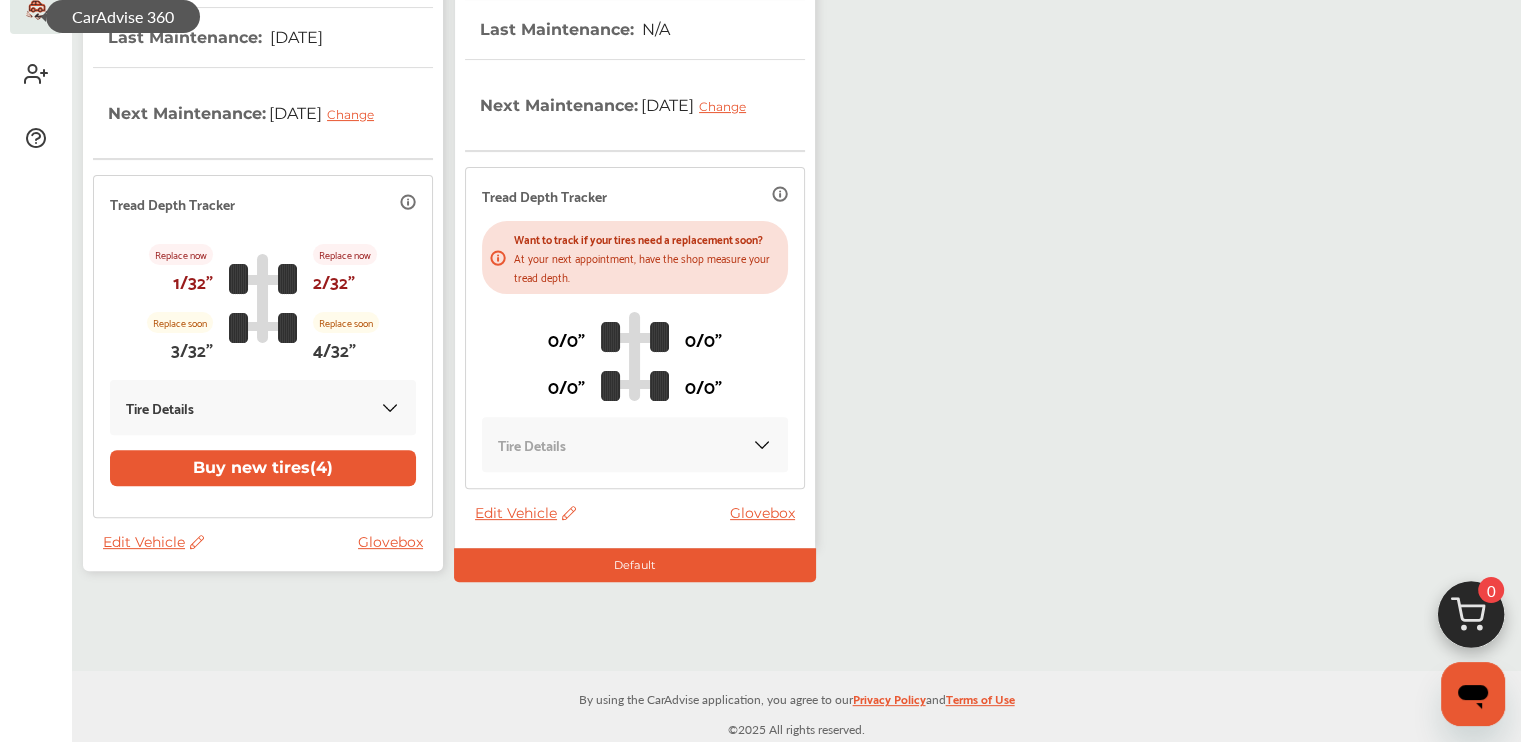 click on "Edit Vehicle" at bounding box center (153, 542) 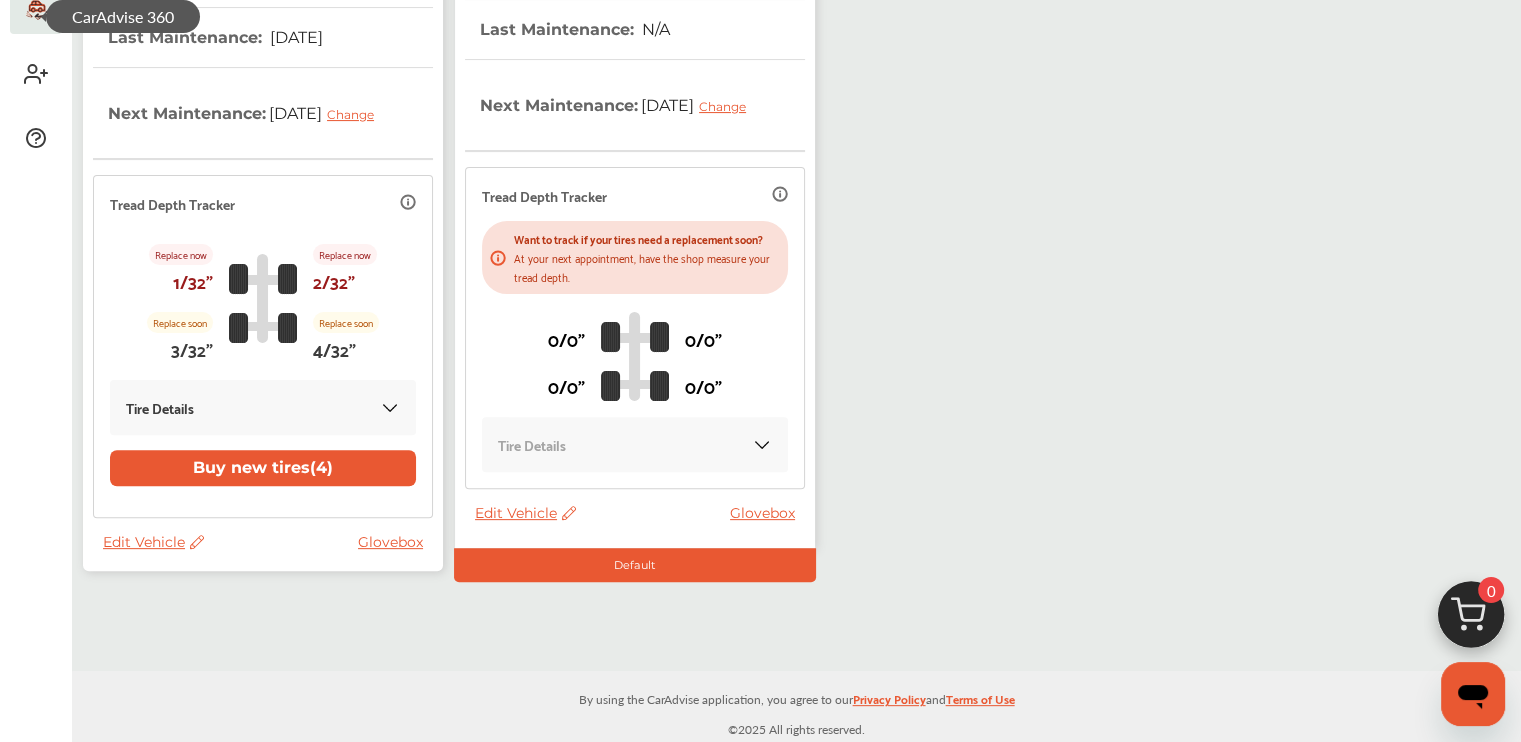 click at bounding box center (263, 594) 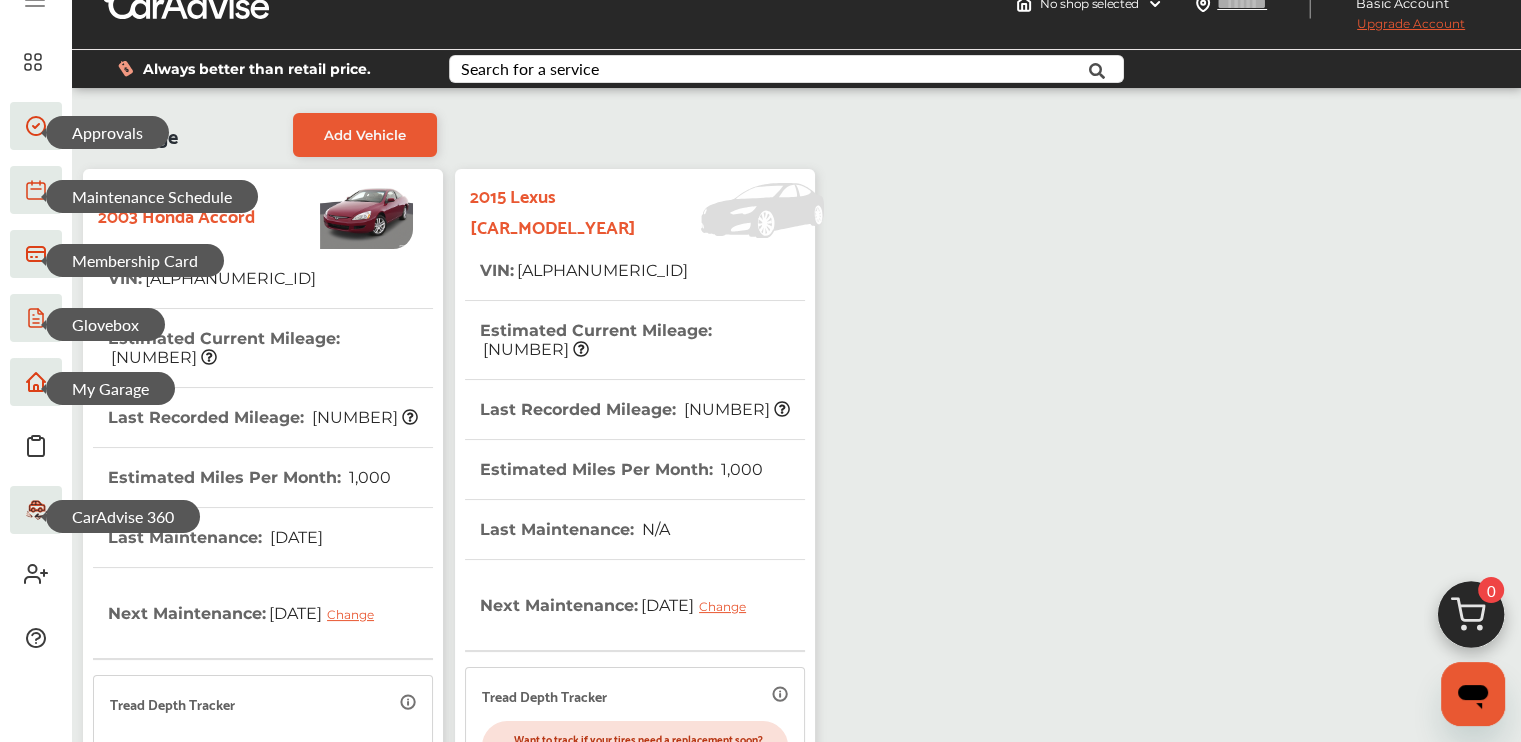 scroll, scrollTop: 0, scrollLeft: 0, axis: both 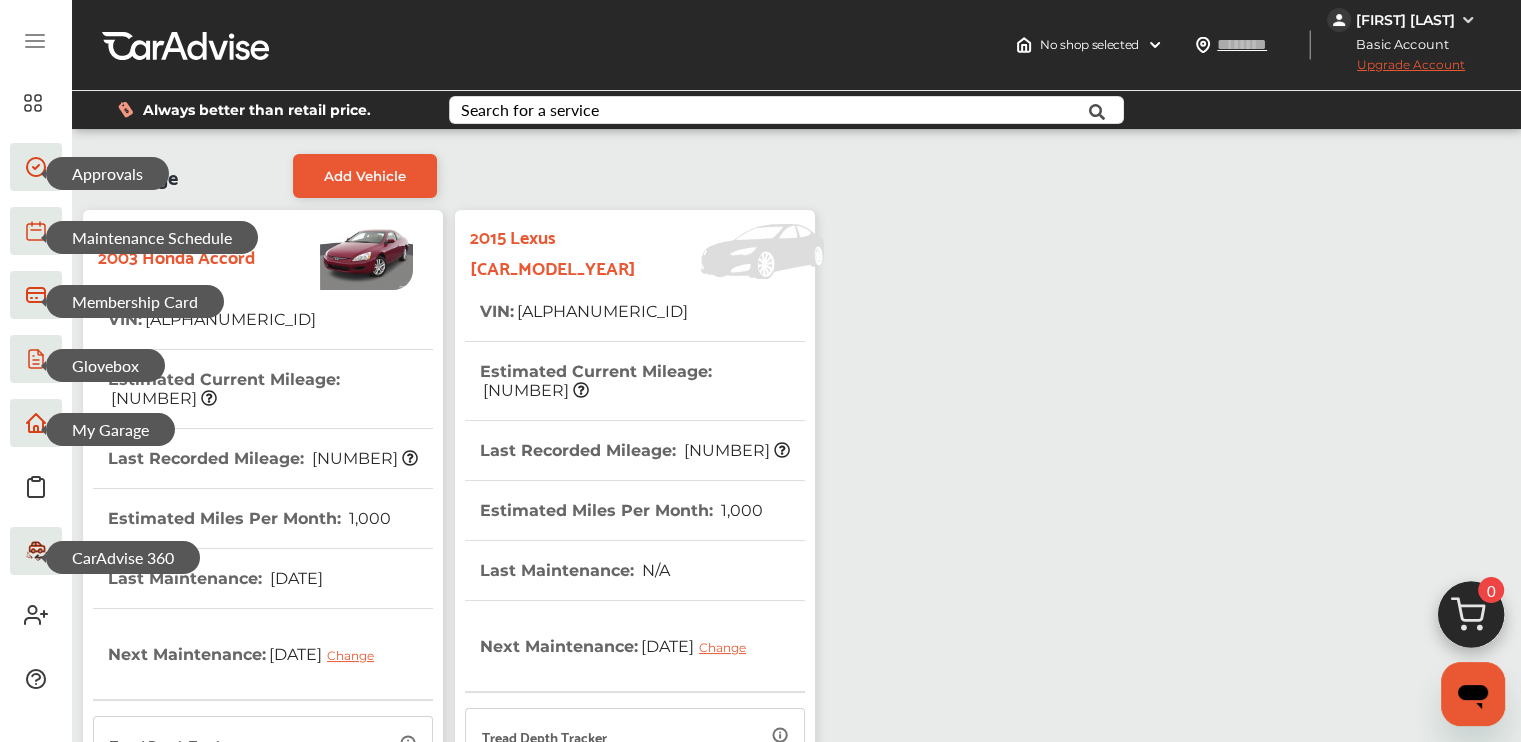 click at bounding box center [36, 108] 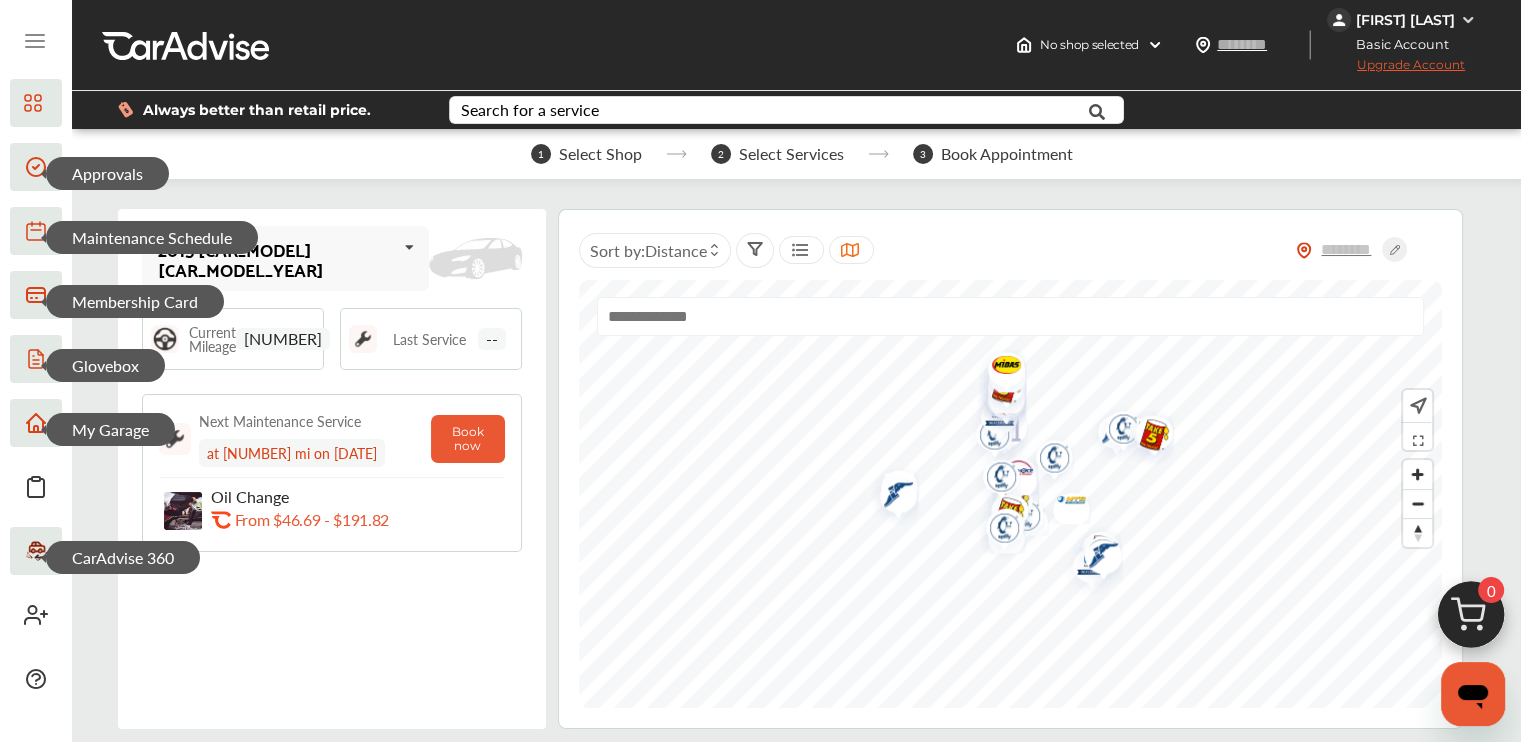 click on "2015 [CAR_MODEL] [CAR_MODEL_YEAR]" at bounding box center (277, 259) 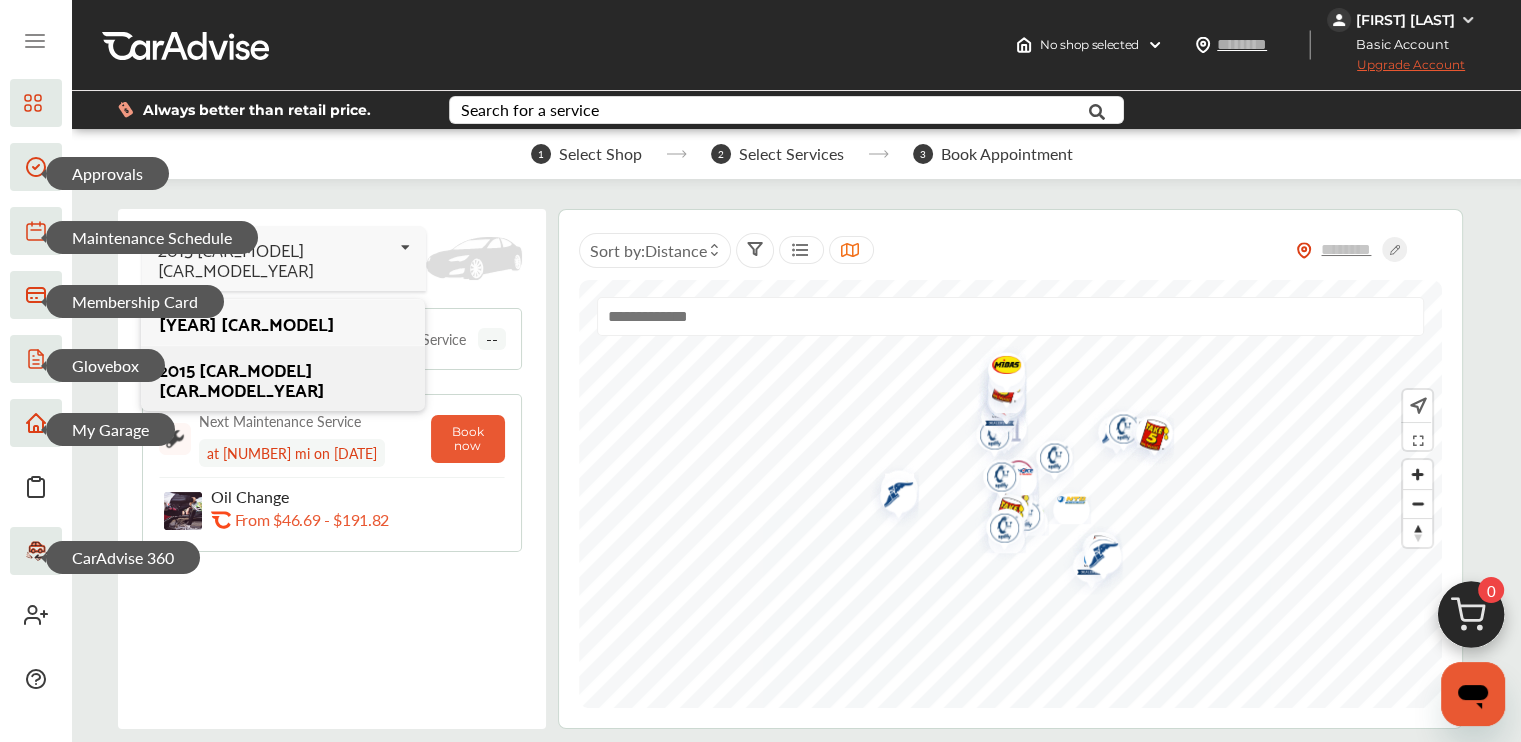 click on "2015 [CAR_MODEL] [CAR_MODEL_YEAR]" at bounding box center (283, 379) 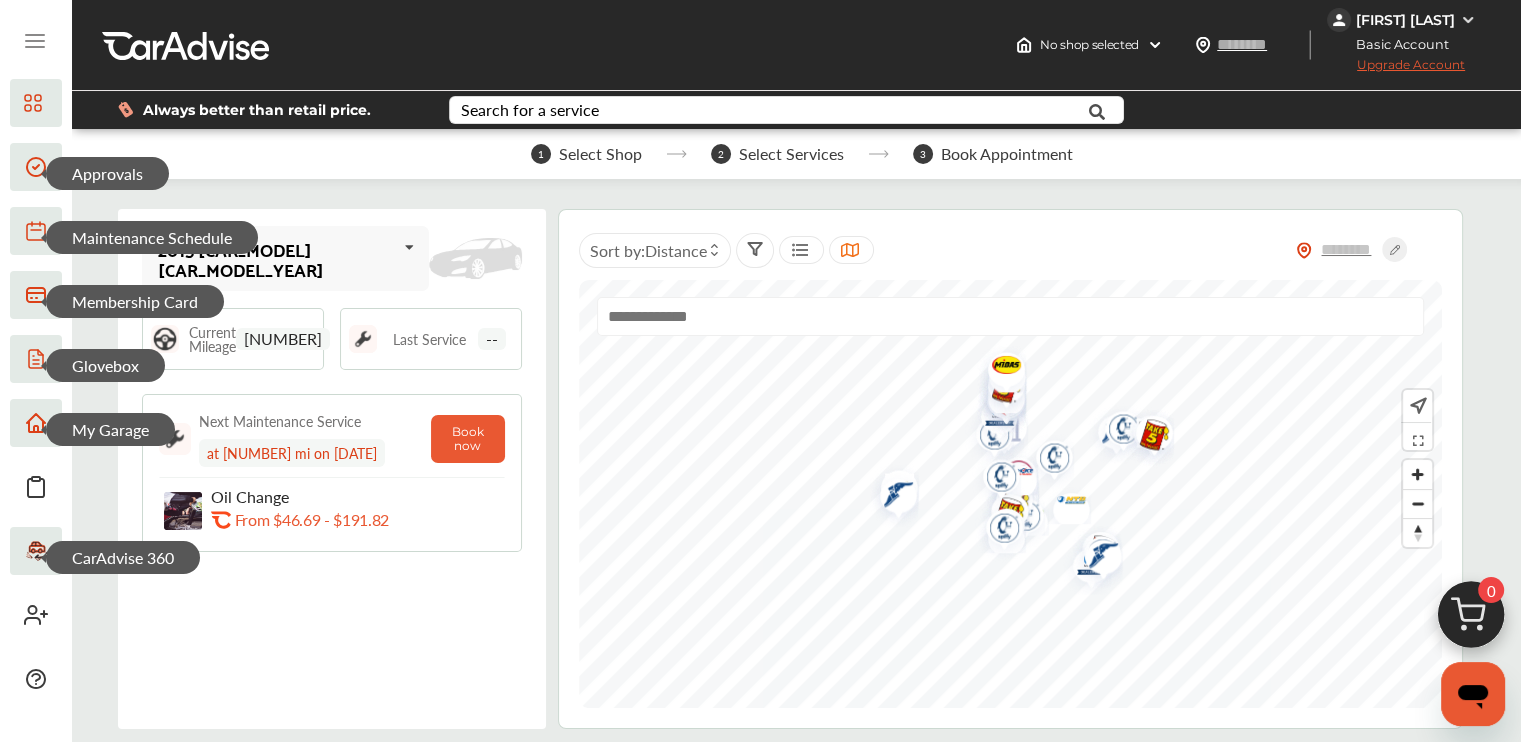 click on "[YEAR] [CAR_MODEL] [YEAR] [CAR_MODEL] [YEAR] [CAR_MODEL]" at bounding box center [332, 258] 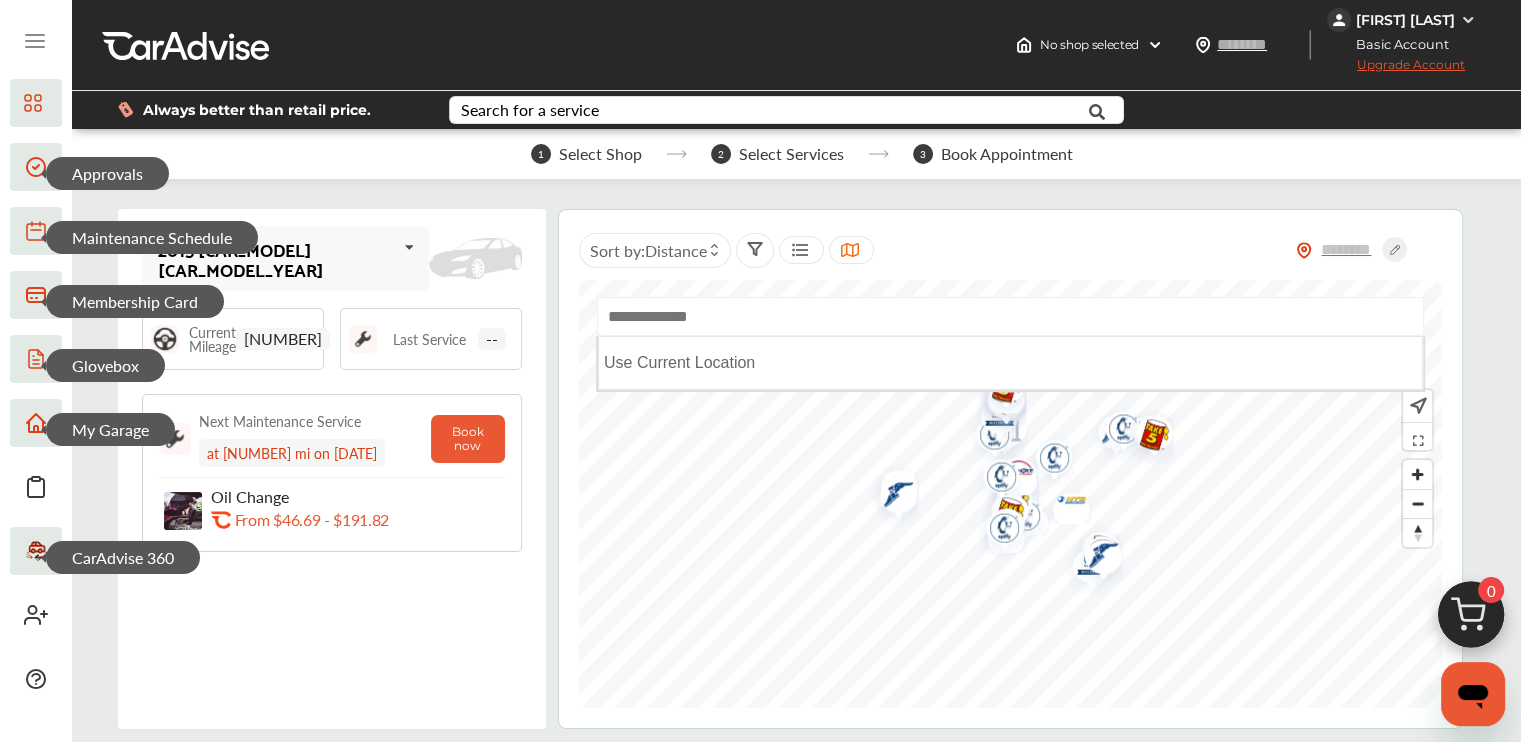 click at bounding box center (1010, 316) 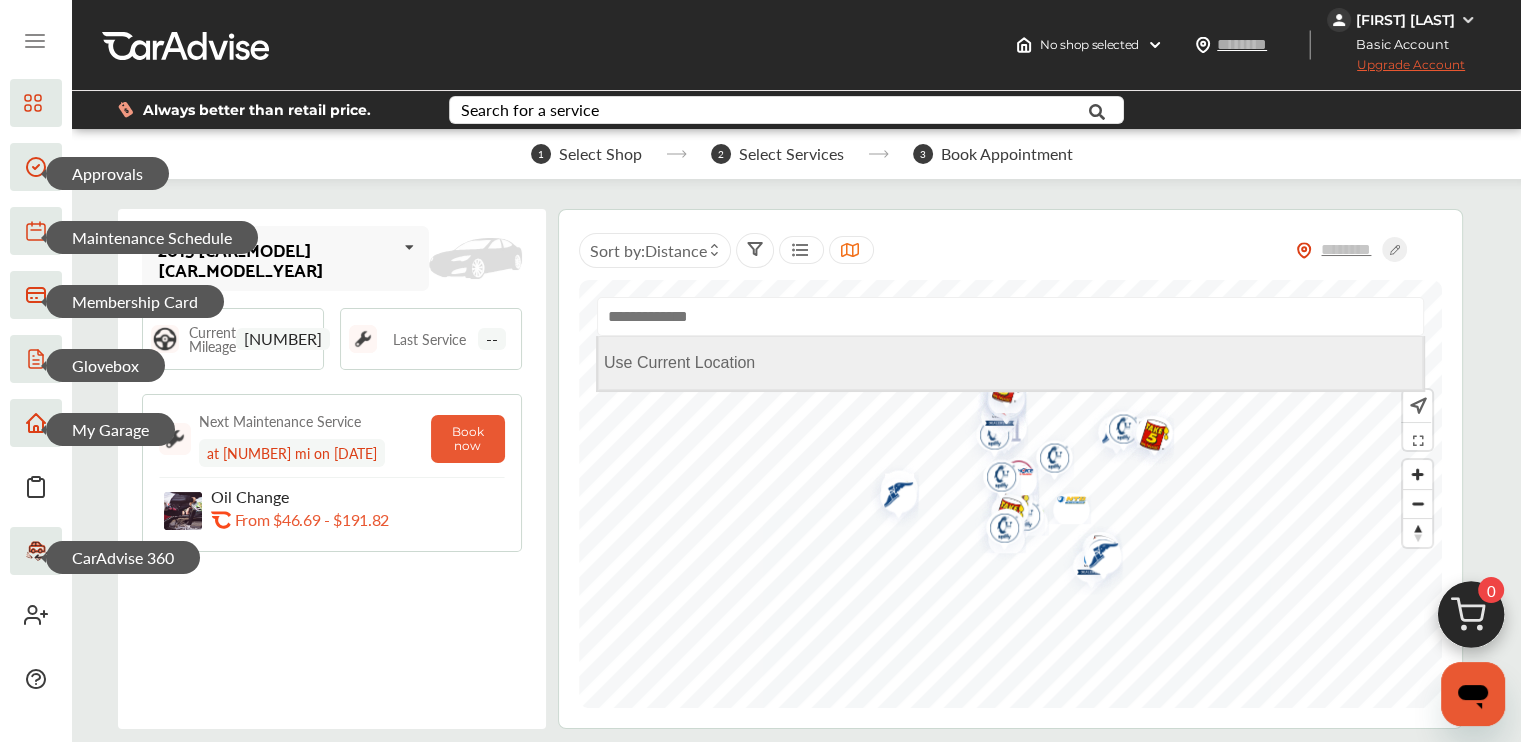 click on "Use Current Location" at bounding box center [1010, 363] 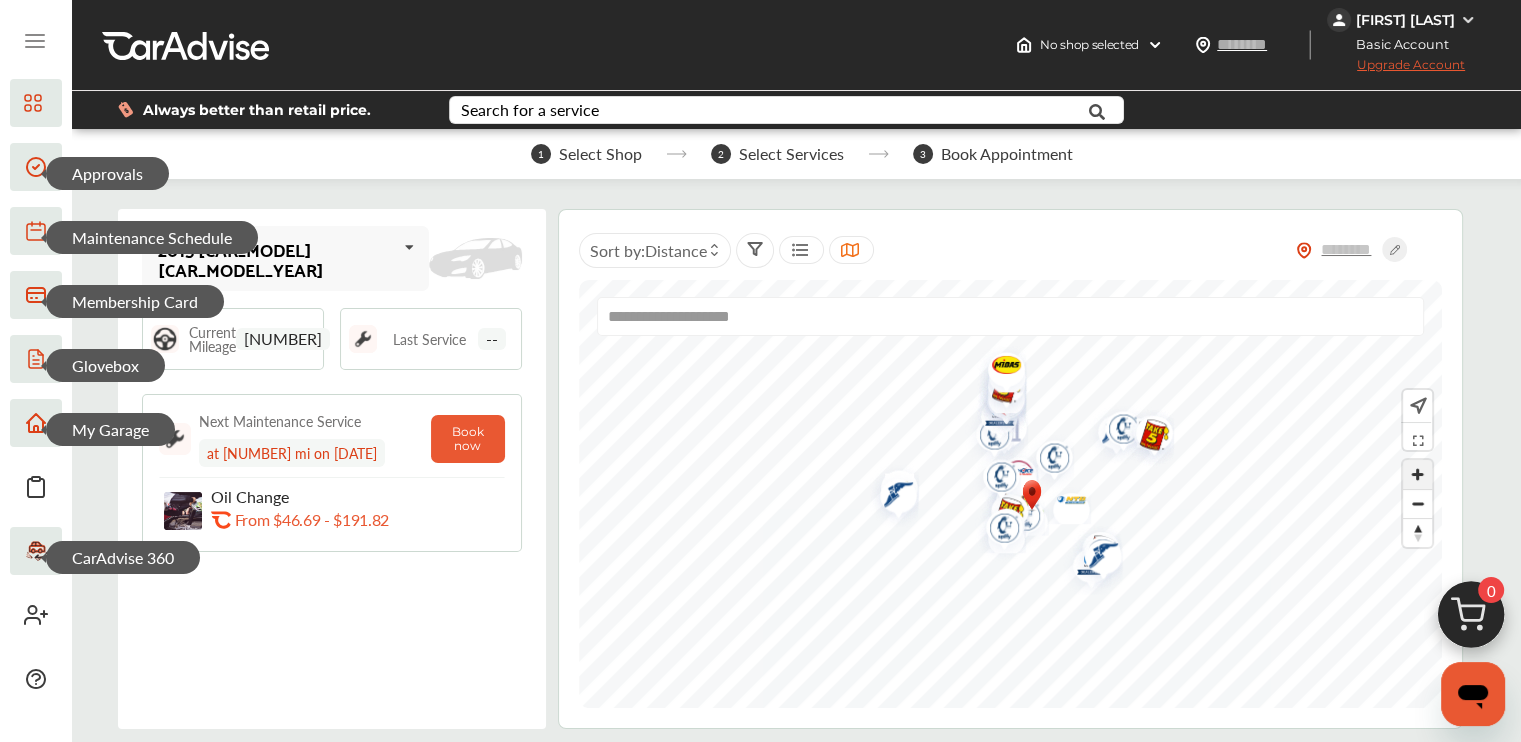 click at bounding box center [1417, 474] 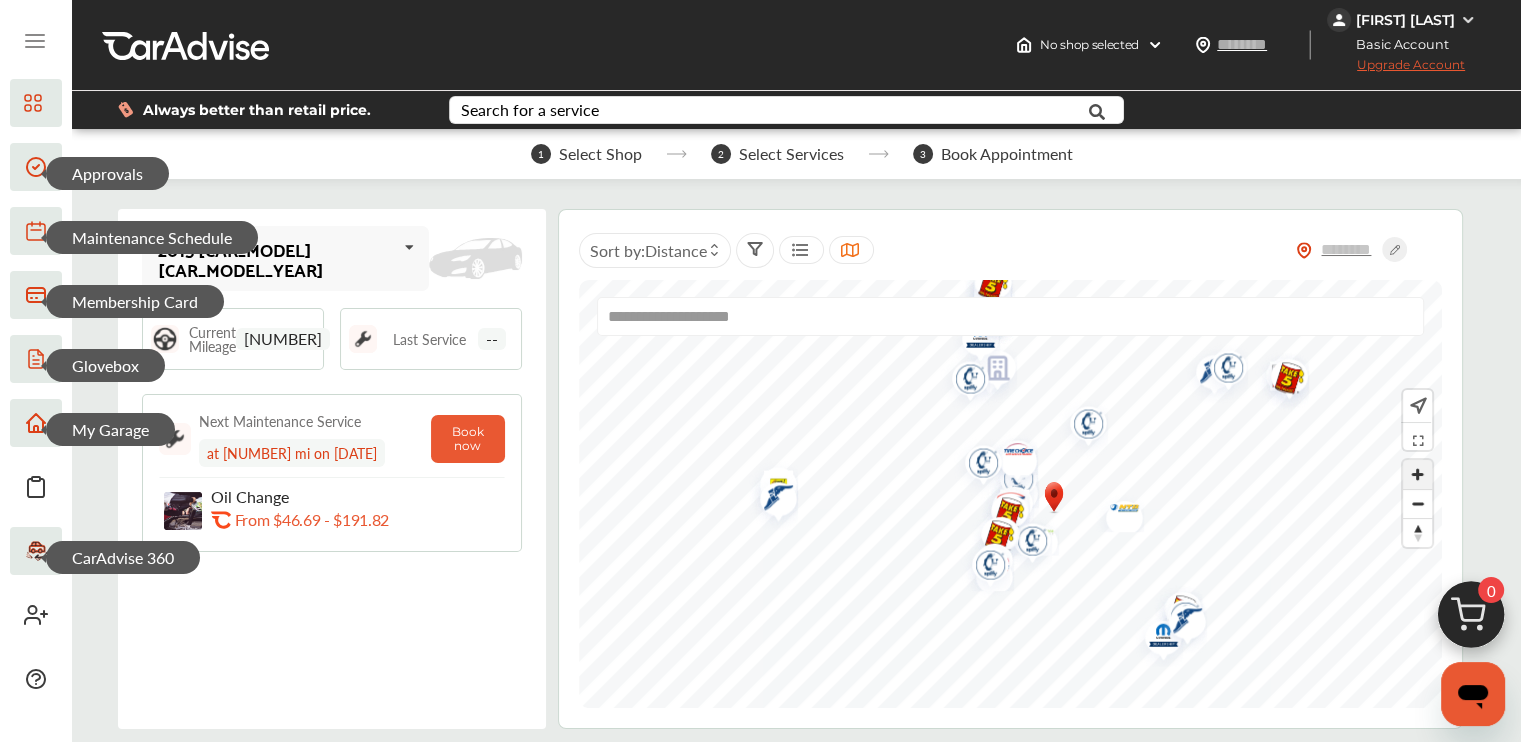 click at bounding box center [1417, 474] 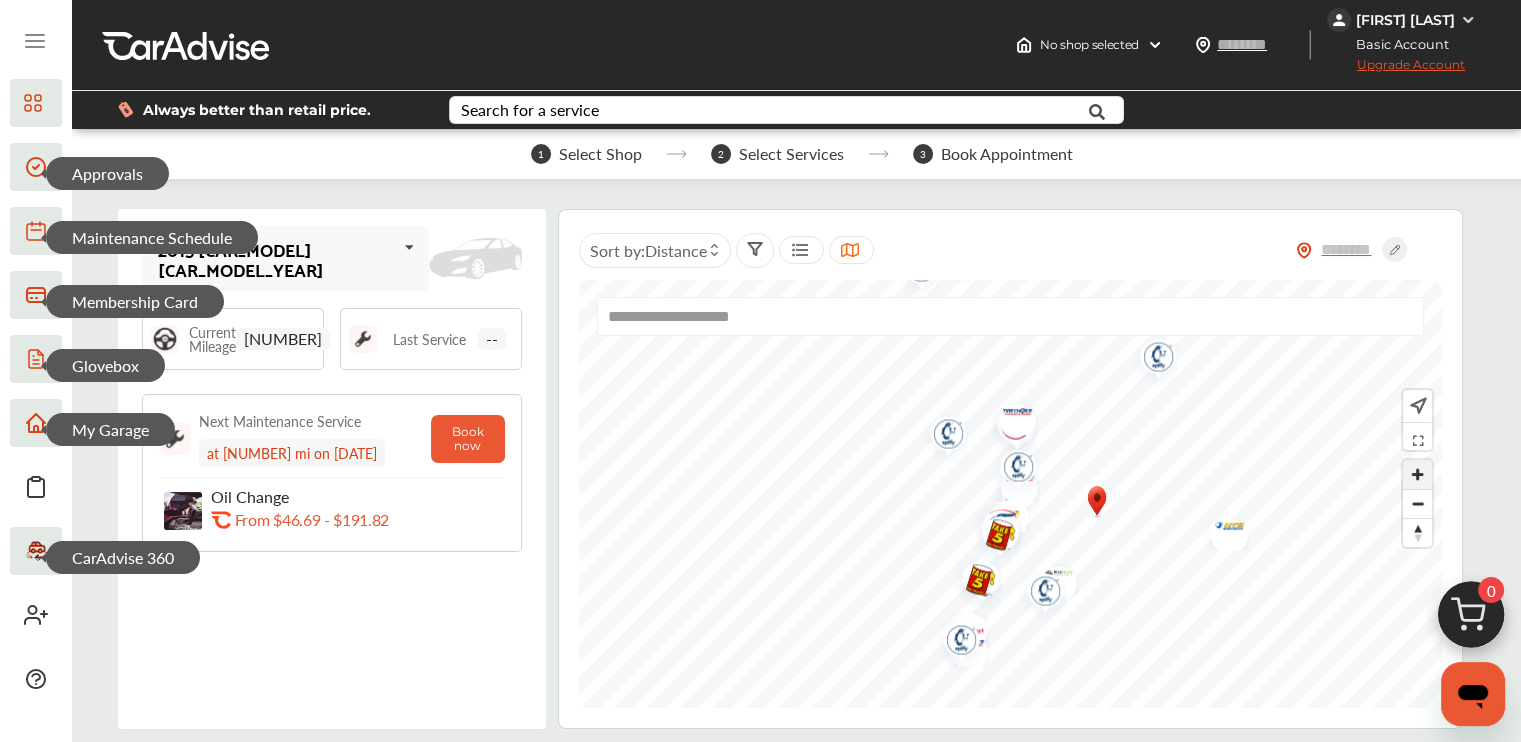 click at bounding box center [1417, 474] 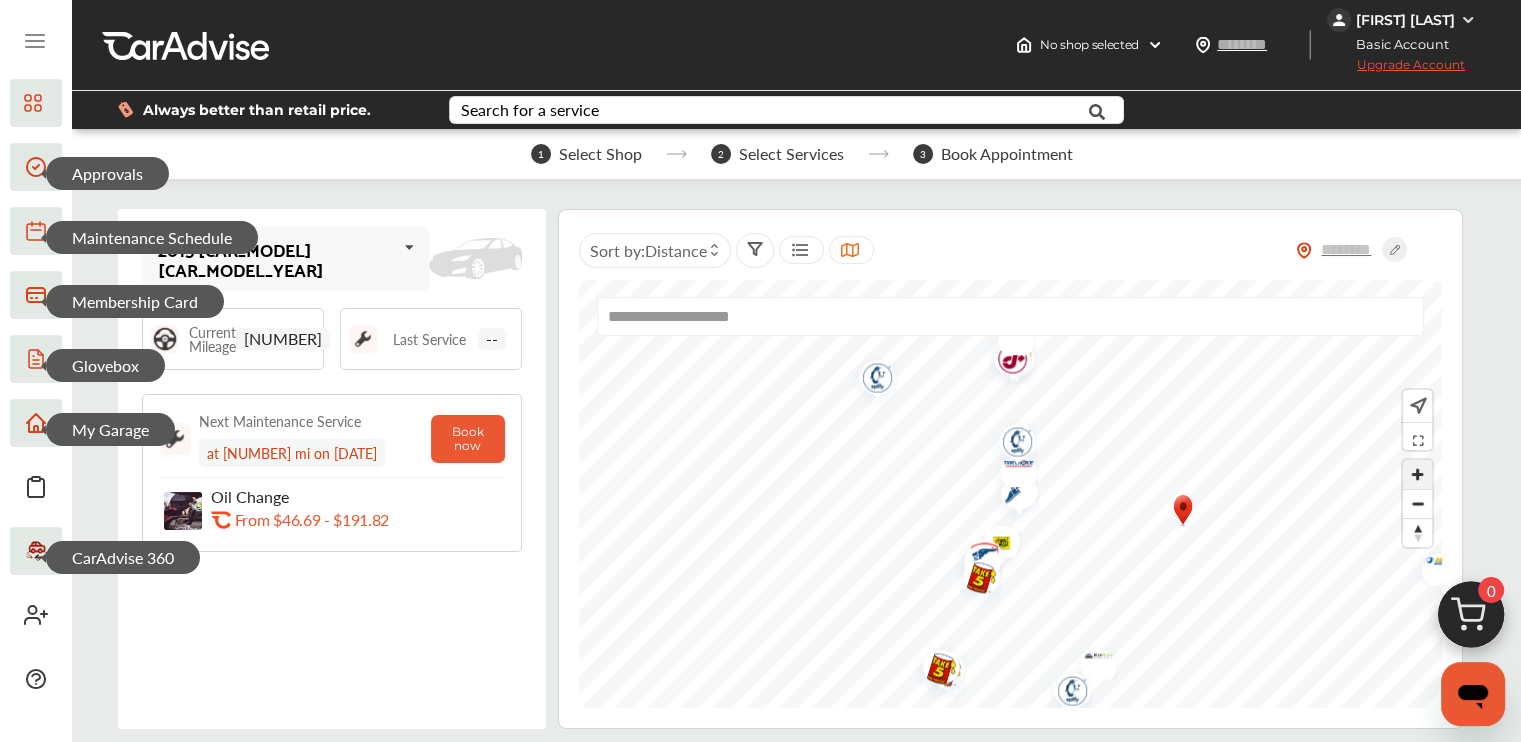 click at bounding box center [1417, 474] 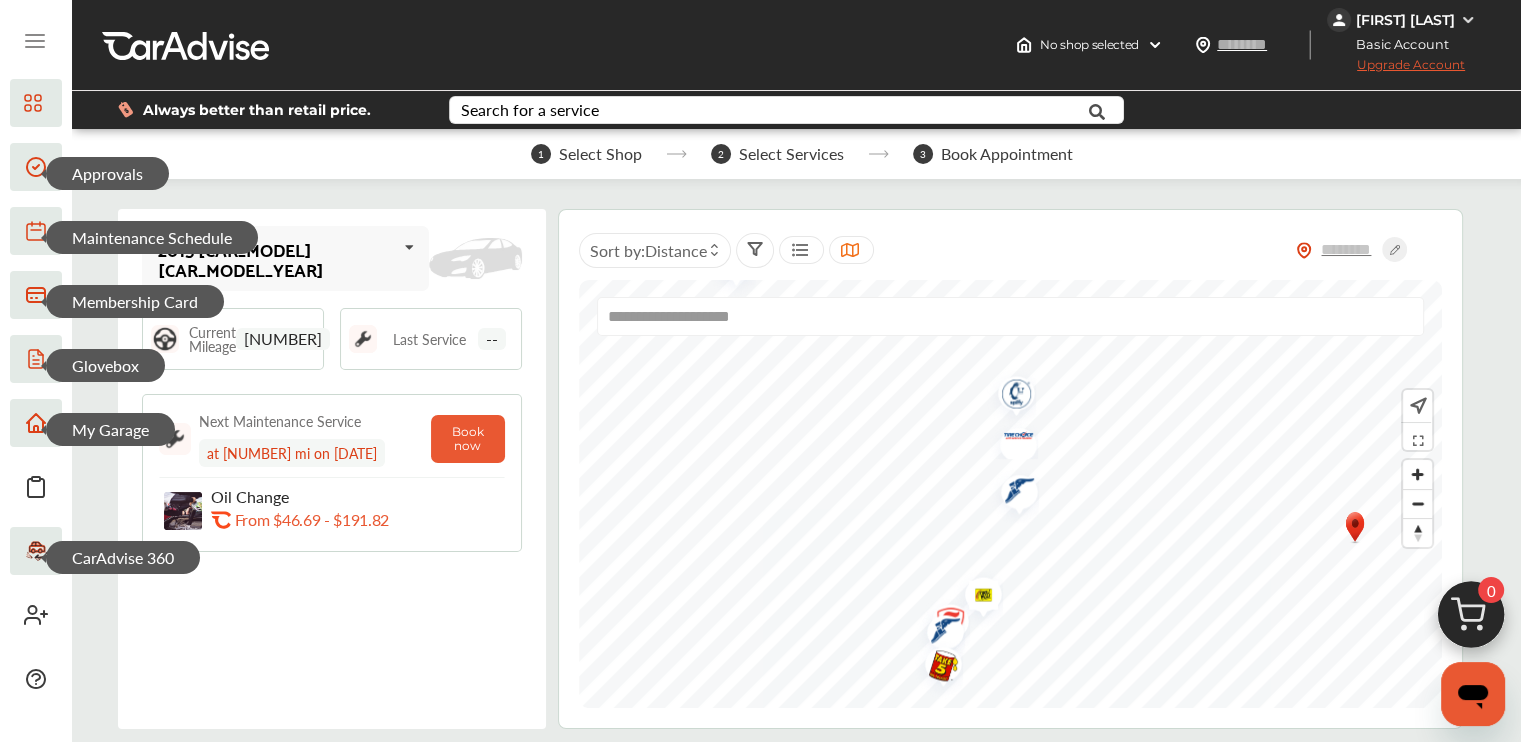 click at bounding box center [1012, 493] 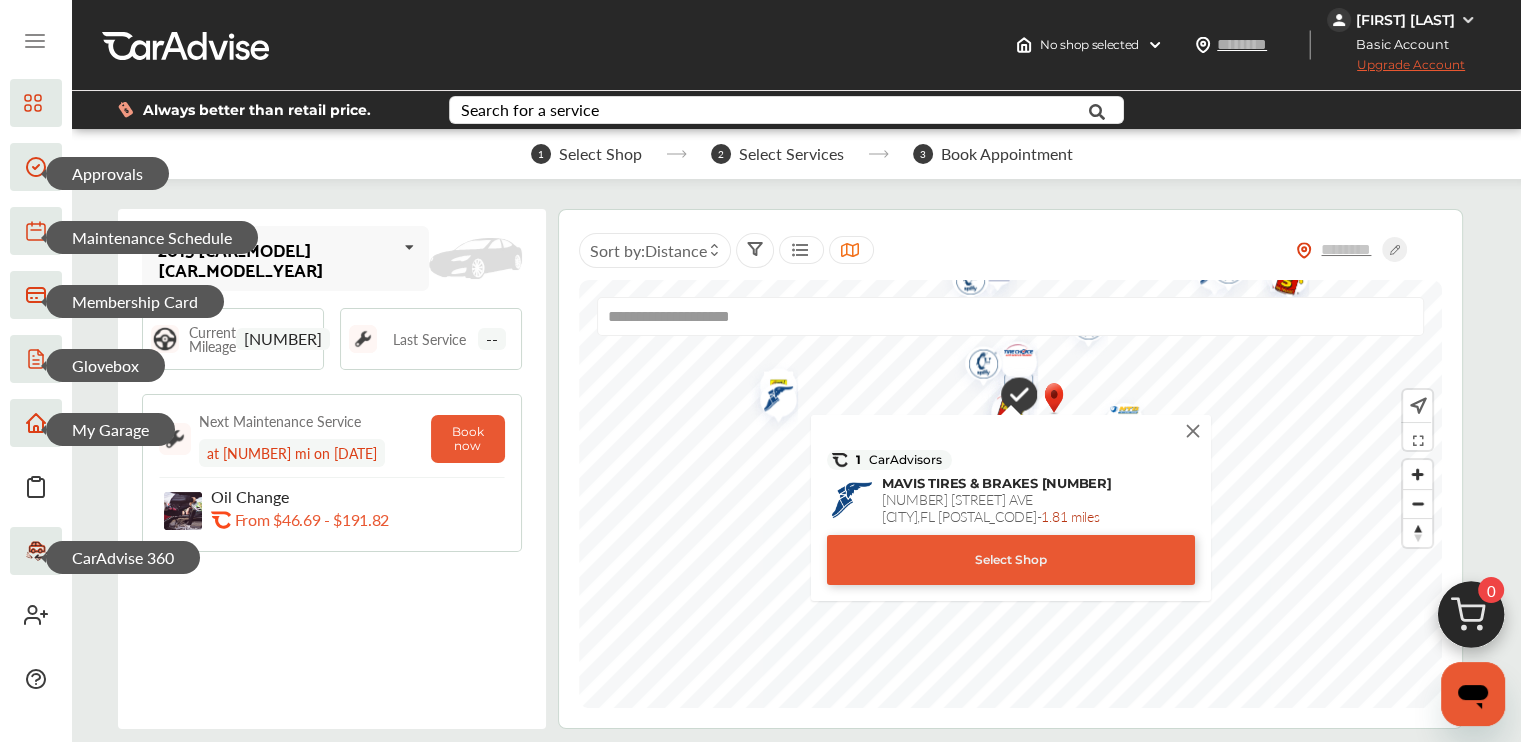 click on "Select Shop" at bounding box center (1011, 560) 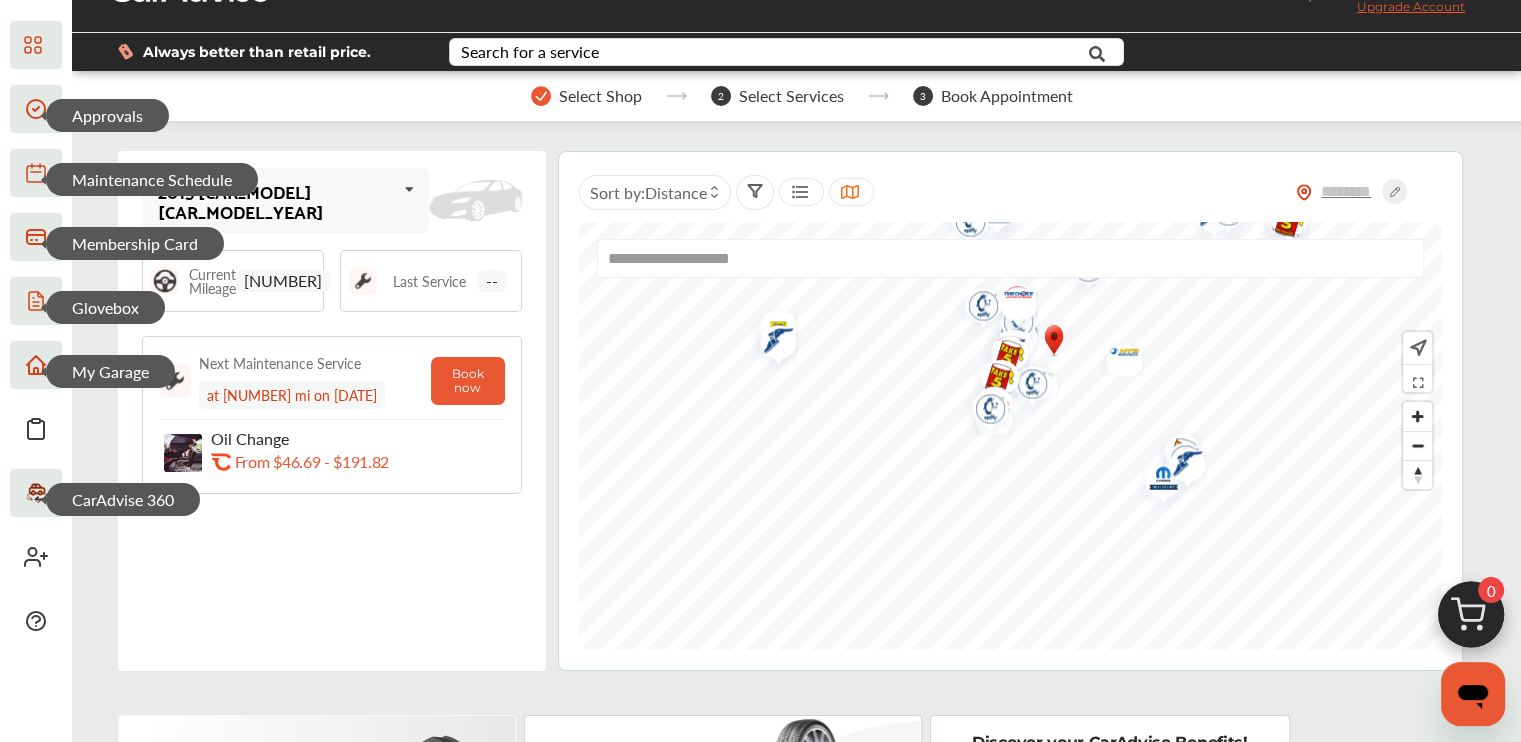 scroll, scrollTop: 0, scrollLeft: 0, axis: both 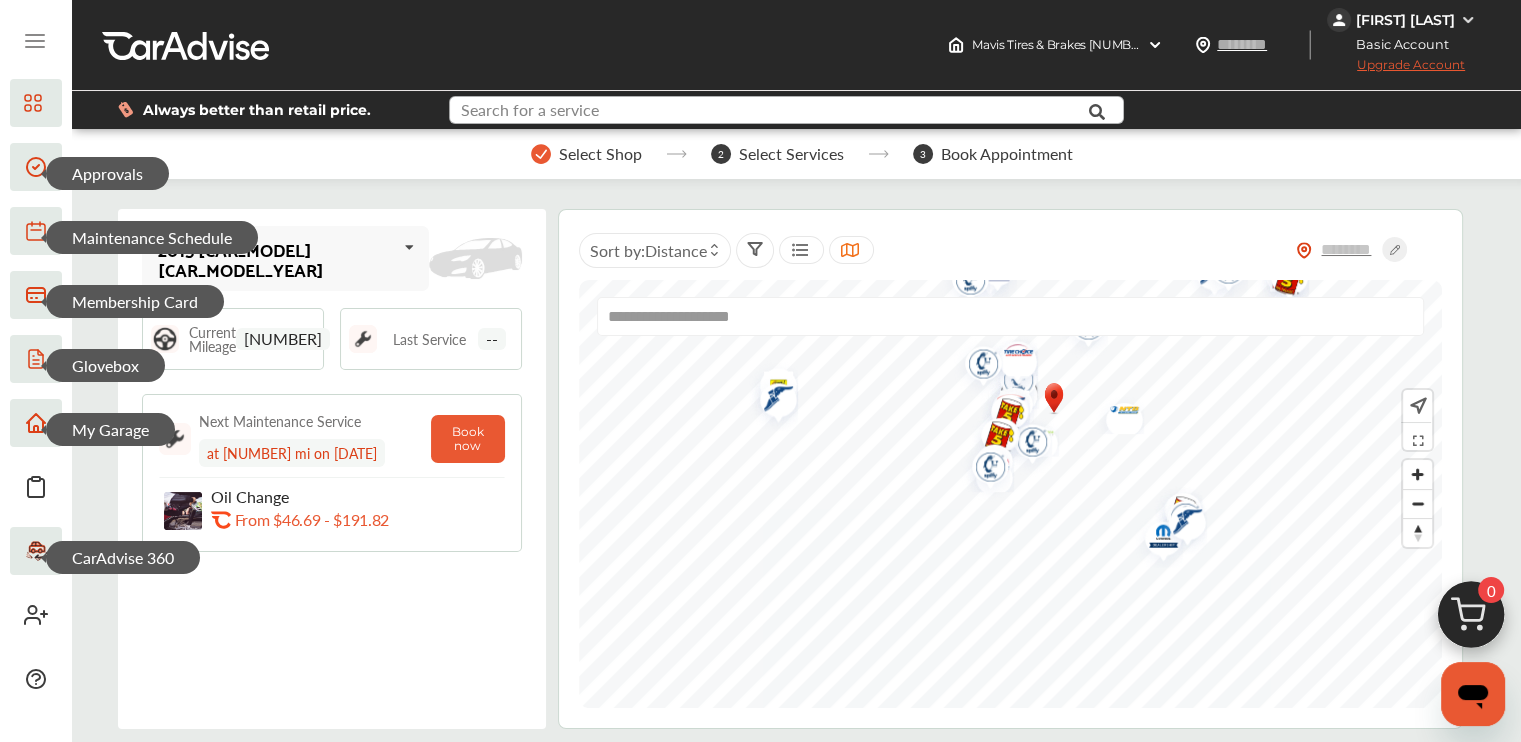 click at bounding box center [761, 112] 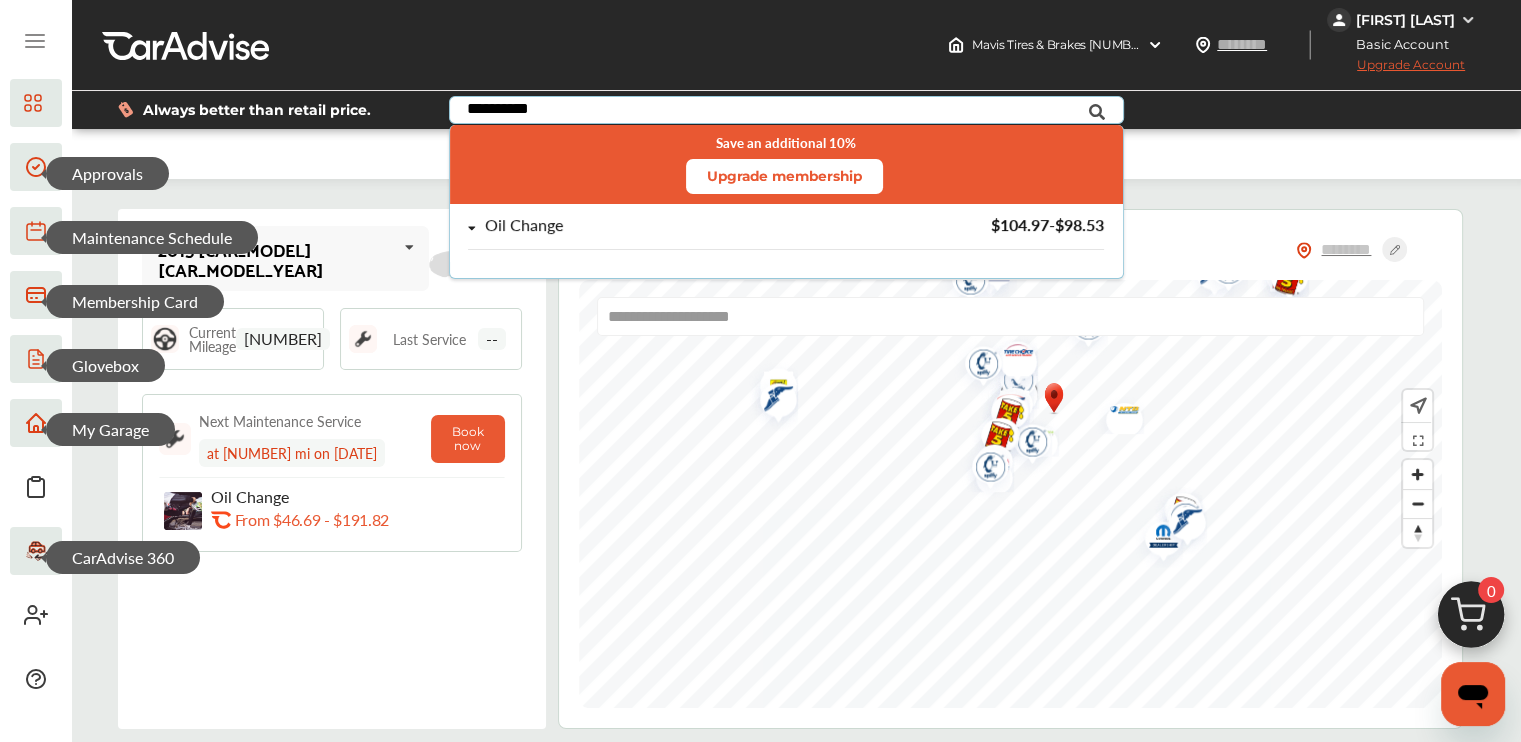 type on "**********" 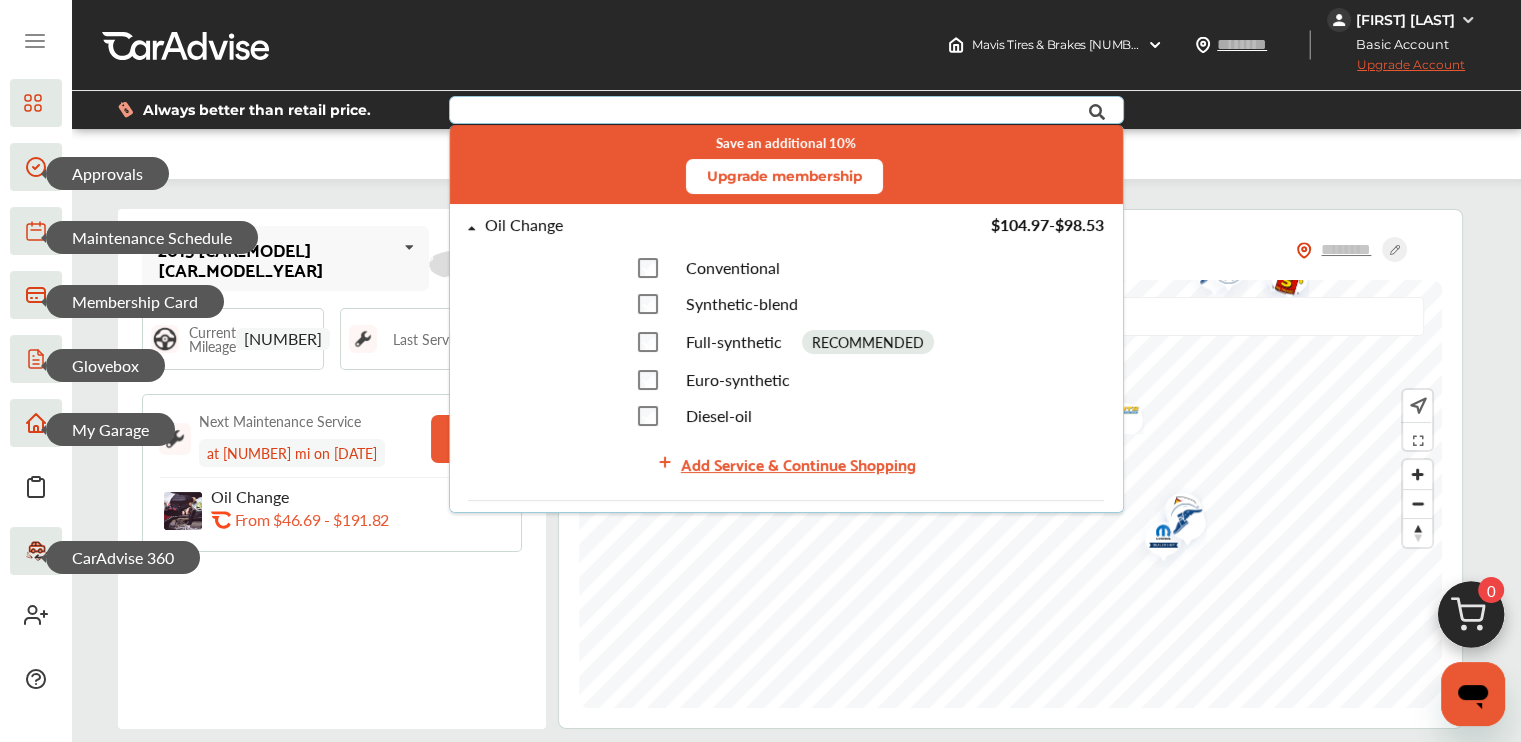 click on "Full-synthetic" at bounding box center (735, 341) 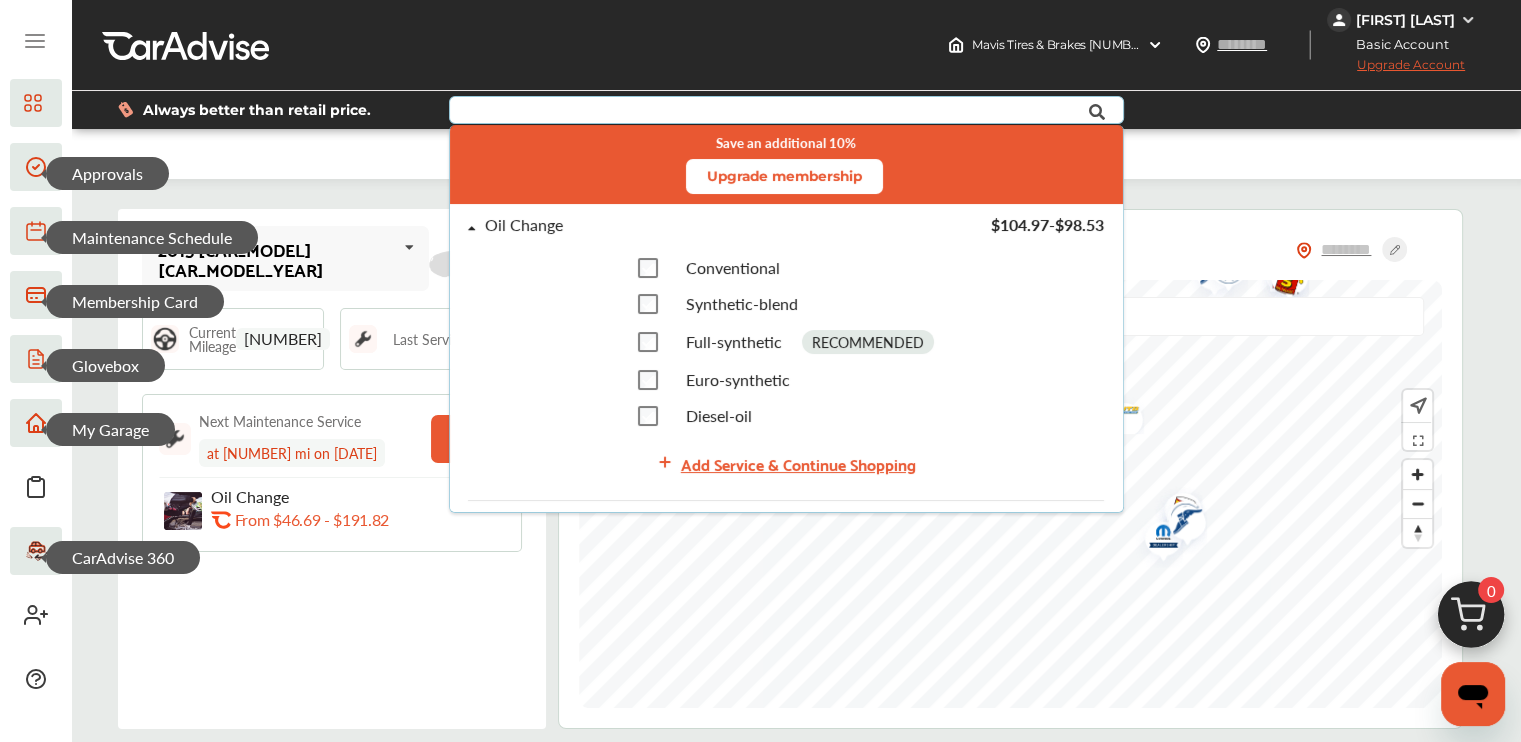 click on "Select Shop 2 Select Services 3 Book Appointment" at bounding box center (801, 154) 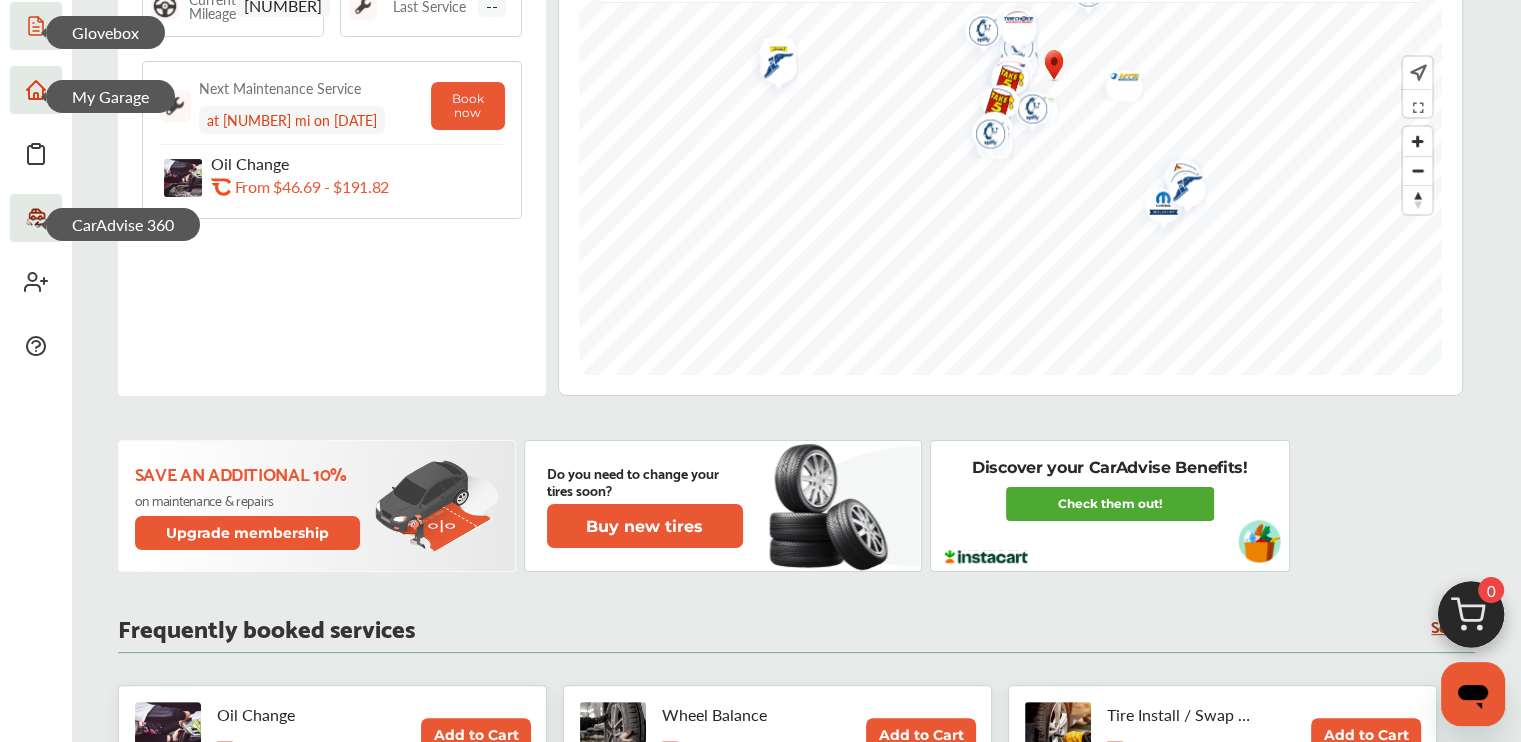 scroll, scrollTop: 0, scrollLeft: 0, axis: both 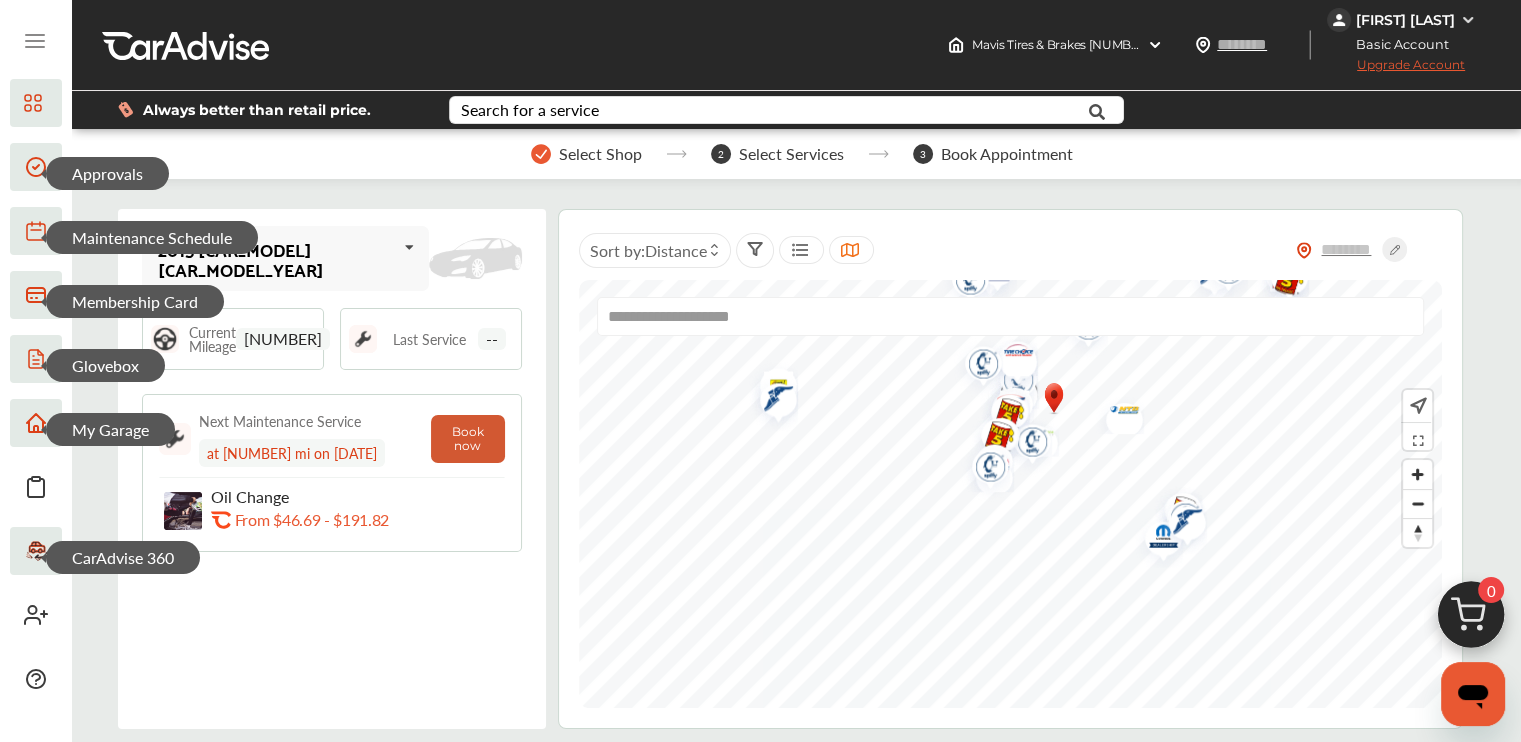click on "Book now" at bounding box center [468, 439] 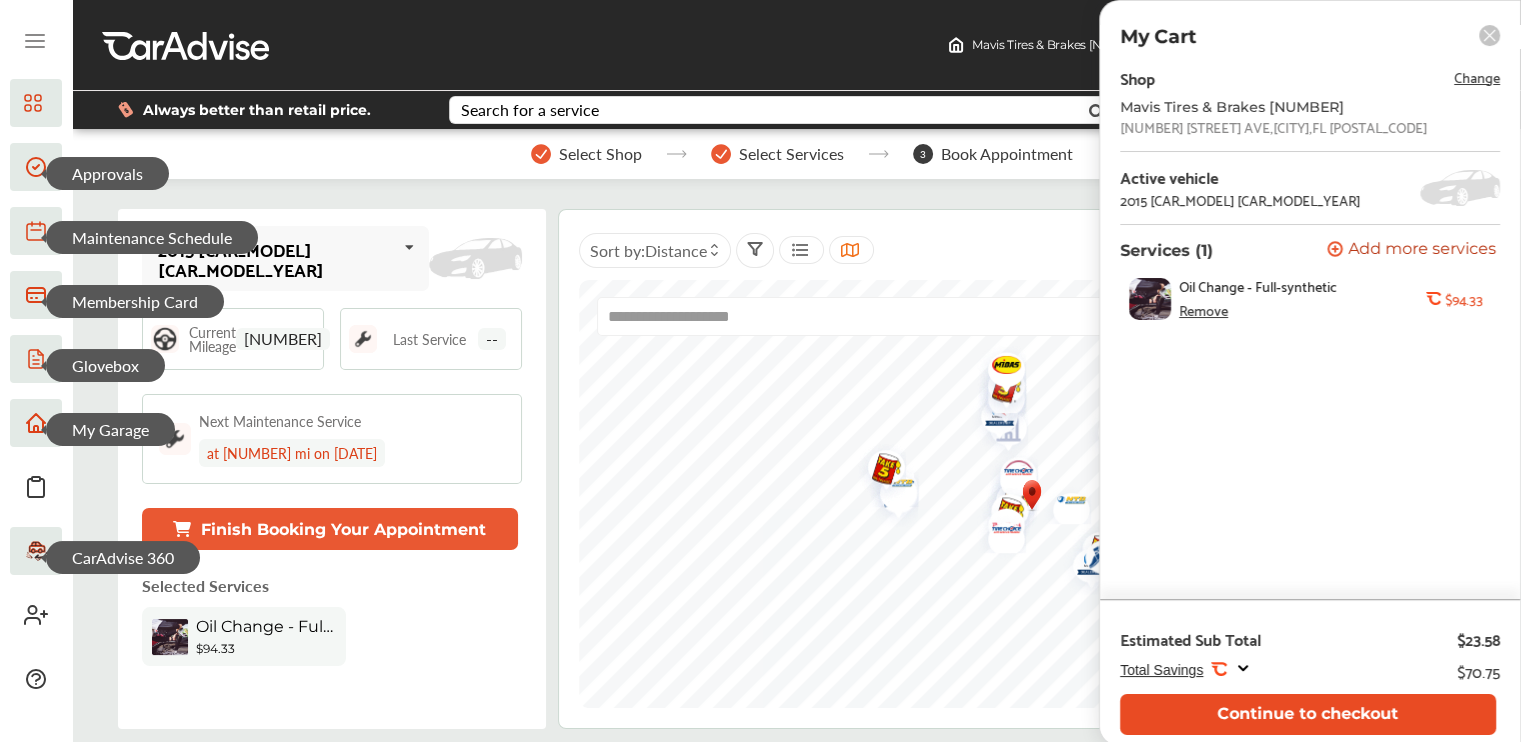 click on "Continue to checkout" at bounding box center [1308, 714] 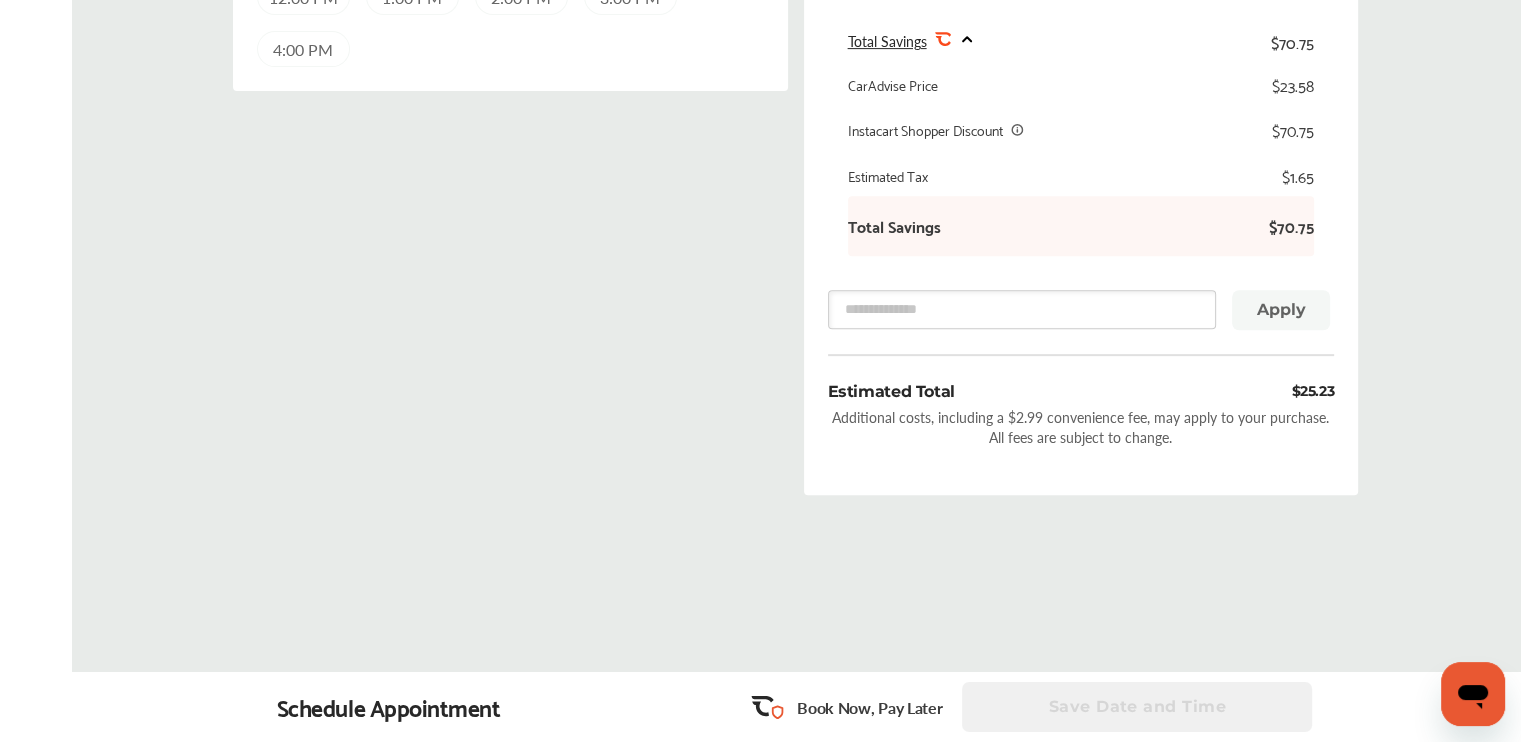 scroll, scrollTop: 270, scrollLeft: 0, axis: vertical 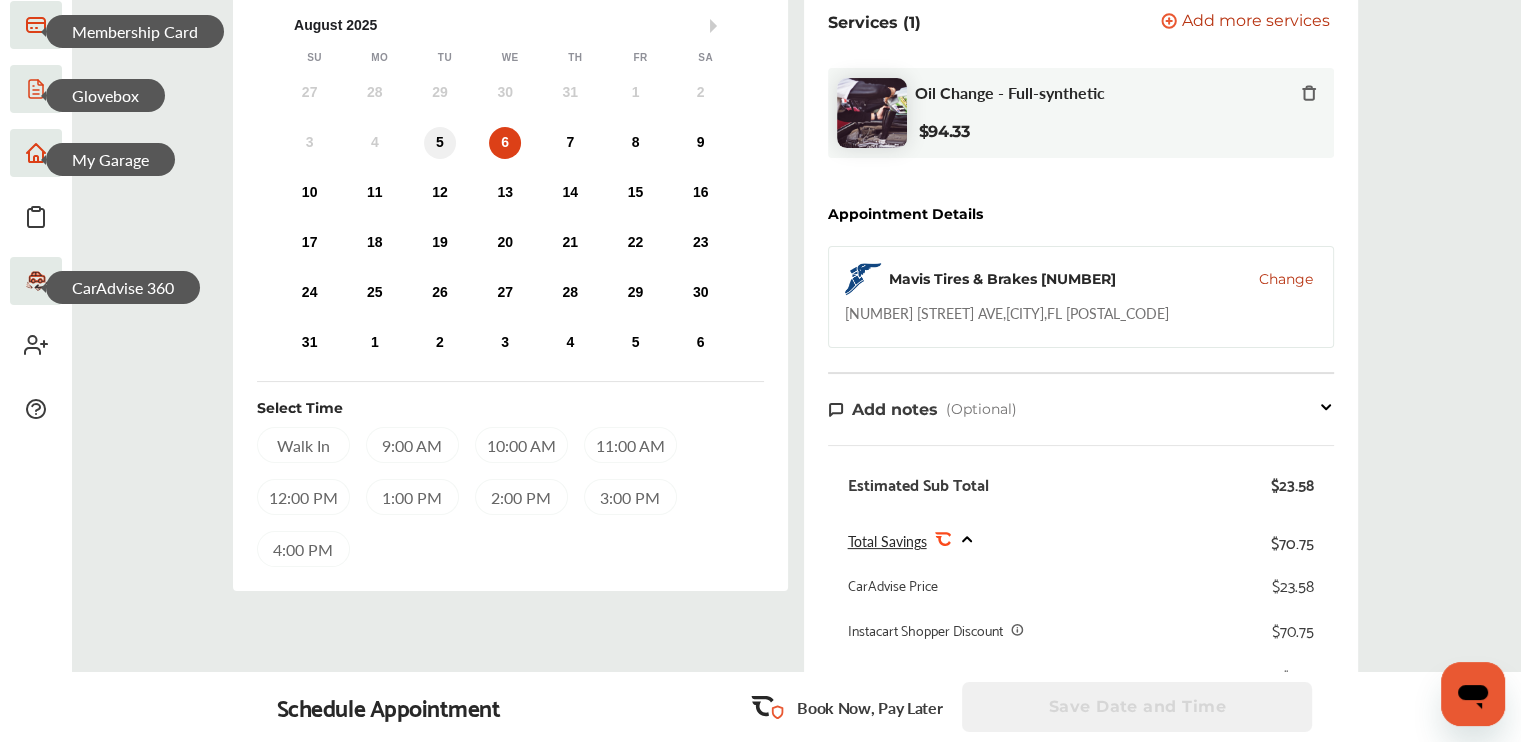click on "5" at bounding box center [440, 143] 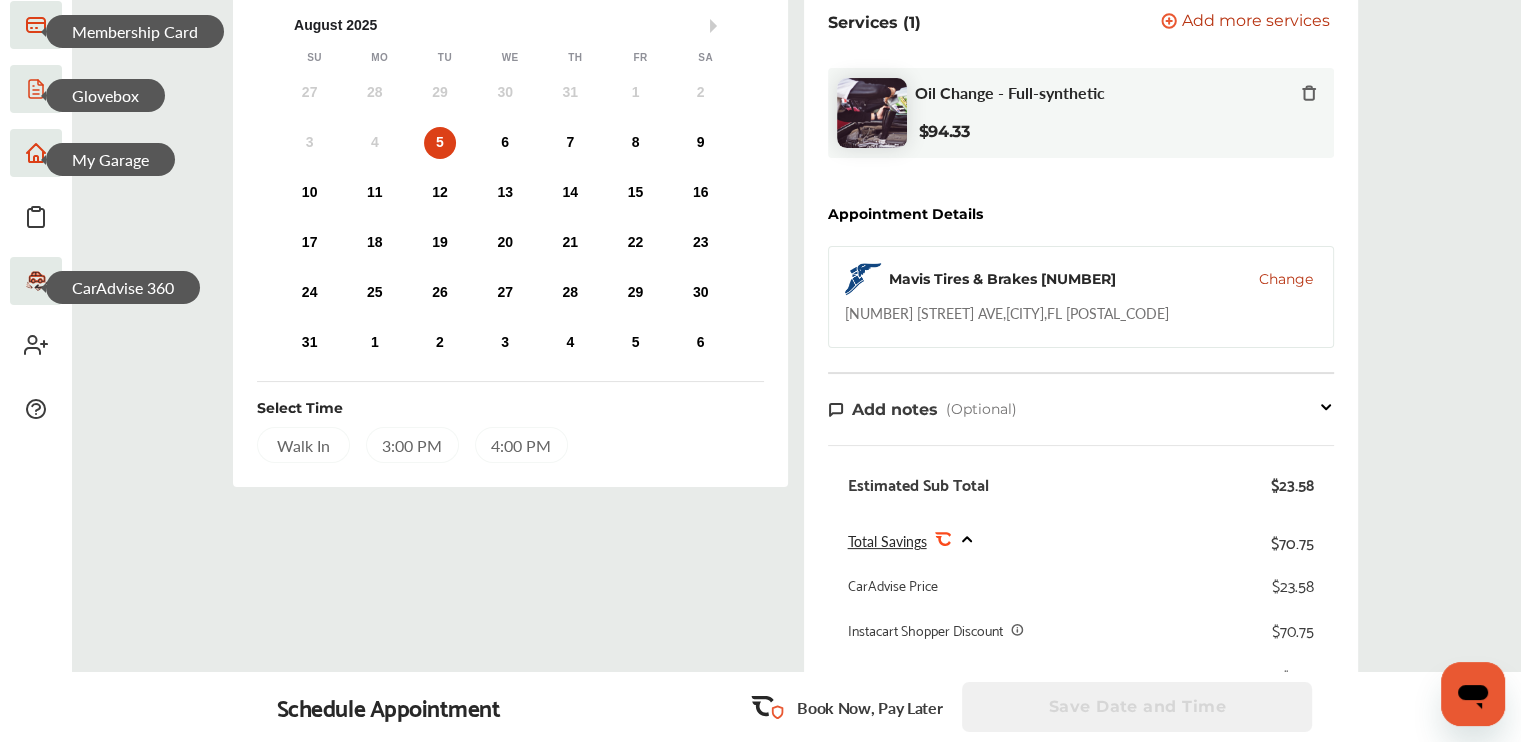 click on "4:00 PM" at bounding box center (521, 445) 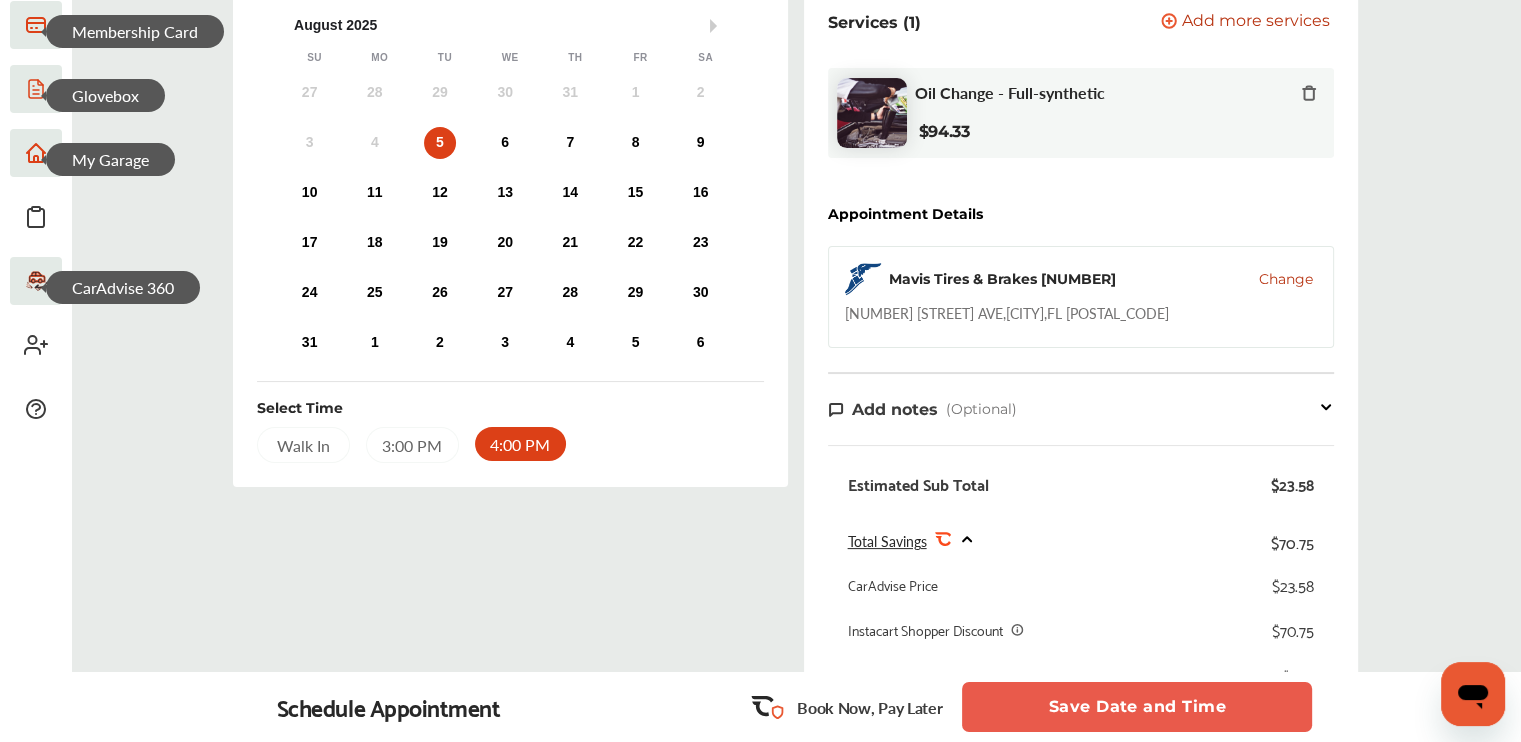 click on "Save Date and Time" at bounding box center [1137, 707] 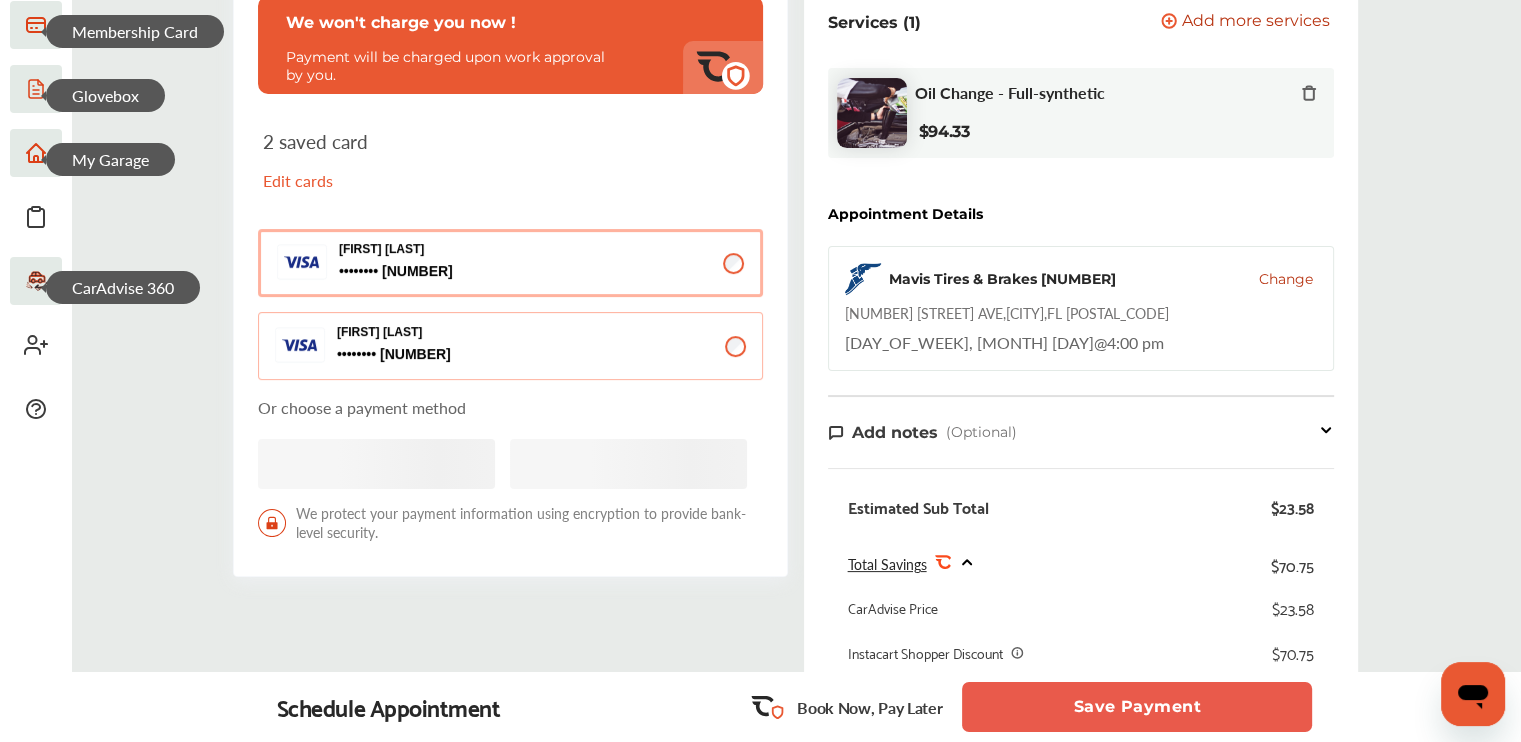 scroll, scrollTop: 333, scrollLeft: 0, axis: vertical 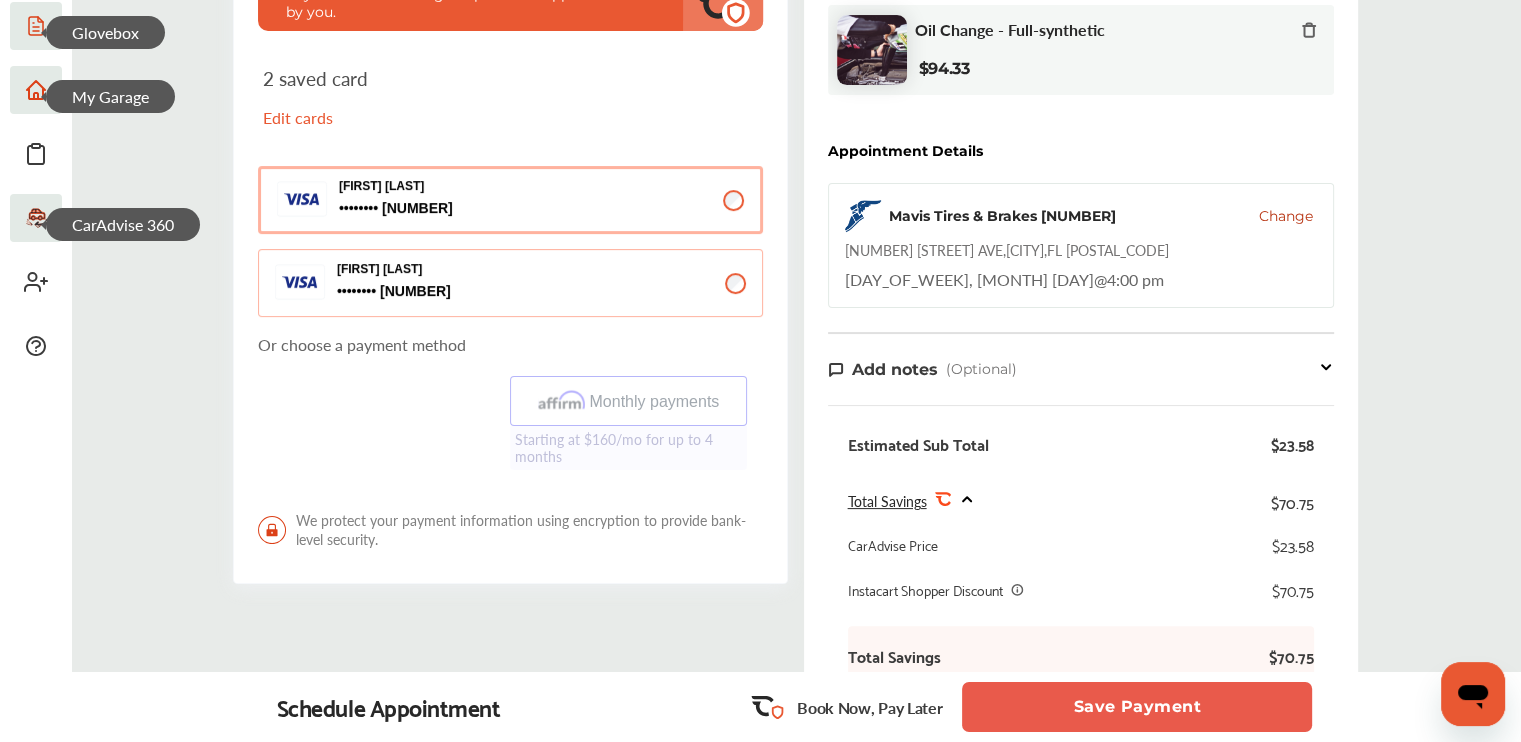click on "Save Payment" at bounding box center (1137, 707) 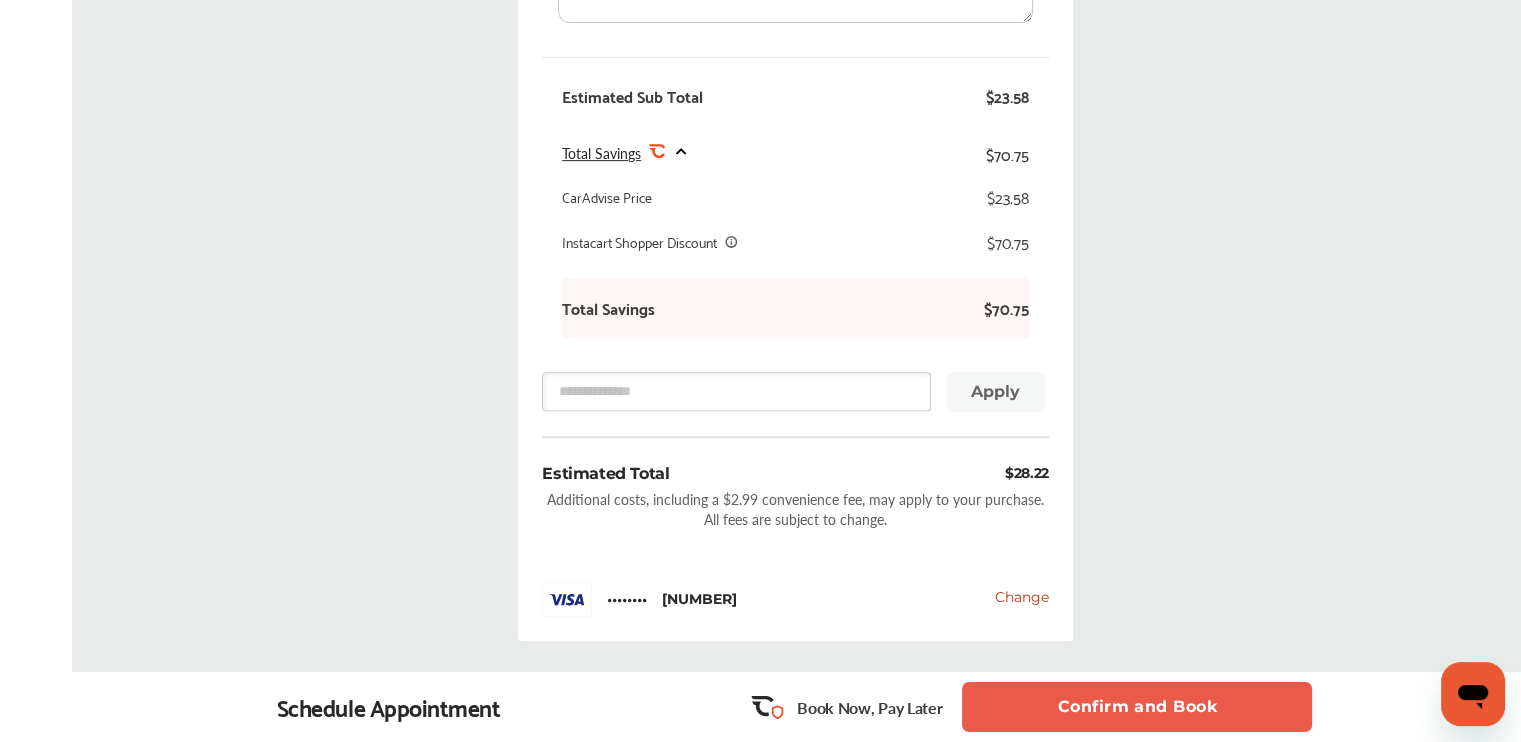 scroll, scrollTop: 983, scrollLeft: 0, axis: vertical 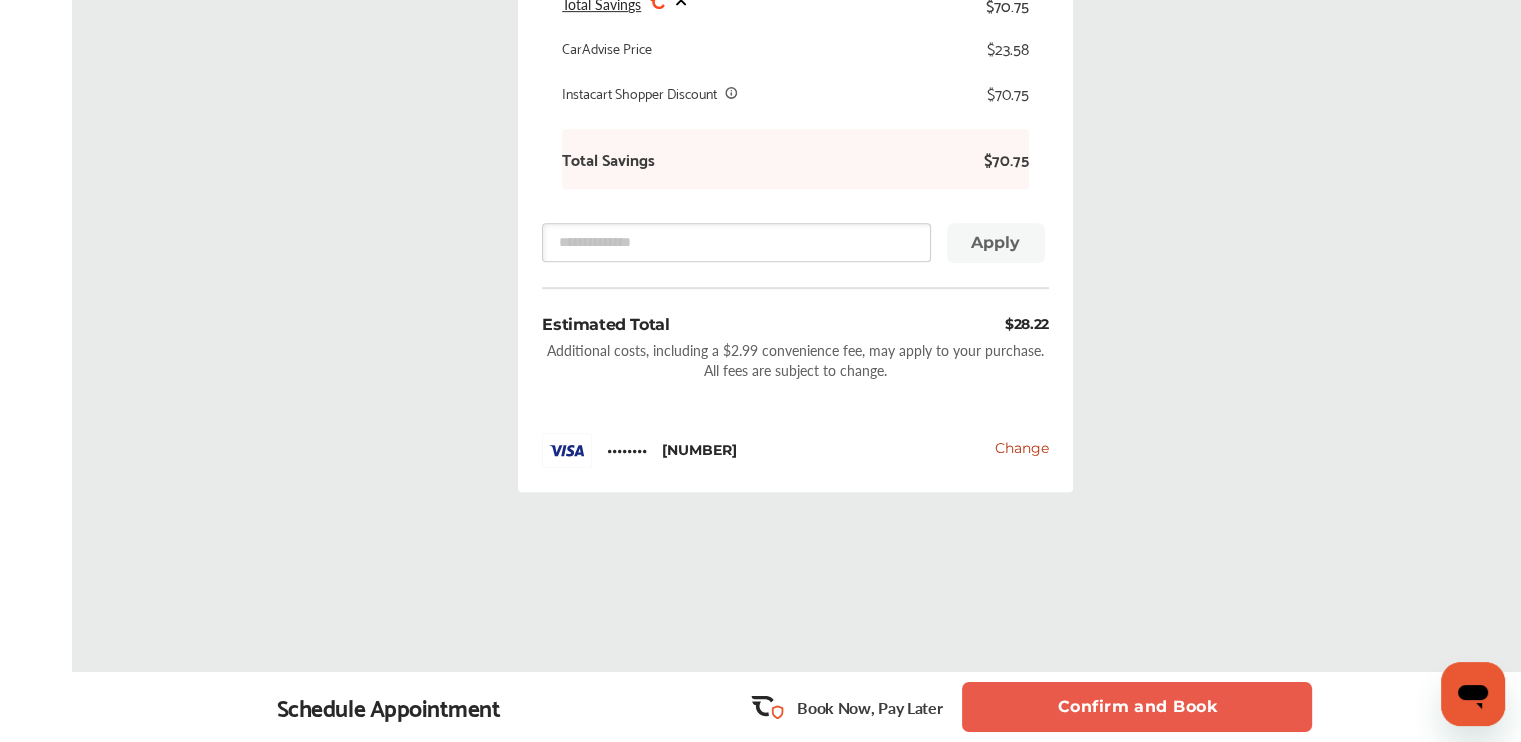 click on "Confirm and Book" at bounding box center (1137, 707) 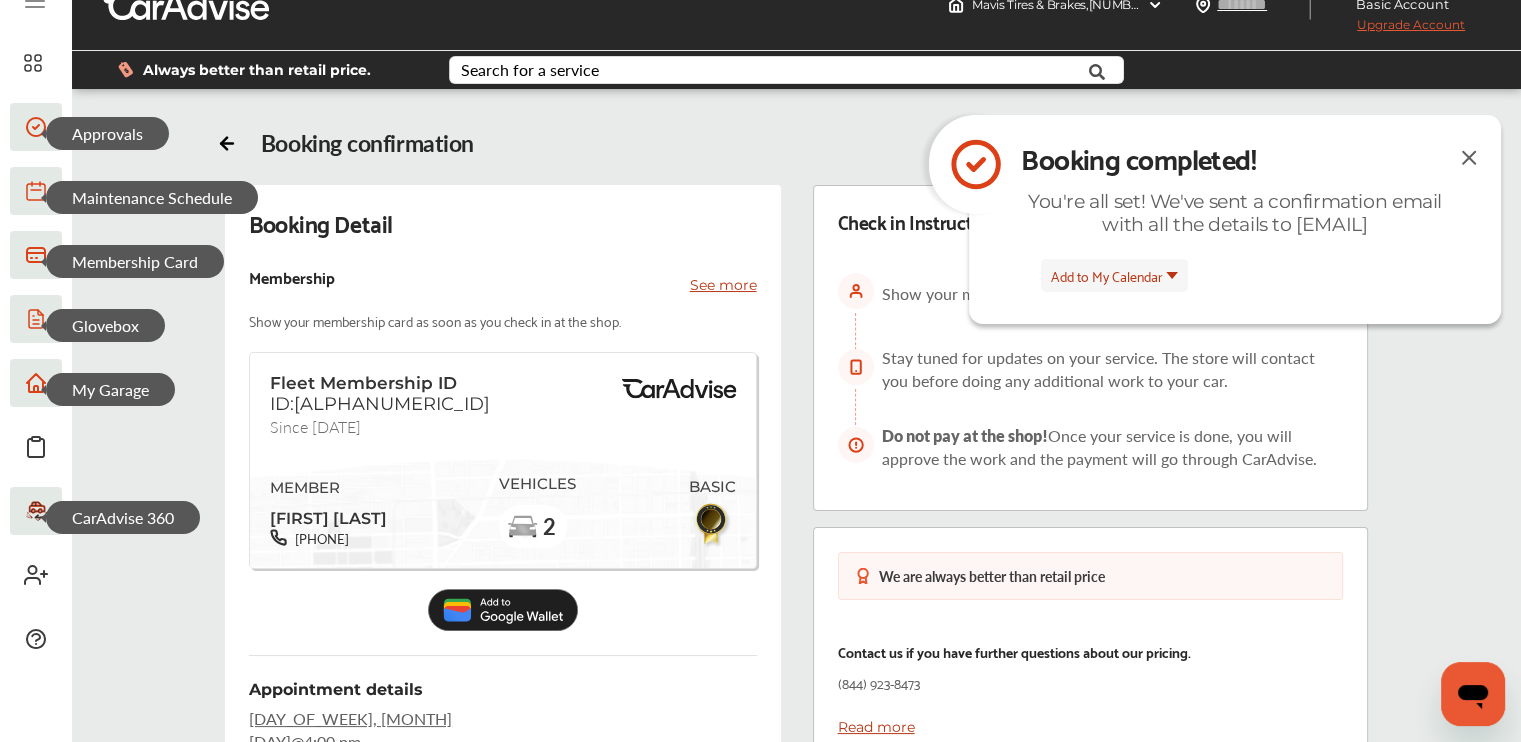 scroll, scrollTop: 0, scrollLeft: 0, axis: both 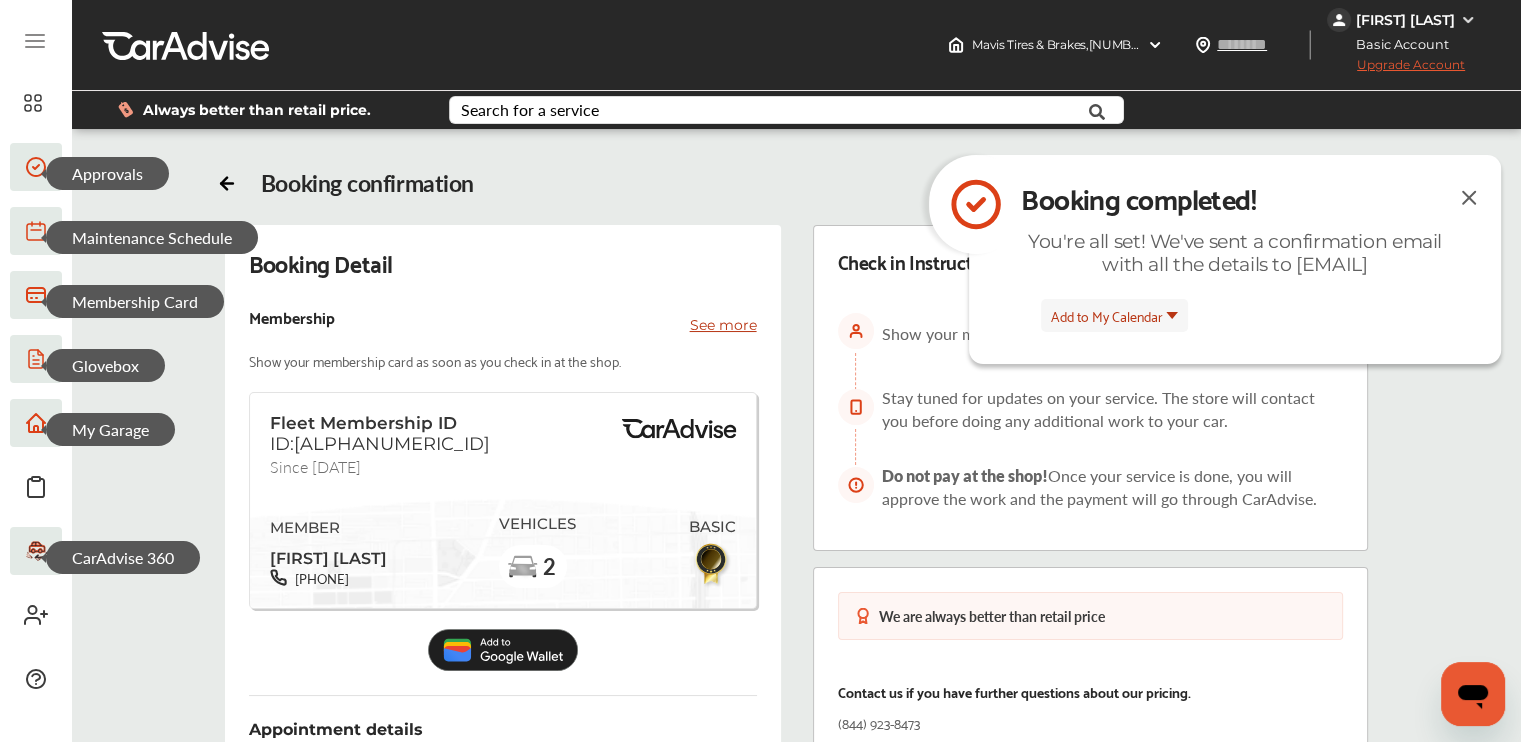 click at bounding box center (1469, 197) 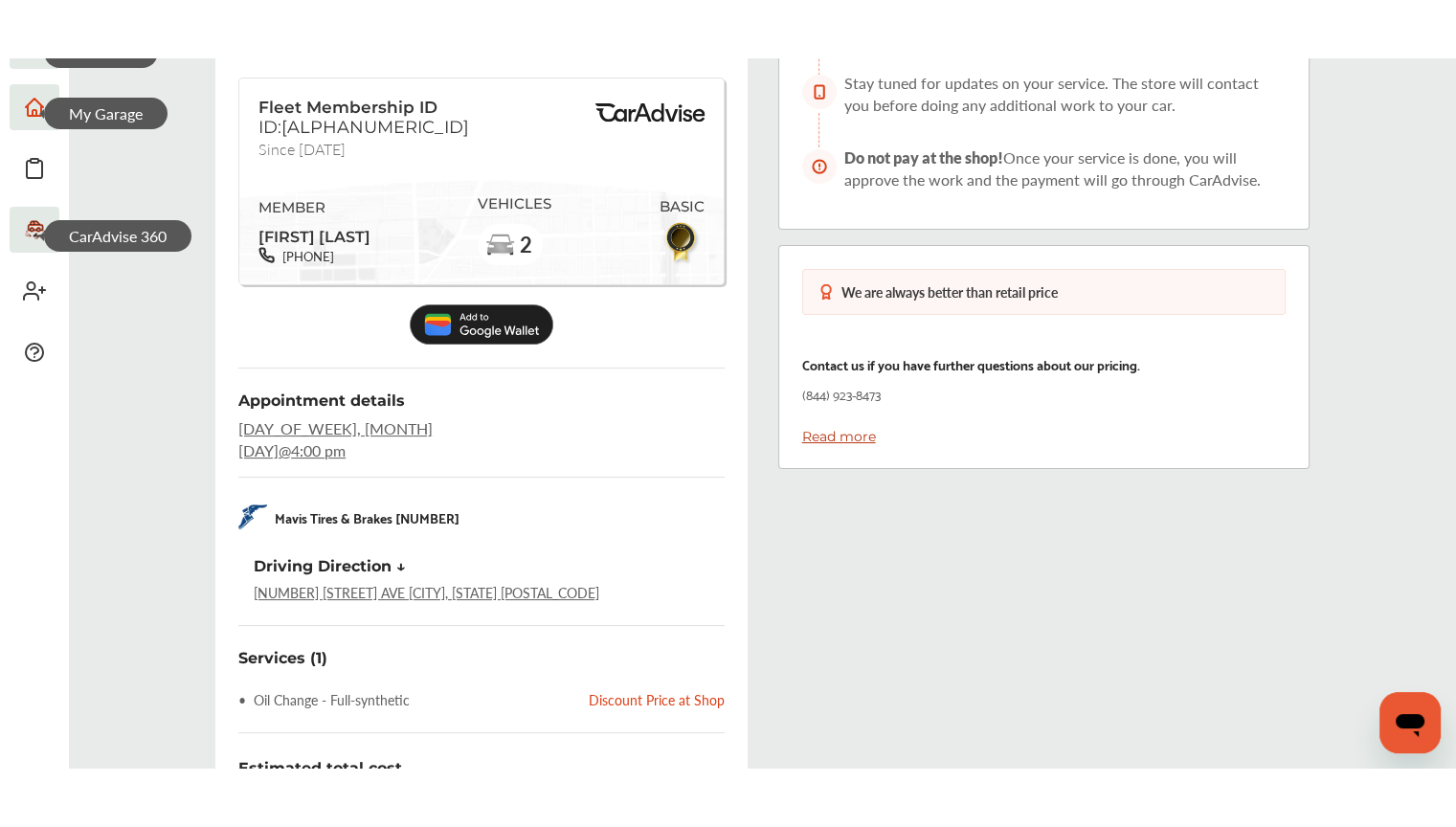 scroll, scrollTop: 197, scrollLeft: 0, axis: vertical 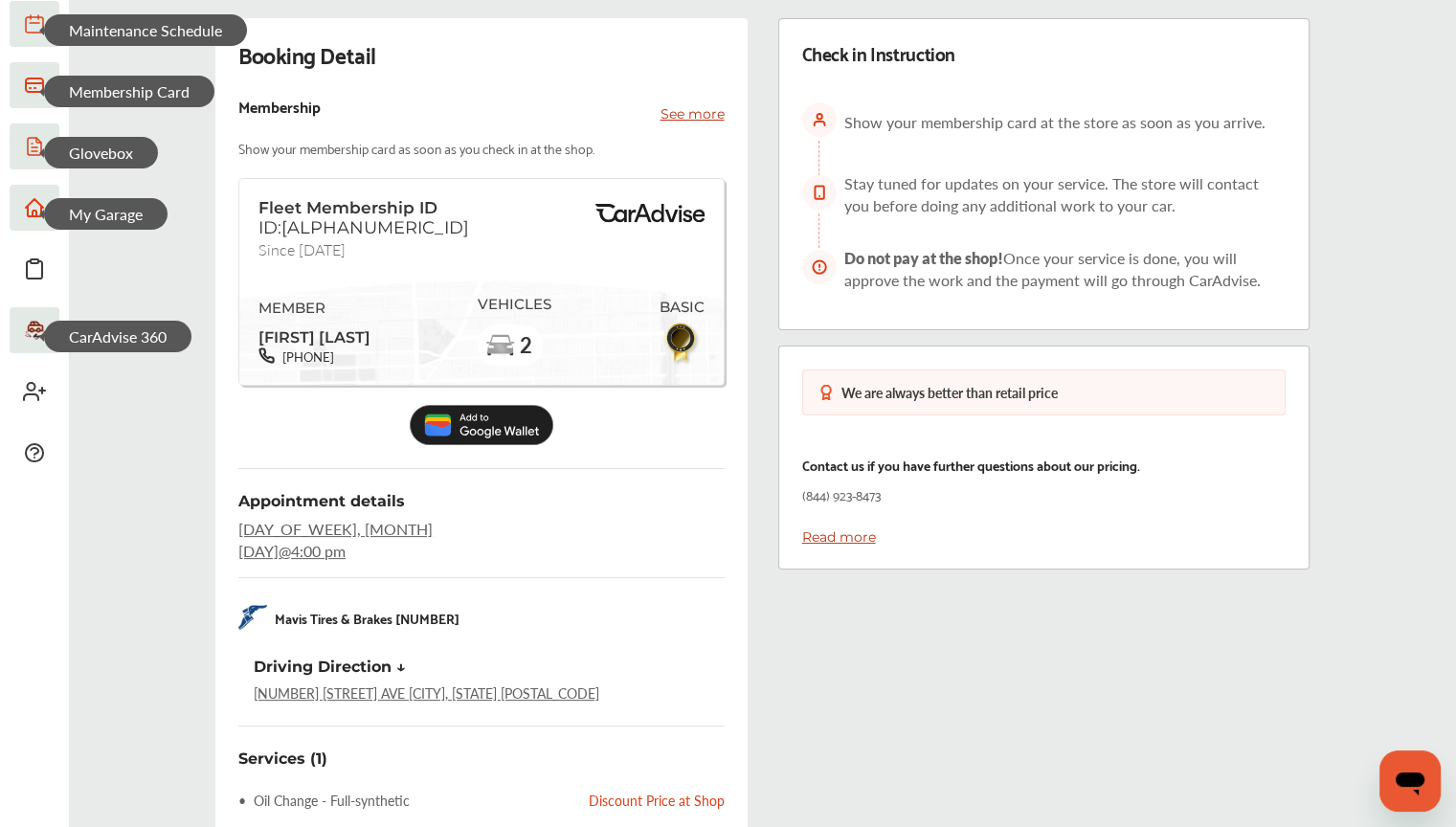 click on "Check in Instruction
Show your membership card at the store as soon as you arrive.
Stay tuned for updates on your service. The store will contact you before doing any additional work to your car.
Do not pay at the shop!  Once your service is done, you will approve the work and the payment will go through CarAdvise. We are always better than retail price Contact us if you have further questions about our pricing.   ([PHONE]) Read more" at bounding box center [1043, 570] 